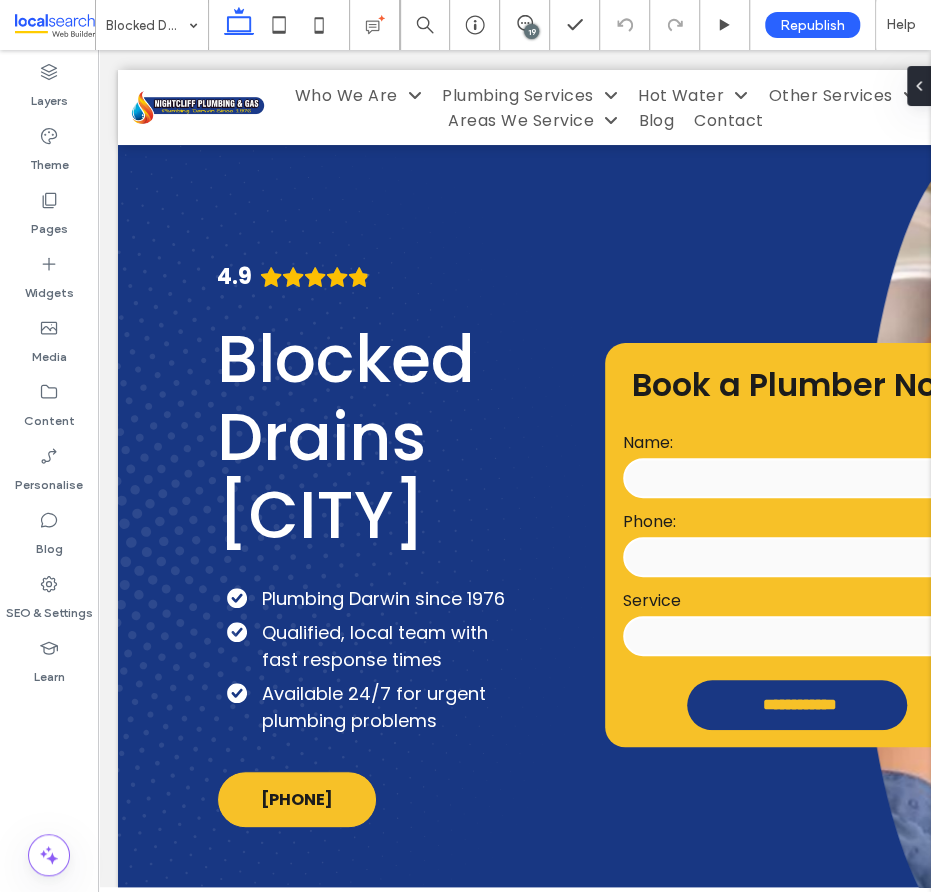 scroll, scrollTop: 0, scrollLeft: 0, axis: both 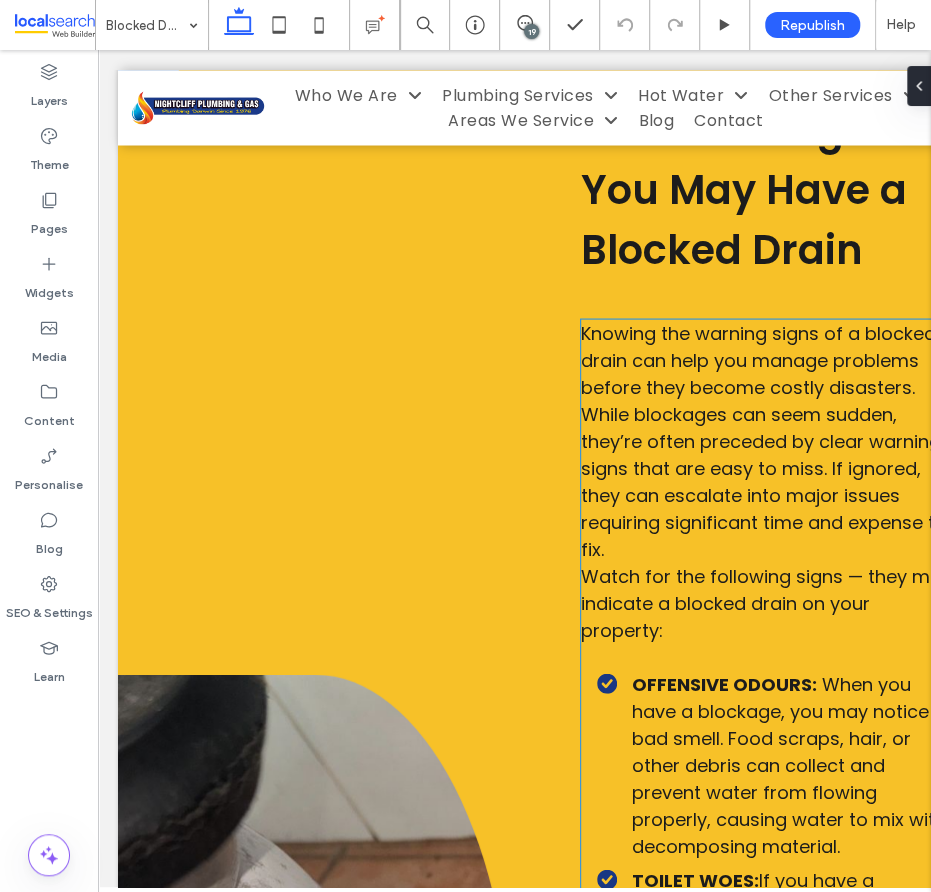 click on "Knowing the warning signs of a blocked drain can help you manage problems before they become costly disasters. While blockages can seem sudden, they’re often preceded by clear warning signs that are easy to miss. If ignored, they can escalate into major issues requiring significant time and expense to fix." at bounding box center [764, 440] 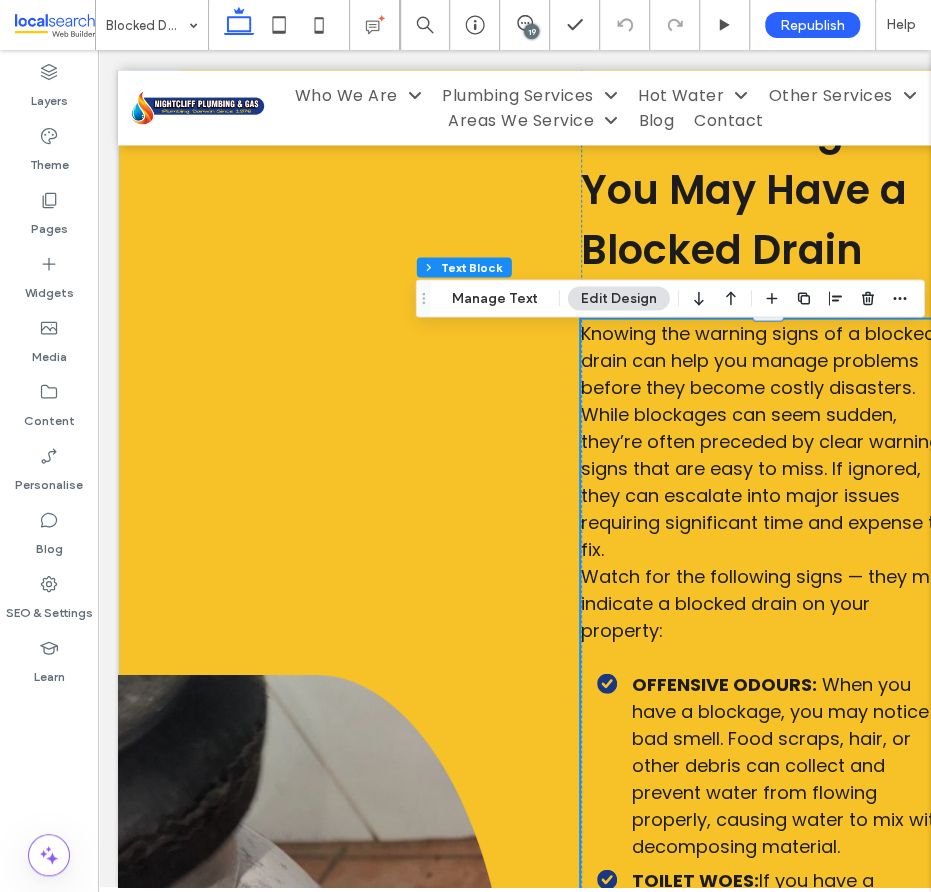 click on "Position" at bounding box center [1080, 436] 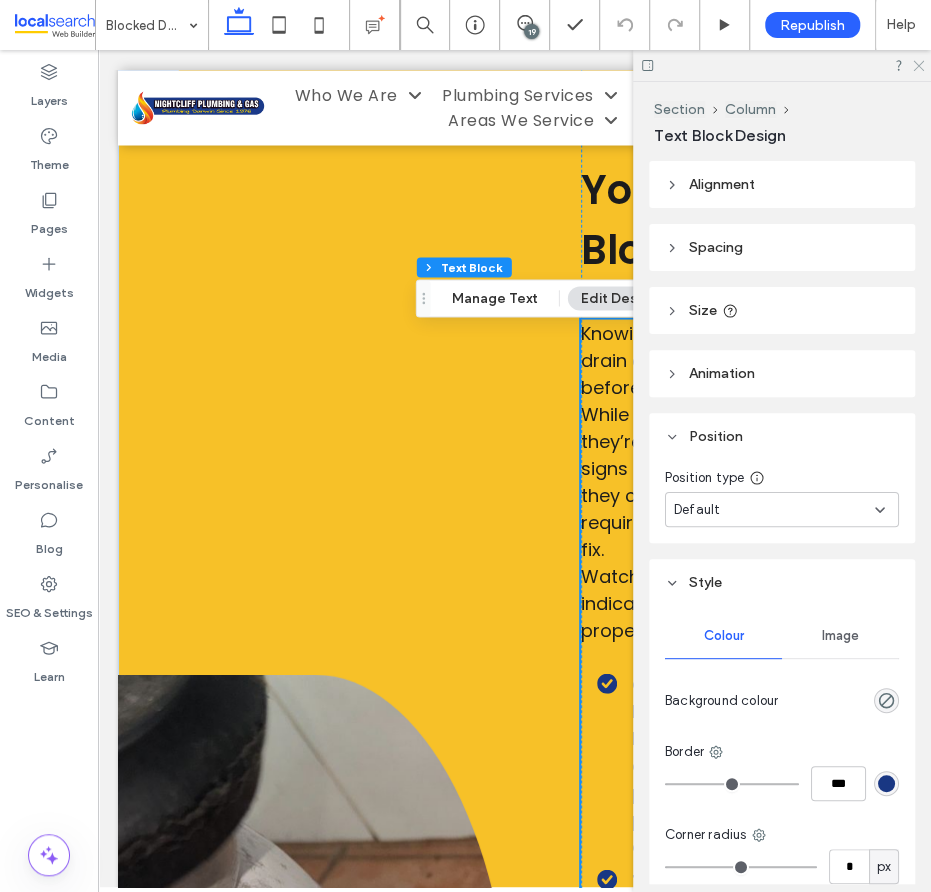 click 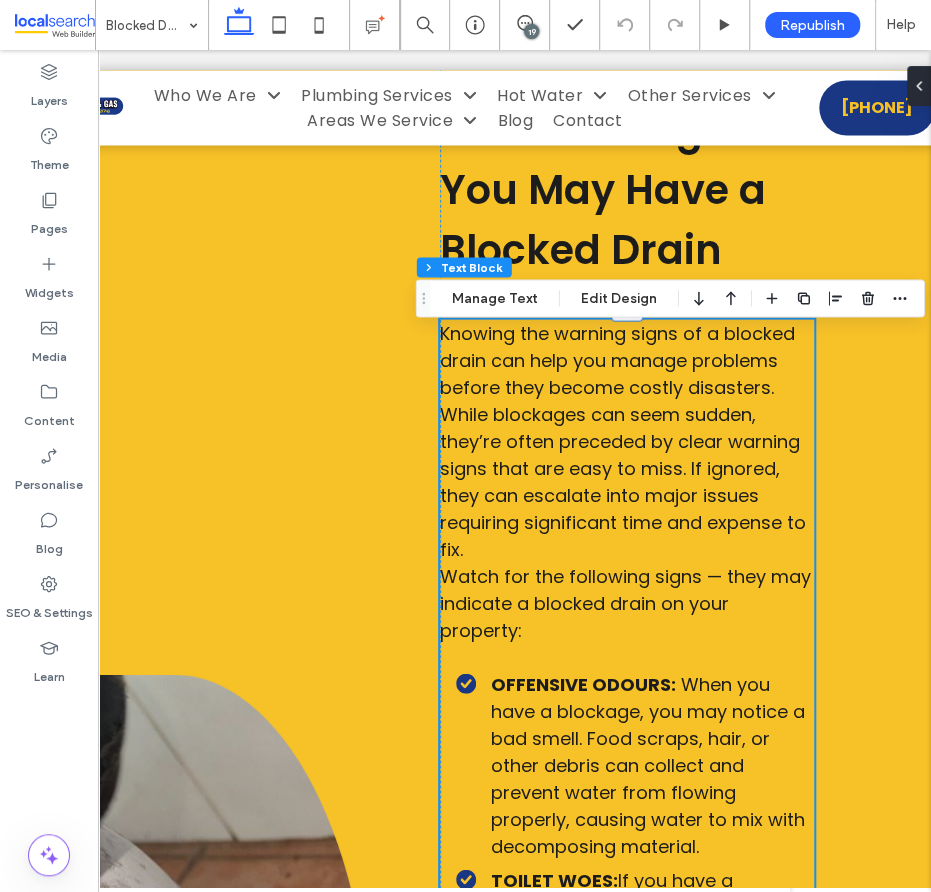 scroll, scrollTop: 0, scrollLeft: 150, axis: horizontal 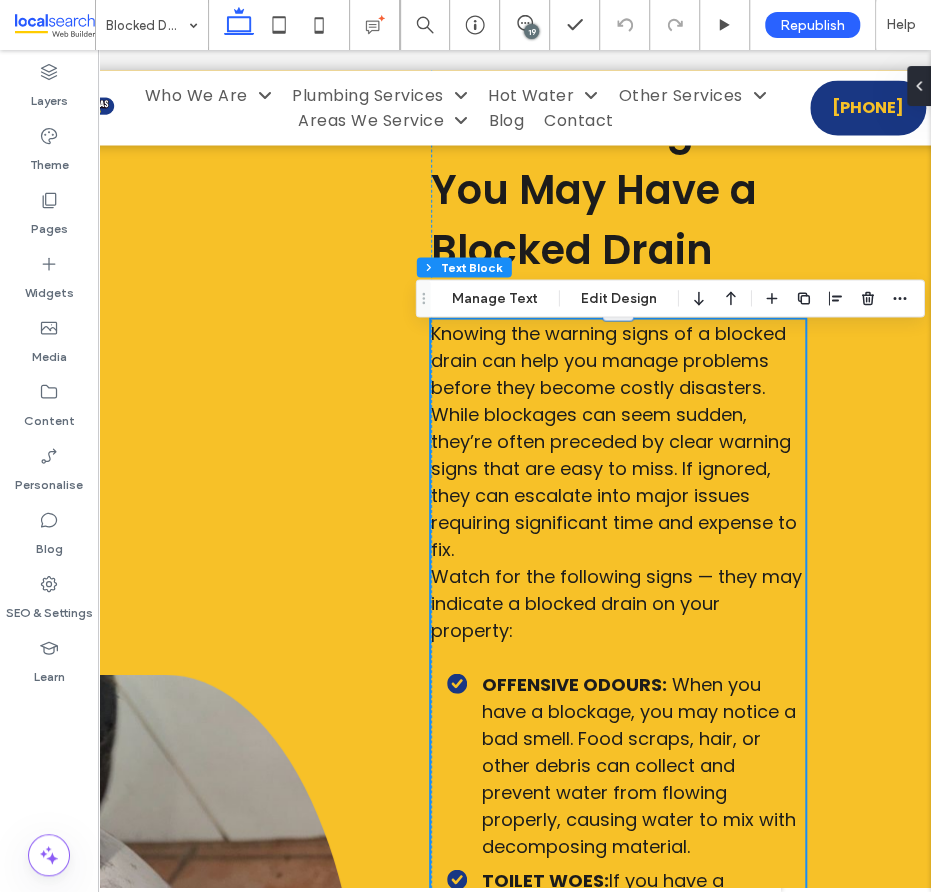 click on "Knowing the warning signs of a blocked drain can help you manage problems before they become costly disasters. While blockages can seem sudden, they’re often preceded by clear warning signs that are easy to miss. If ignored, they can escalate into major issues requiring significant time and expense to fix." at bounding box center [614, 440] 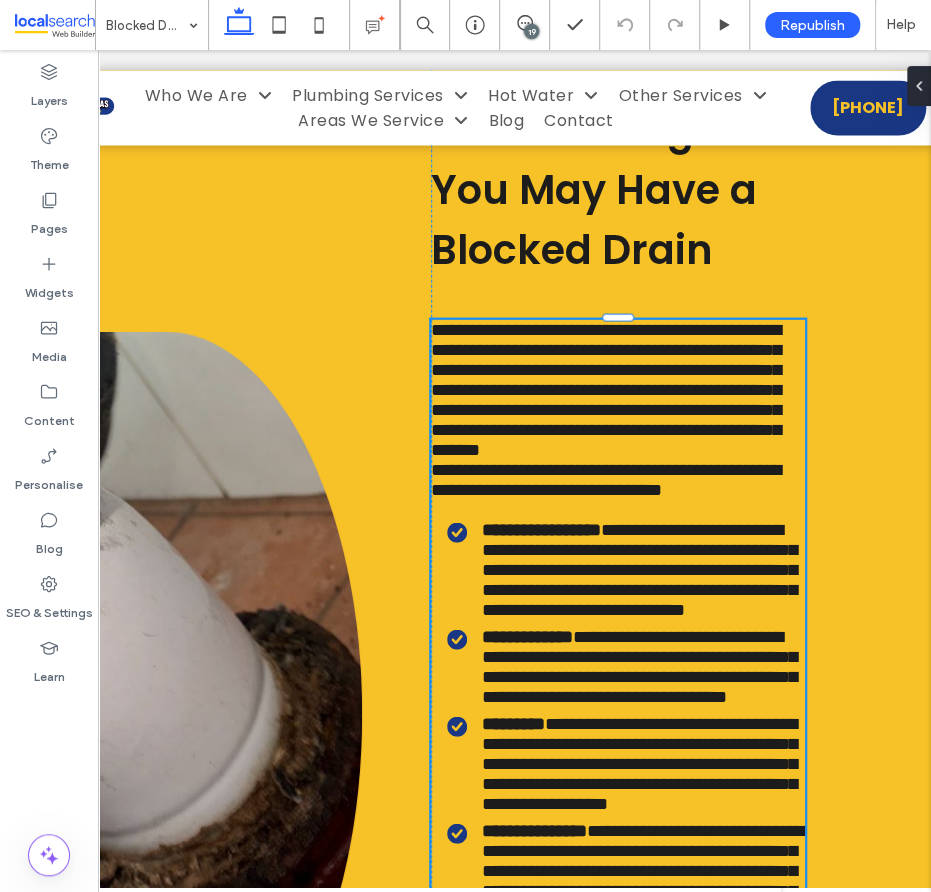 click on "**********" at bounding box center [606, 389] 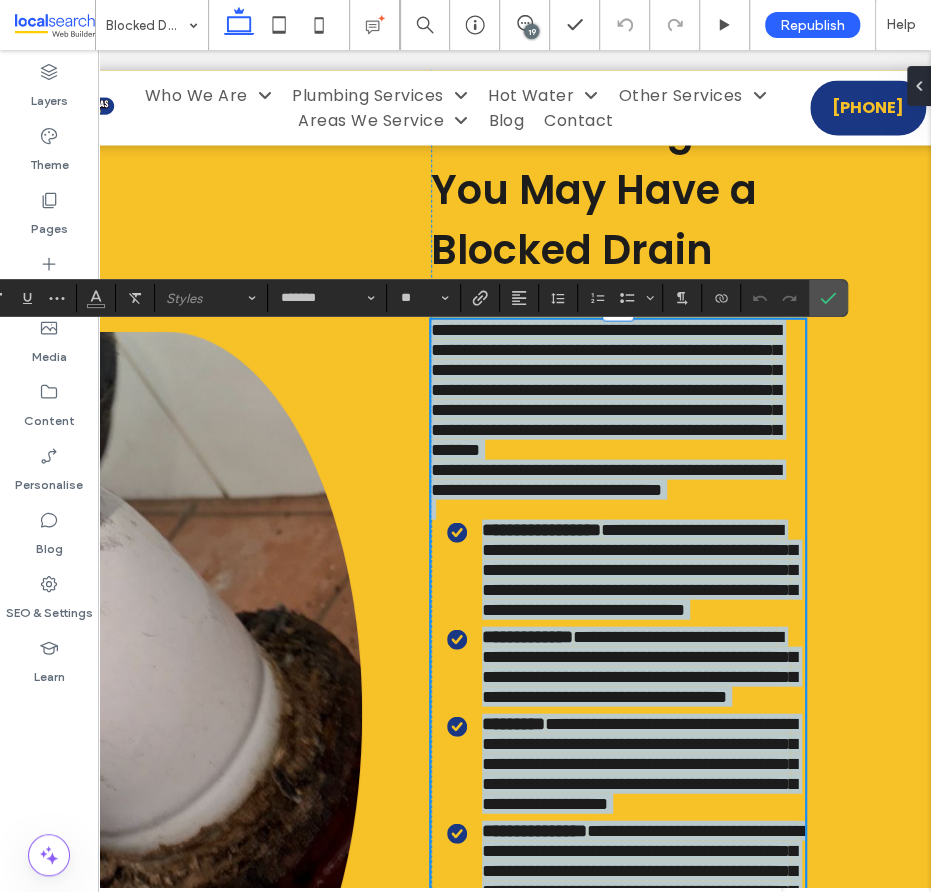 type on "*******" 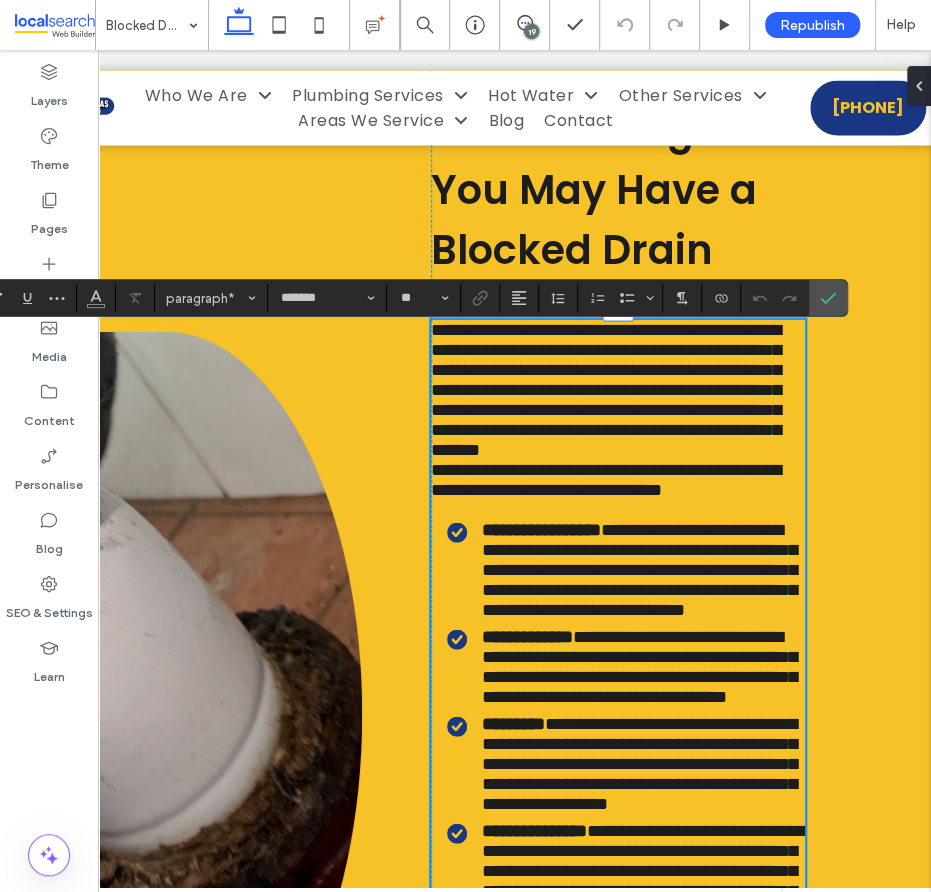 click on "**********" at bounding box center (606, 389) 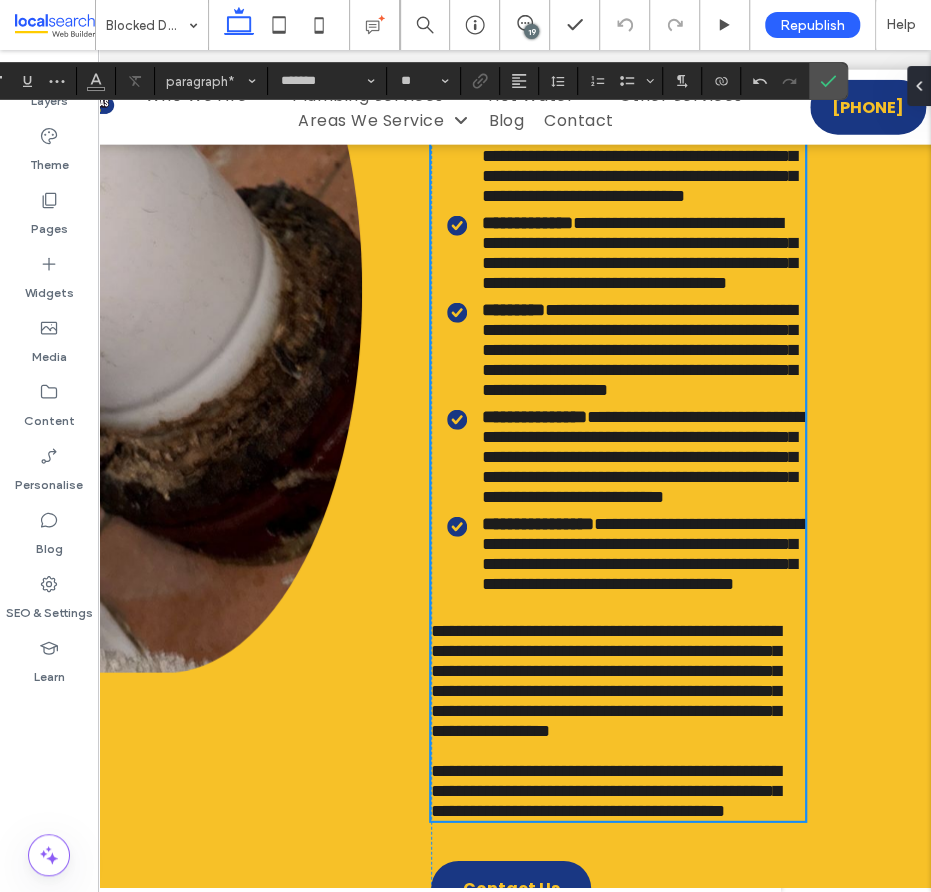 scroll, scrollTop: 4546, scrollLeft: 0, axis: vertical 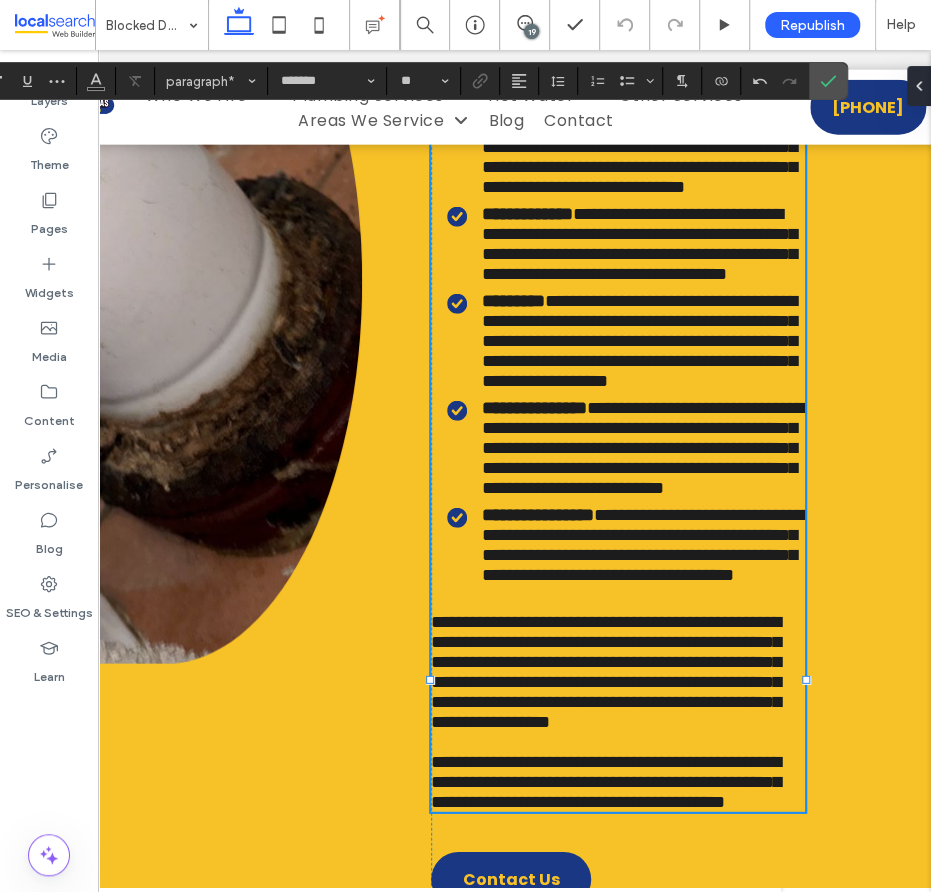 type 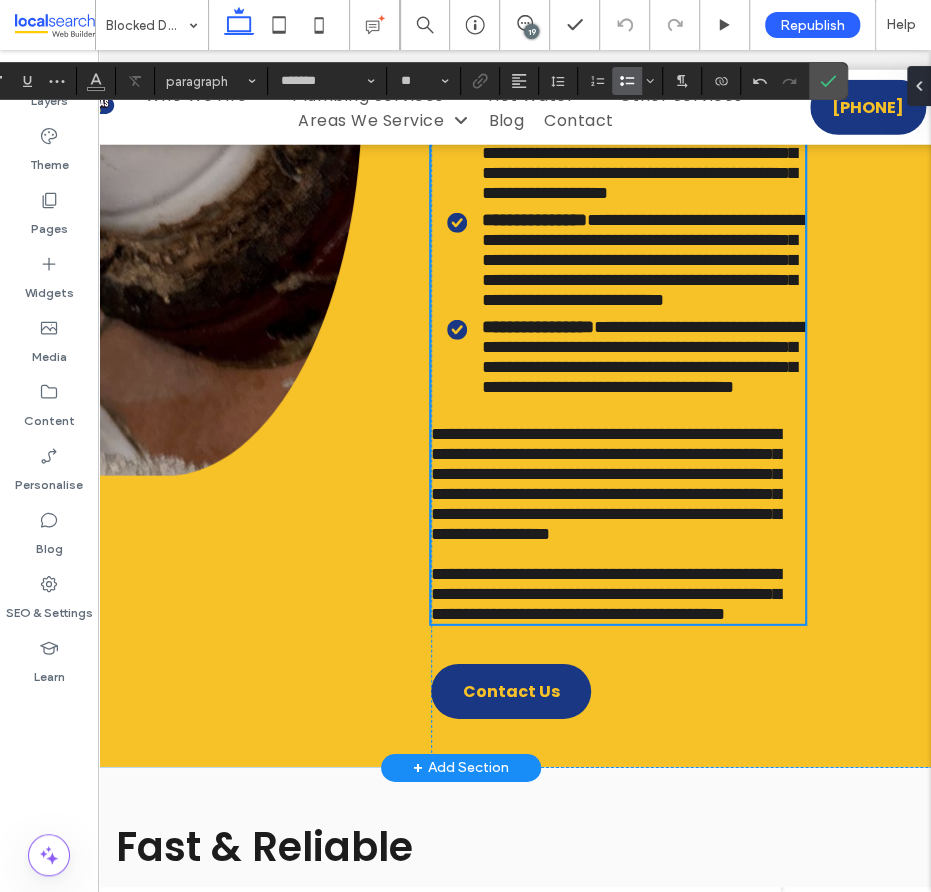 click on "**********" at bounding box center (639, 153) 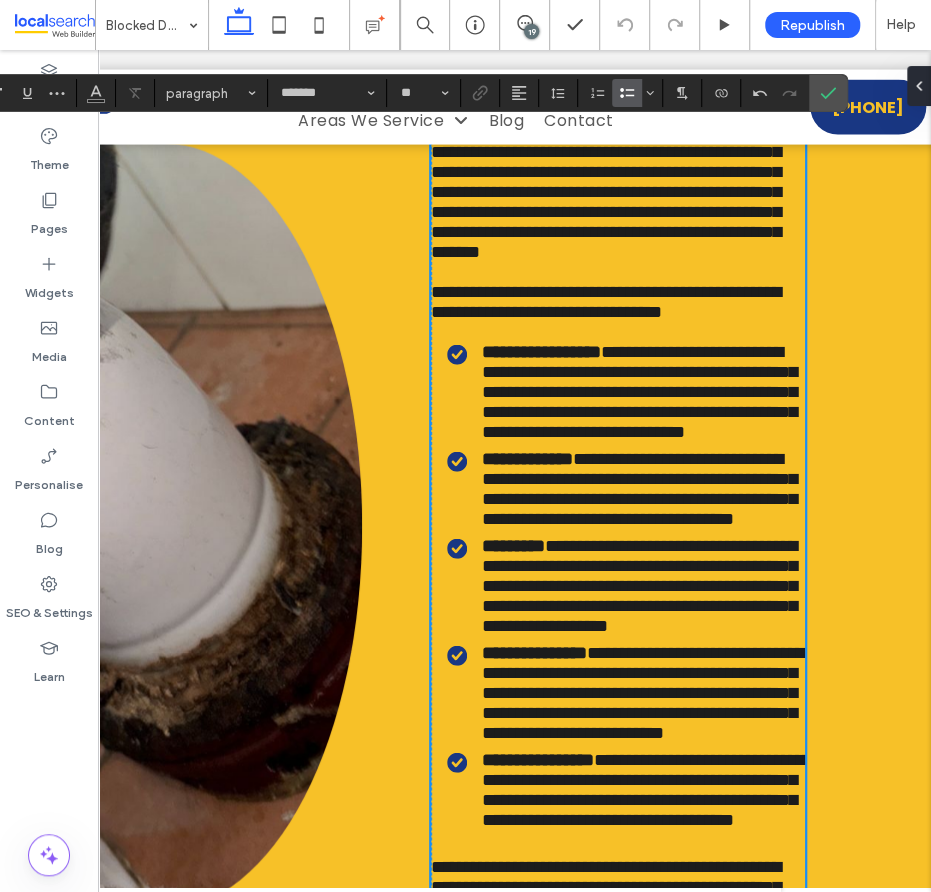 scroll, scrollTop: 4294, scrollLeft: 0, axis: vertical 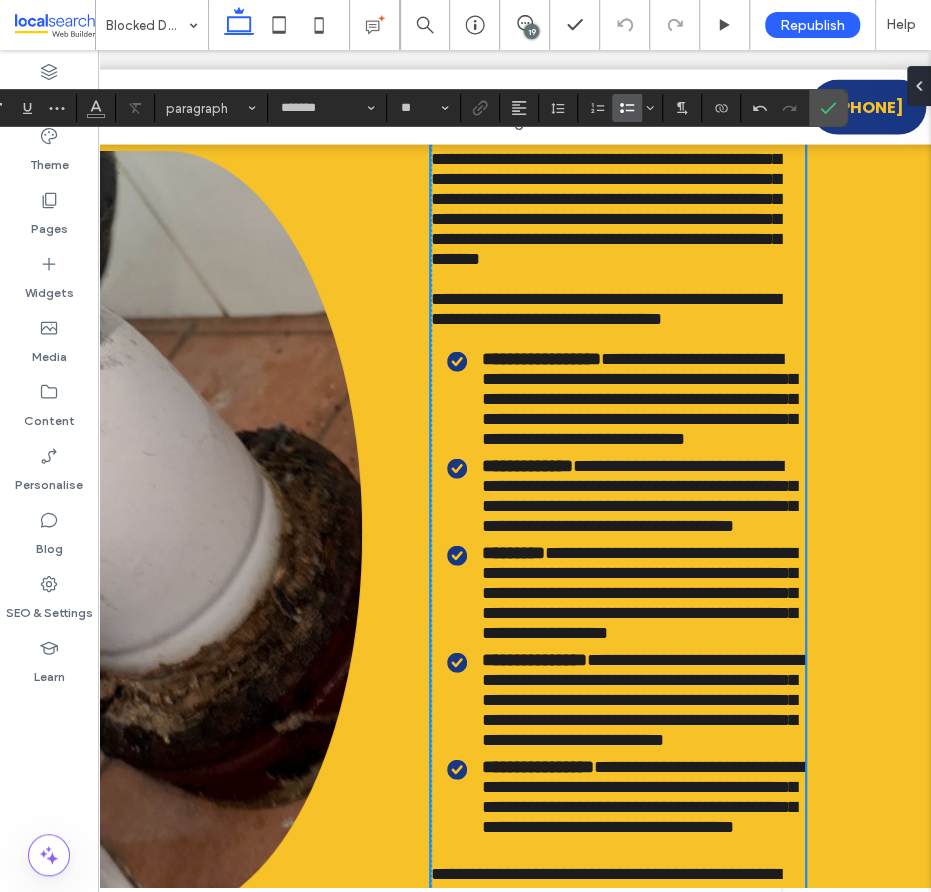 click on "﻿" at bounding box center [618, 279] 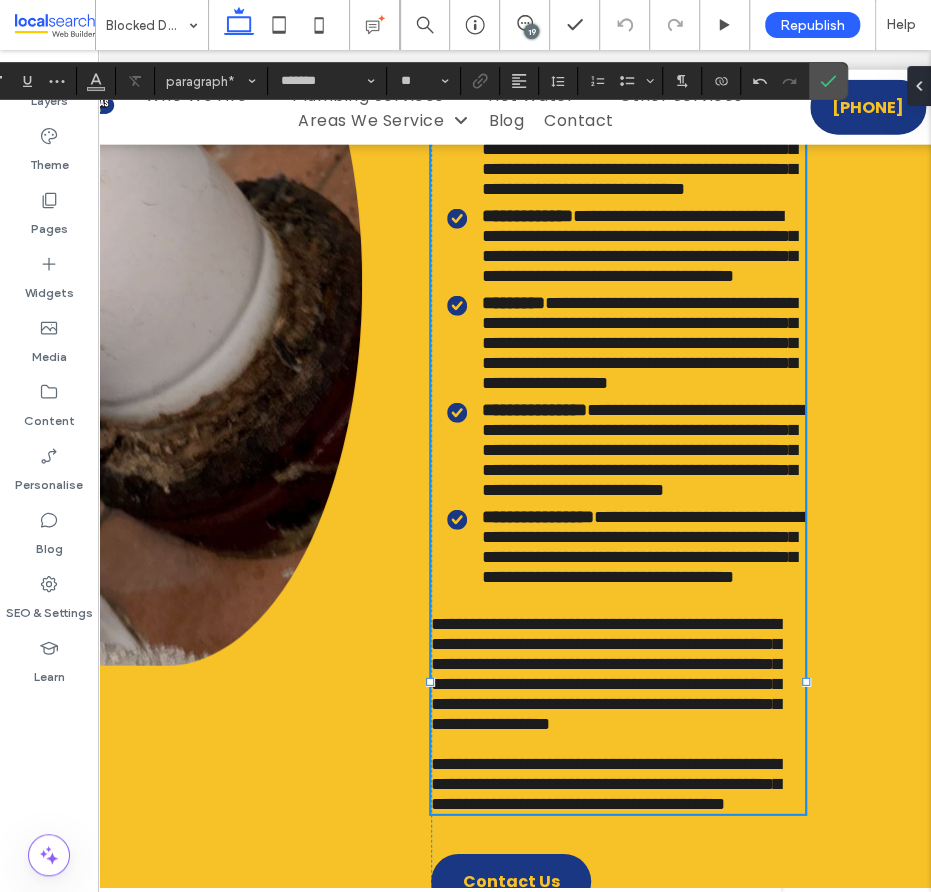 click on "**********" at bounding box center [639, 246] 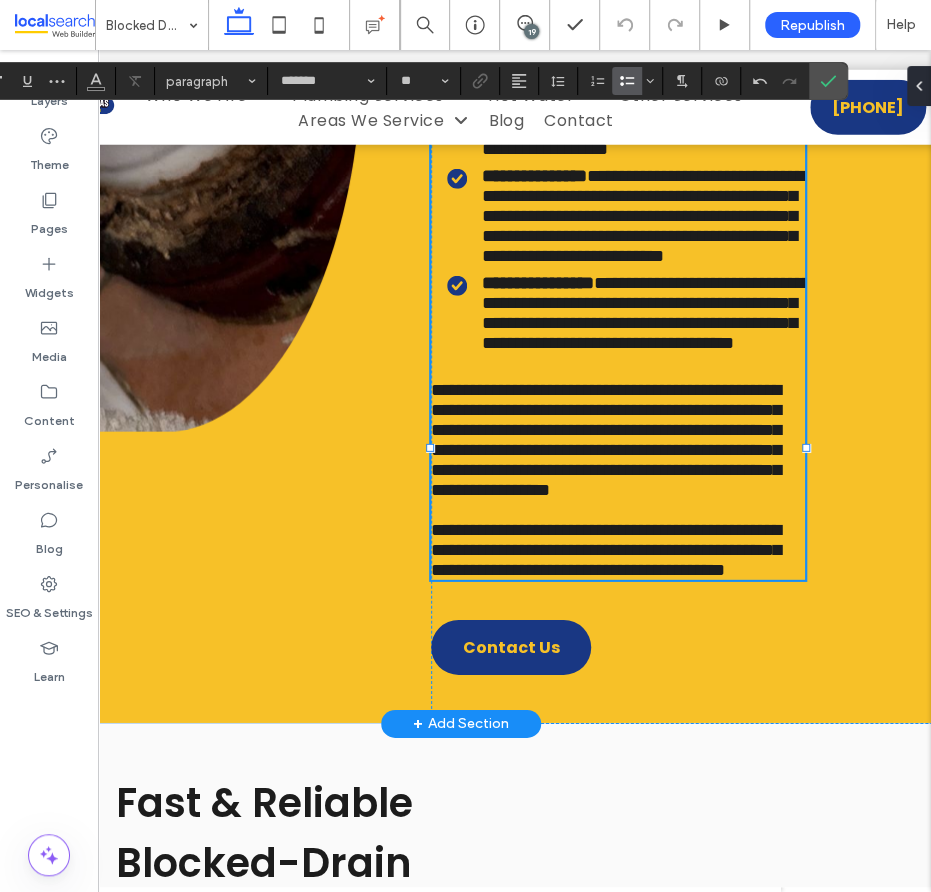 click on "**********" at bounding box center [639, 109] 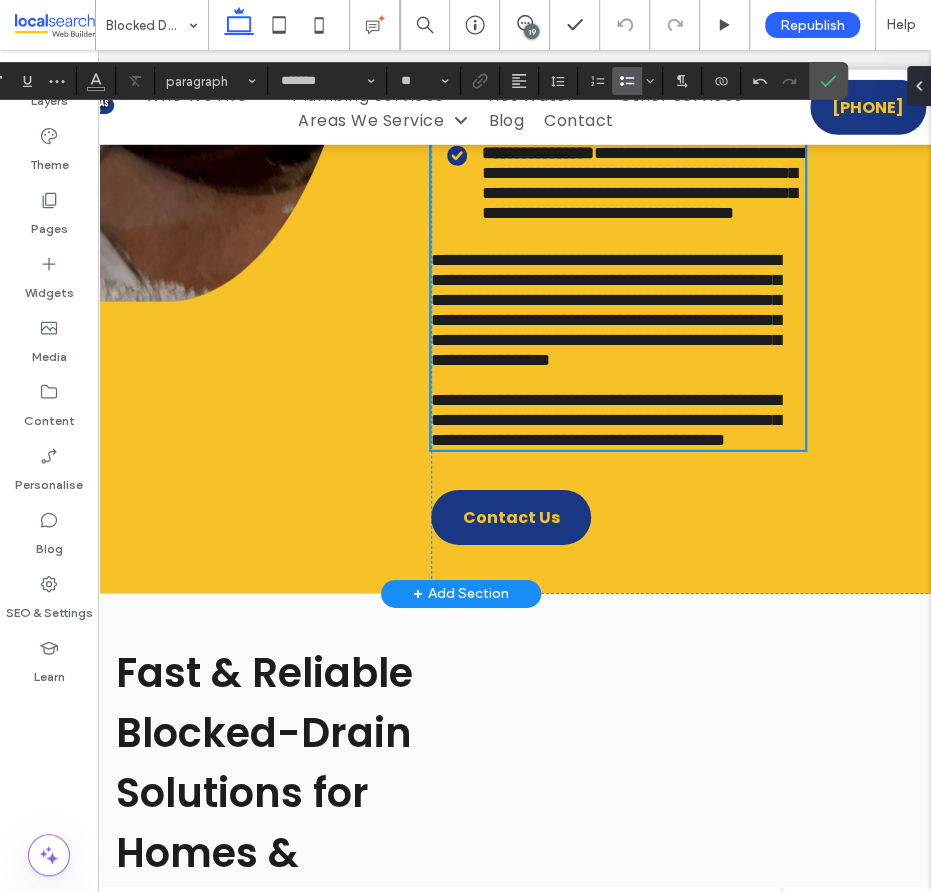 scroll, scrollTop: 4920, scrollLeft: 0, axis: vertical 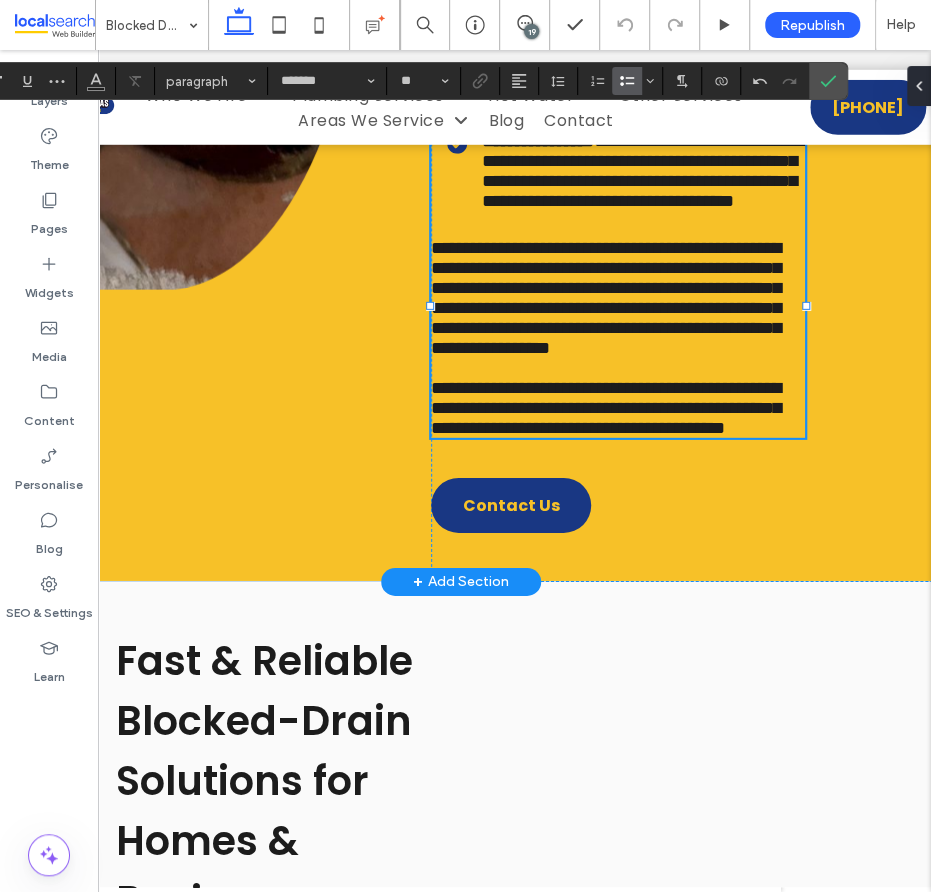 click on "**********" at bounding box center [626, 74] 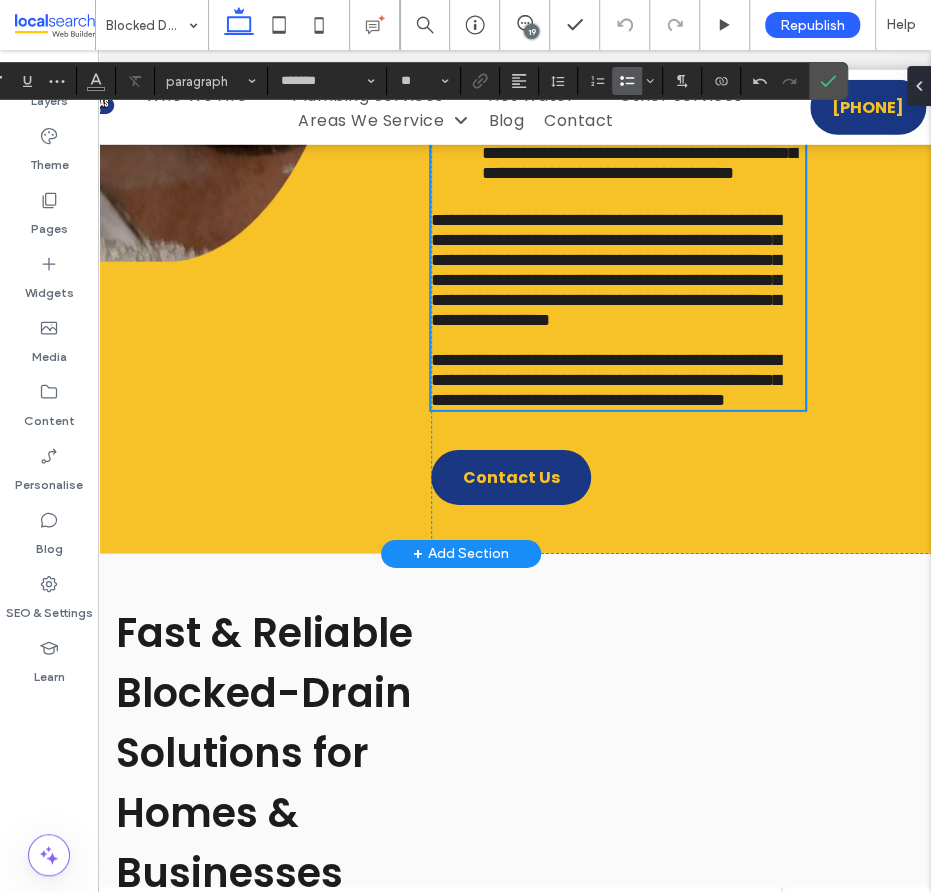 scroll, scrollTop: 5022, scrollLeft: 0, axis: vertical 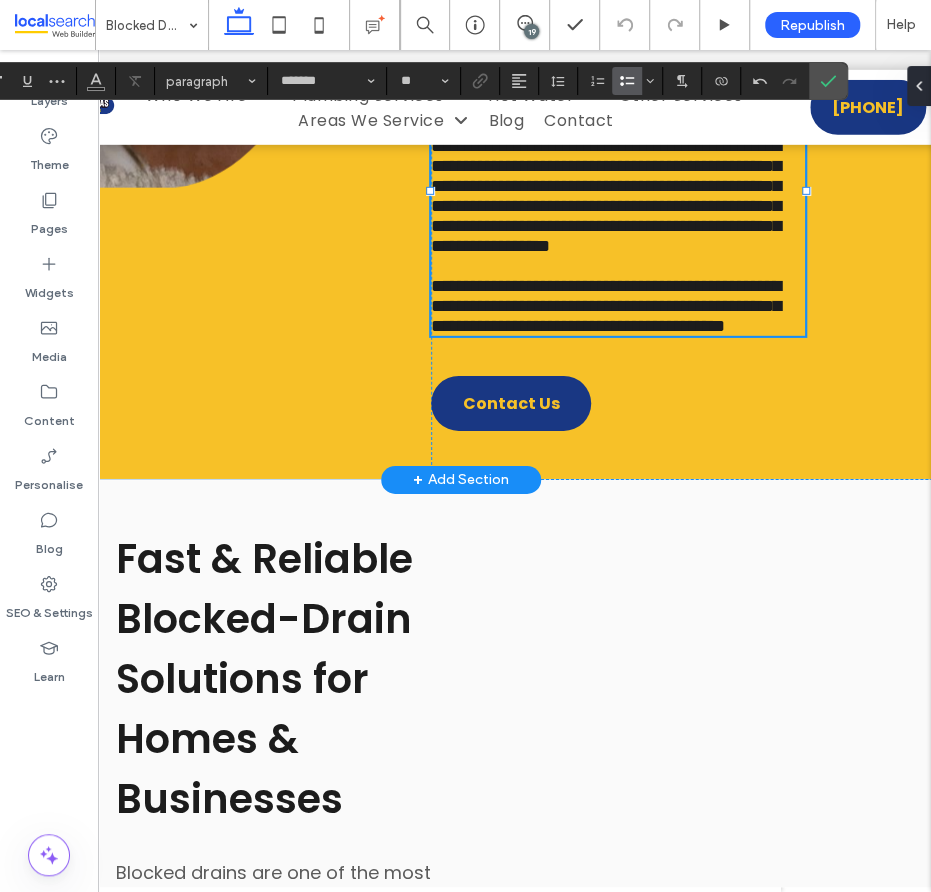 click on "**********" at bounding box center [618, 186] 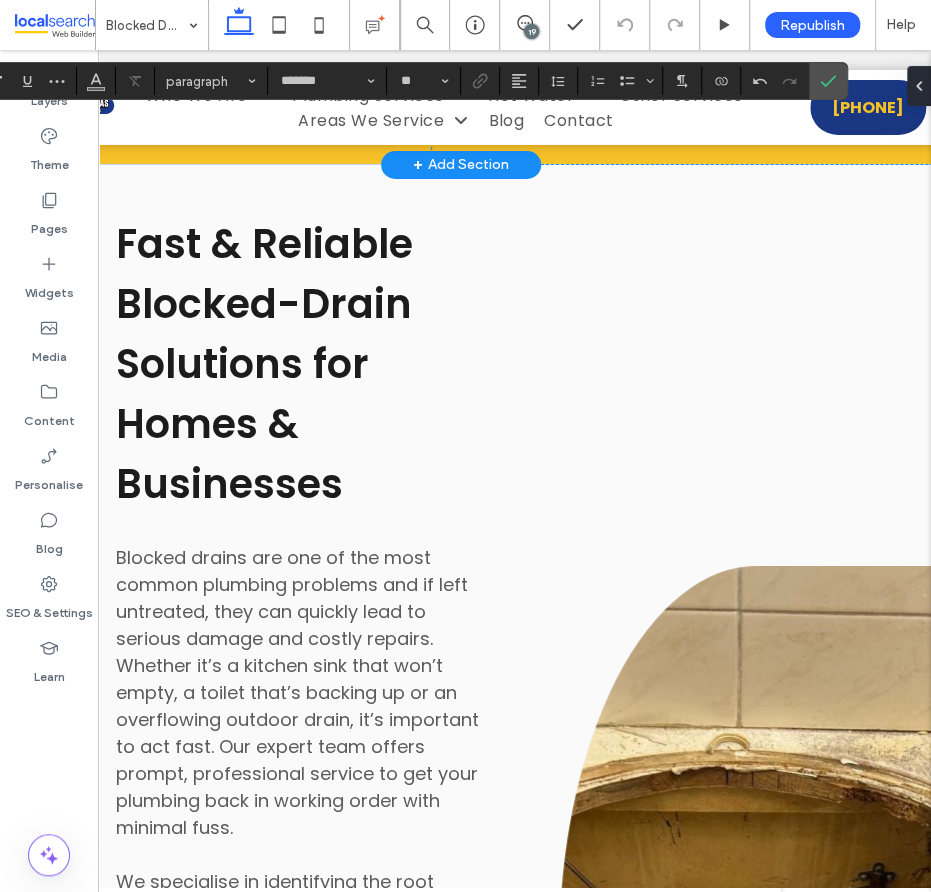 scroll, scrollTop: 5349, scrollLeft: 0, axis: vertical 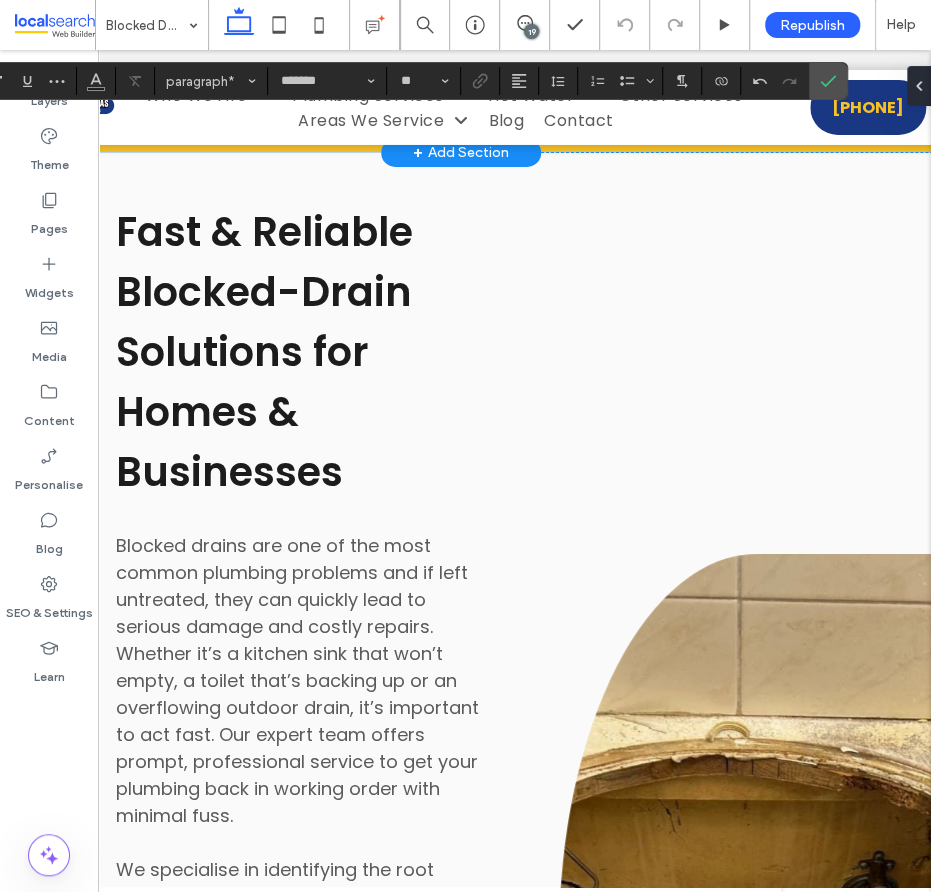 click on "**********" at bounding box center [606, -131] 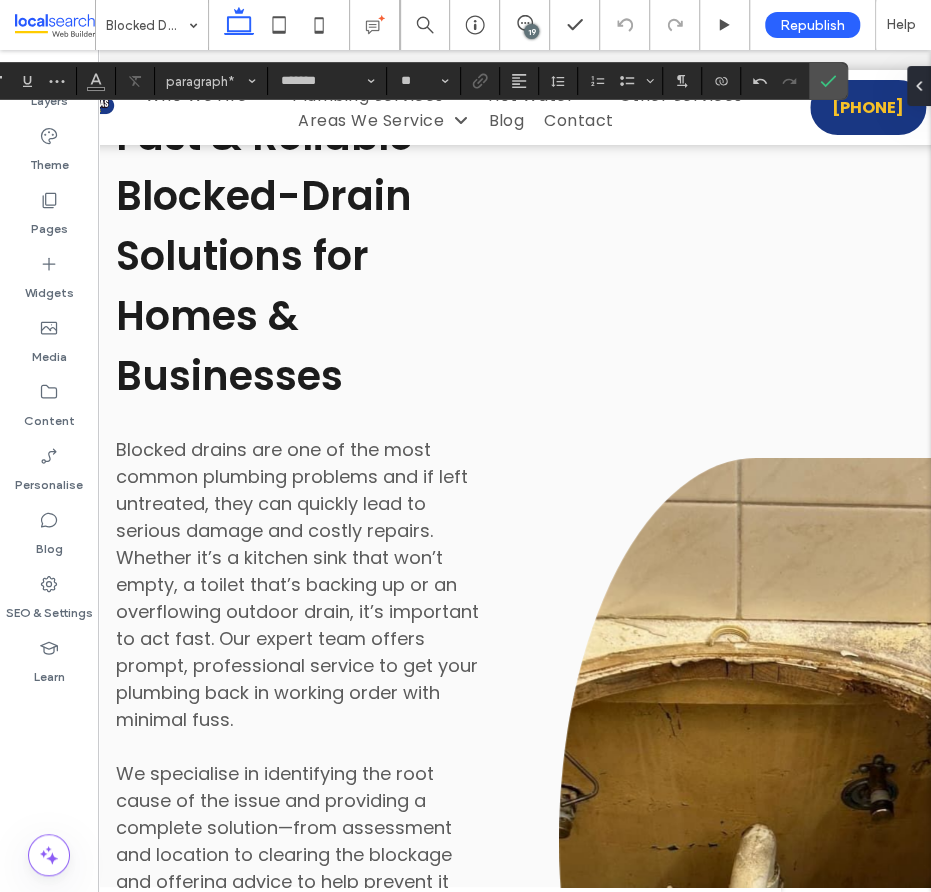 scroll, scrollTop: 5456, scrollLeft: 0, axis: vertical 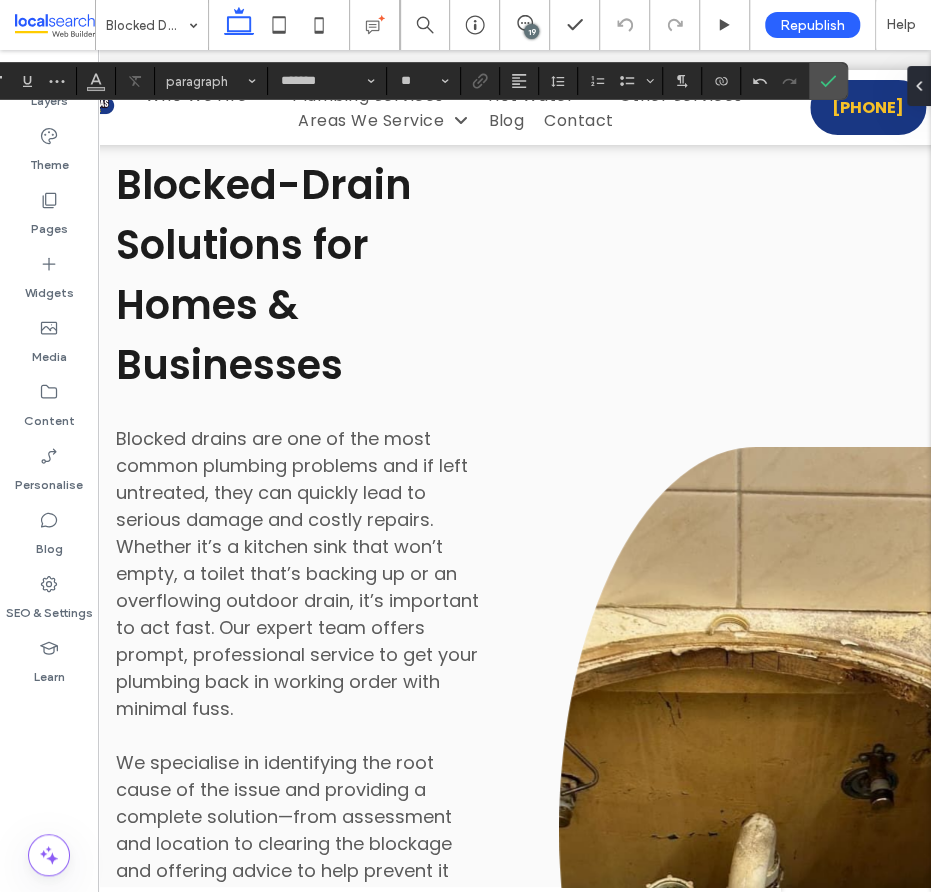 click at bounding box center (618, -168) 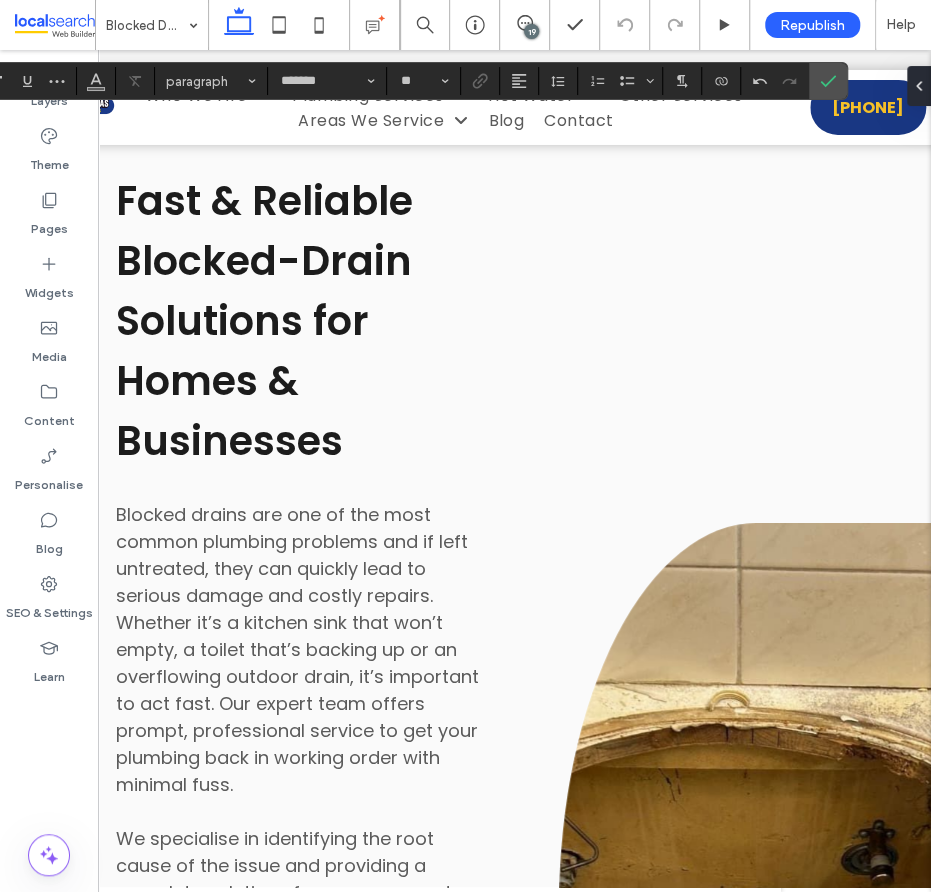 scroll, scrollTop: 5381, scrollLeft: 0, axis: vertical 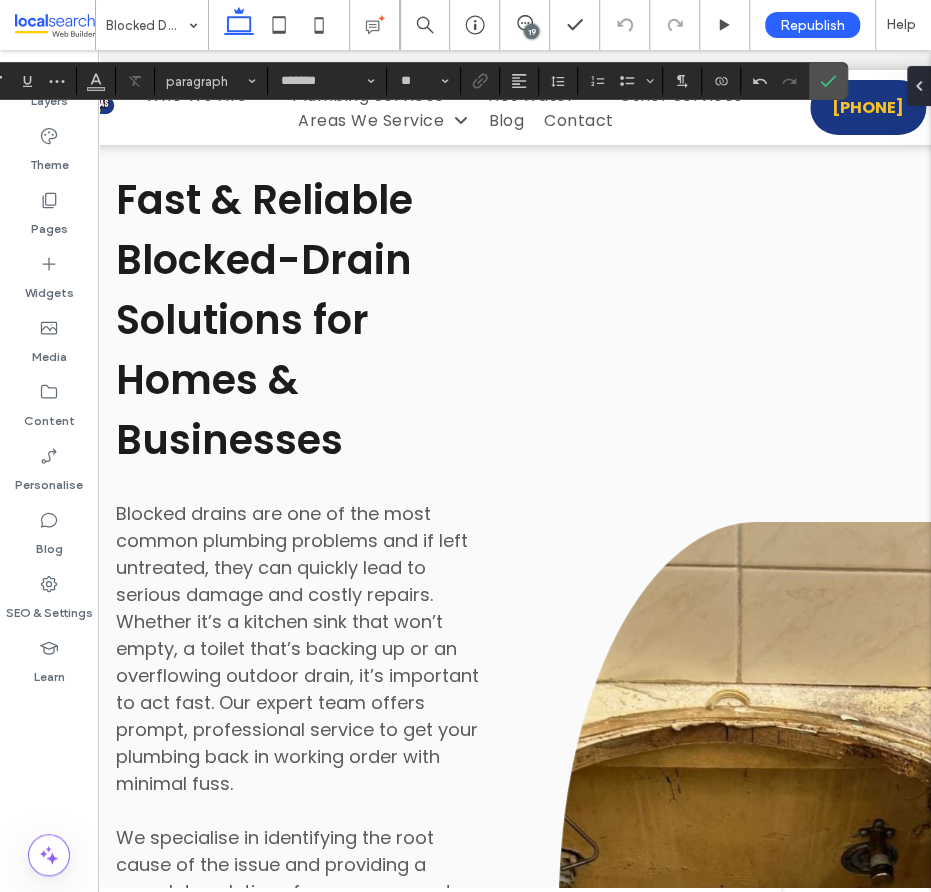 click on "**********" at bounding box center [606, -53] 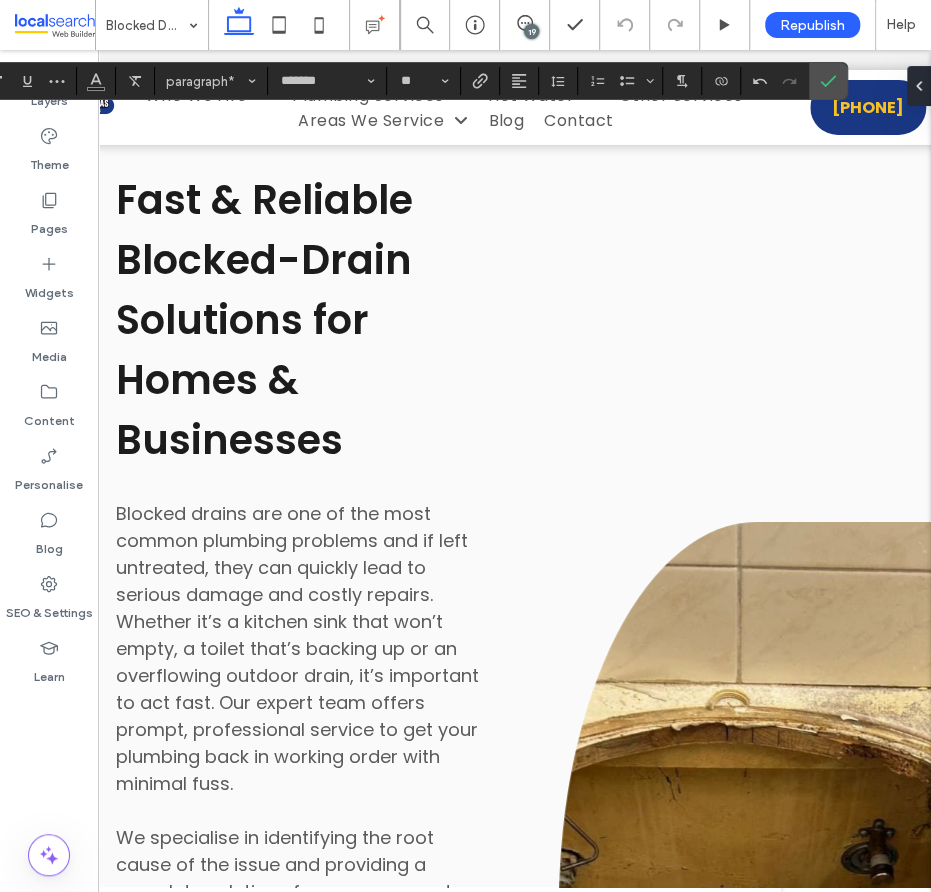 drag, startPoint x: 720, startPoint y: 565, endPoint x: 606, endPoint y: 563, distance: 114.01754 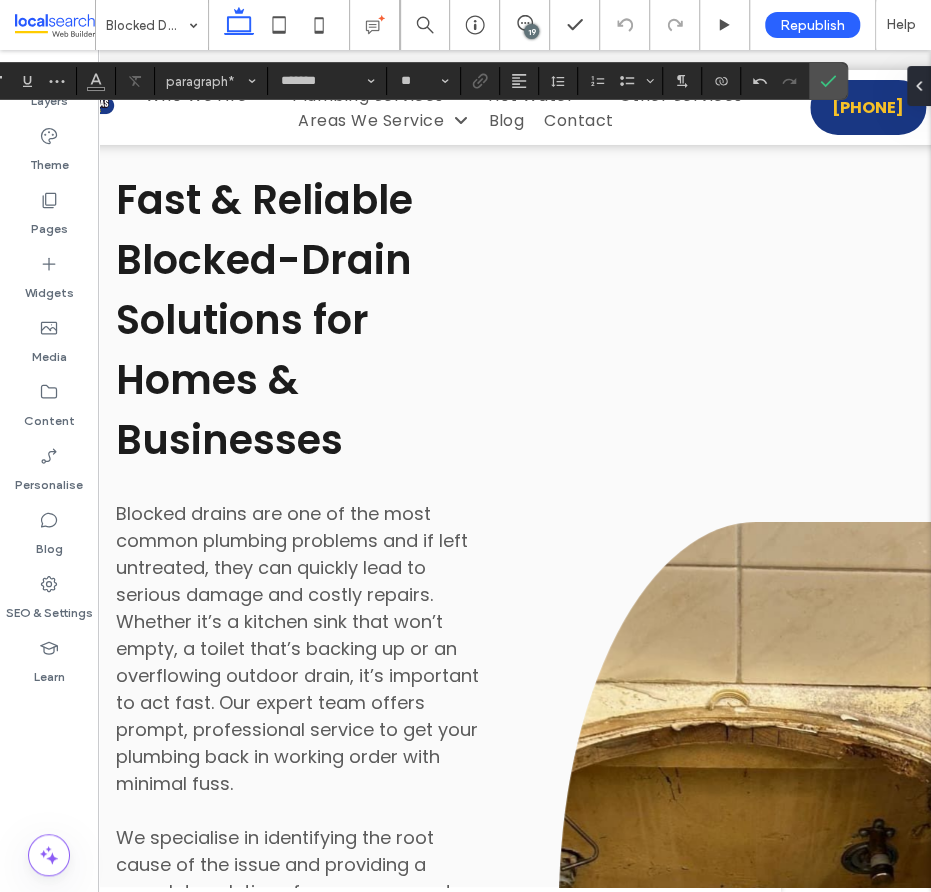 click on "**********" at bounding box center [606, -53] 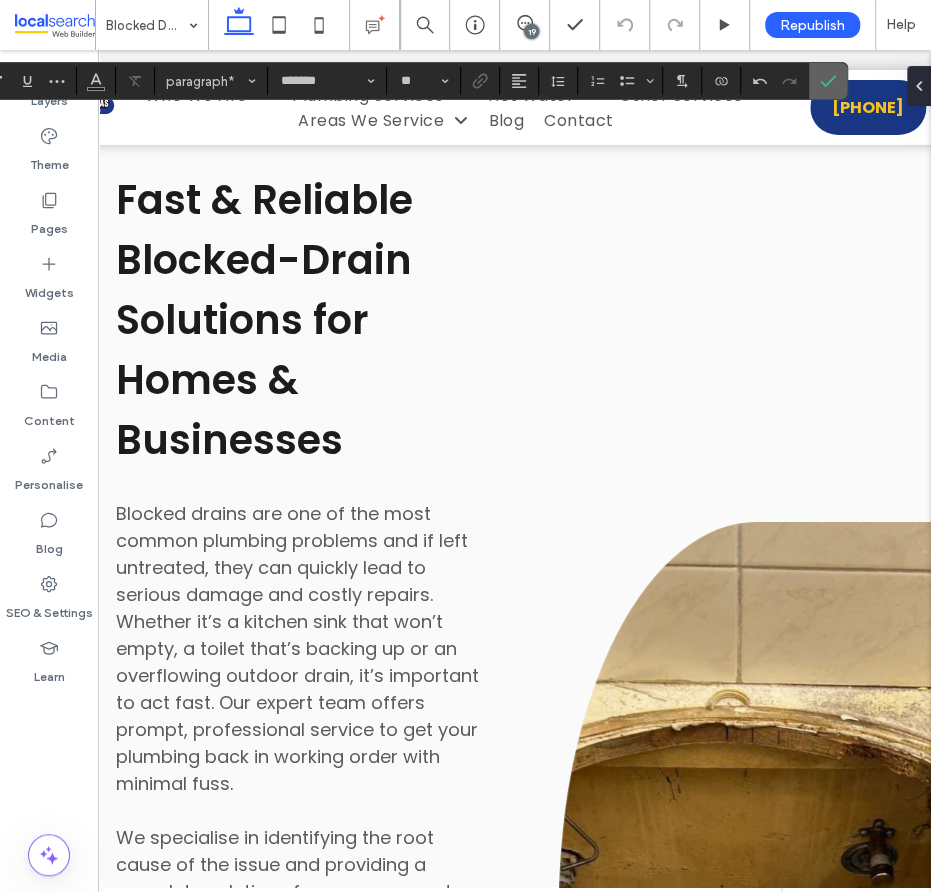 click at bounding box center [828, 81] 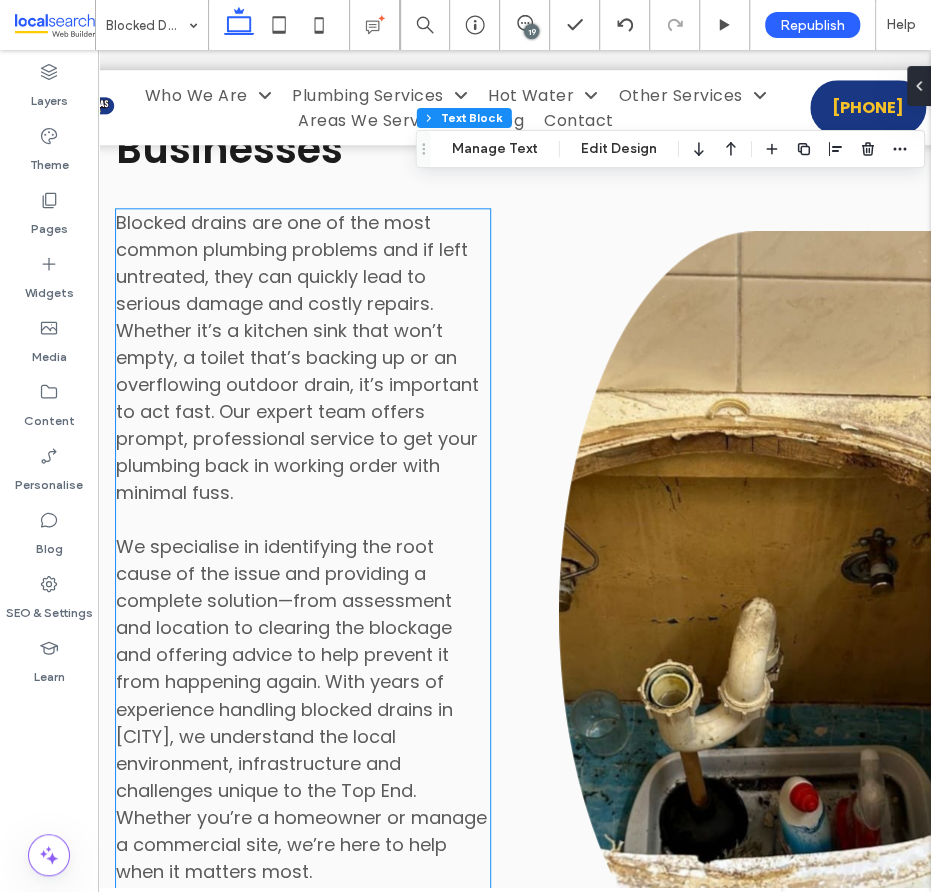 scroll, scrollTop: 6337, scrollLeft: 0, axis: vertical 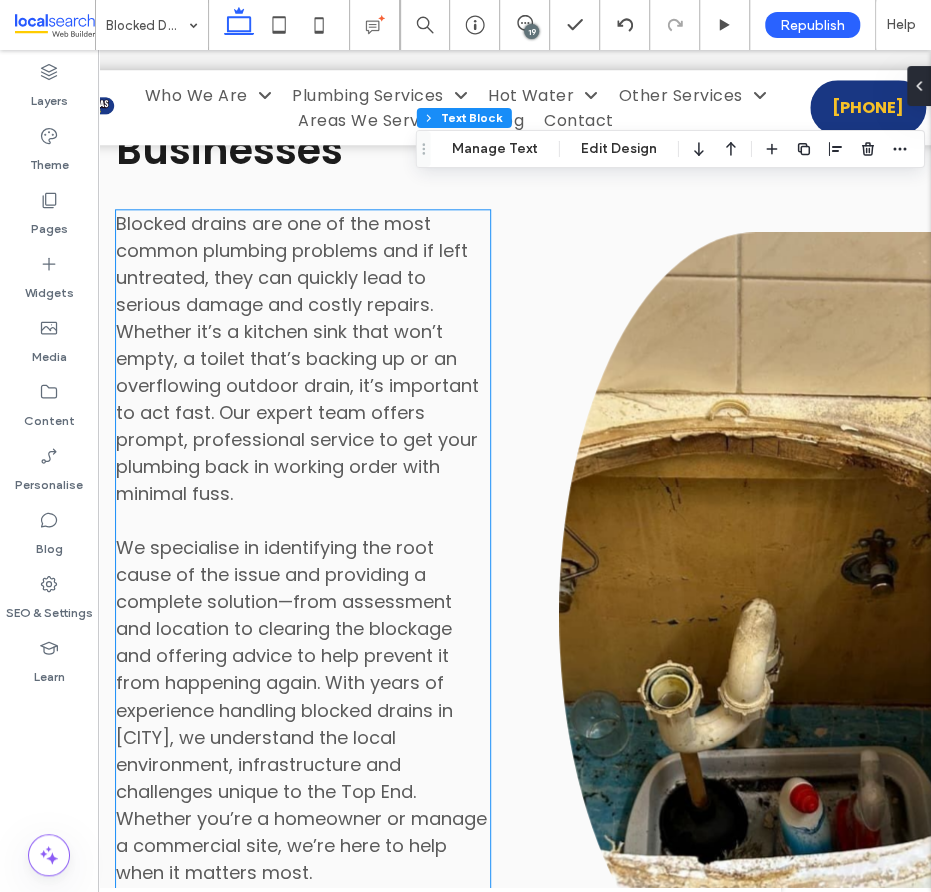click on "Blocked drains are one of the most common plumbing problems and if left untreated, they can quickly lead to serious damage and costly repairs. Whether it’s a kitchen sink that won’t empty, a toilet that’s backing up or an overflowing outdoor drain, it’s important to act fast. Our expert team offers prompt, professional service to get your plumbing back in working order with minimal fuss." at bounding box center (303, 358) 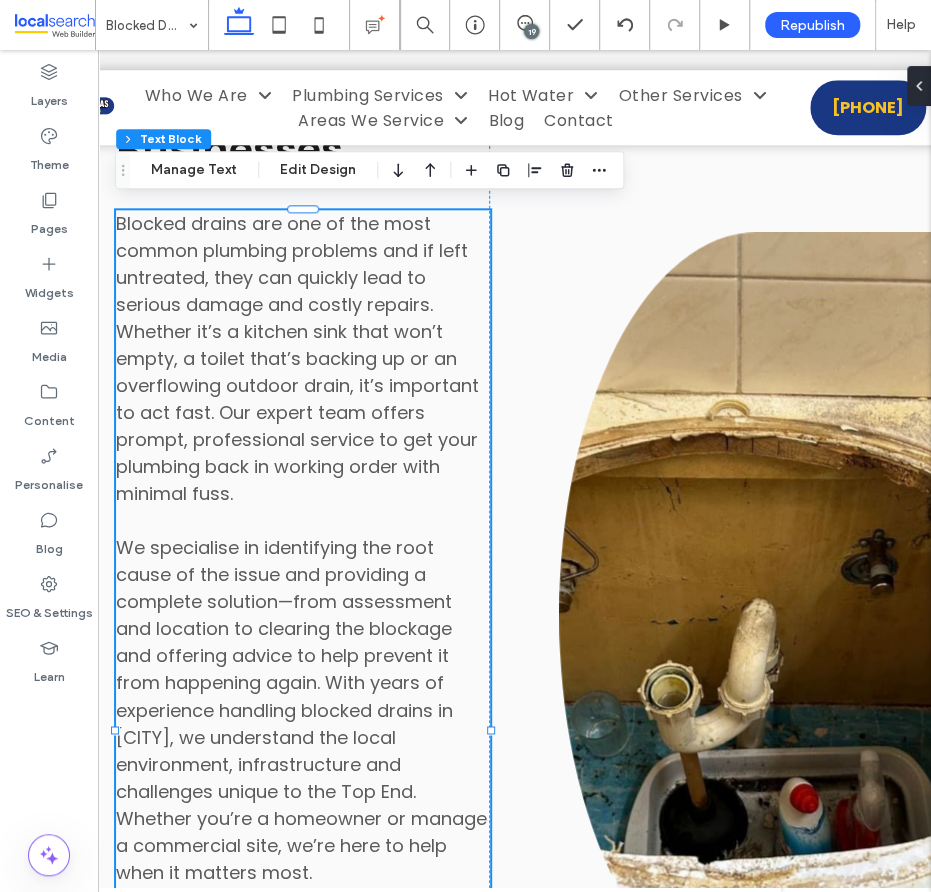 click on "Blocked drains are one of the most common plumbing problems and if left untreated, they can quickly lead to serious damage and costly repairs. Whether it’s a kitchen sink that won’t empty, a toilet that’s backing up or an overflowing outdoor drain, it’s important to act fast. Our expert team offers prompt, professional service to get your plumbing back in working order with minimal fuss." at bounding box center [297, 358] 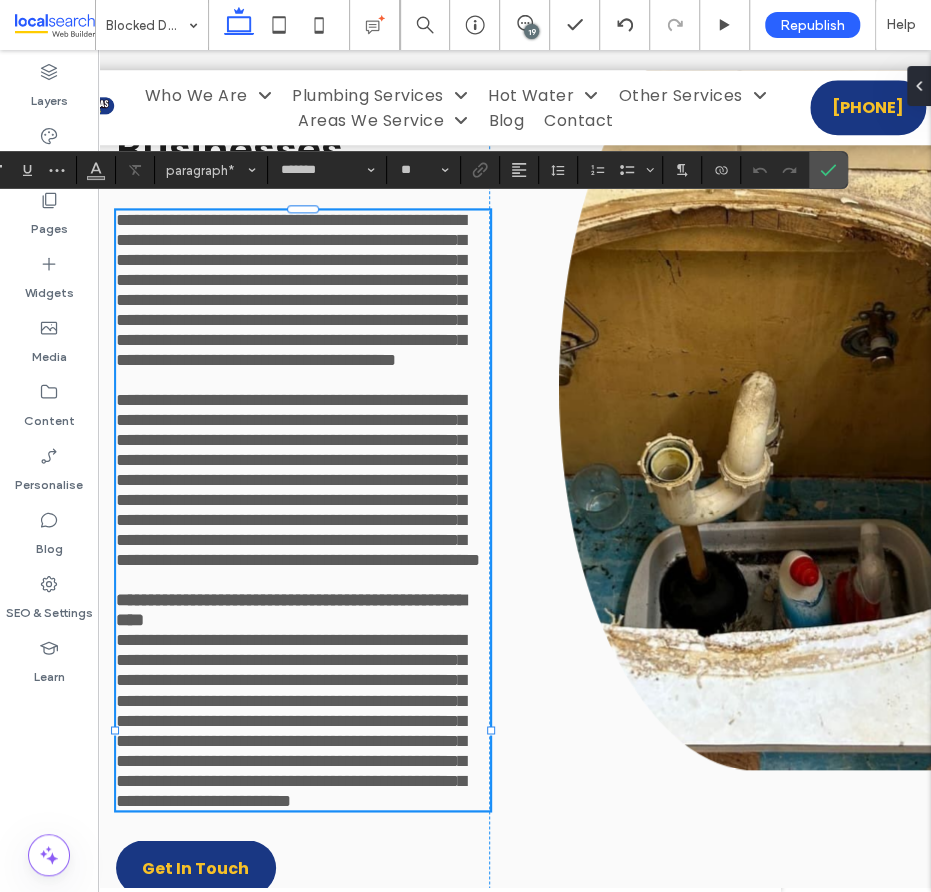 click on "**********" at bounding box center [291, 290] 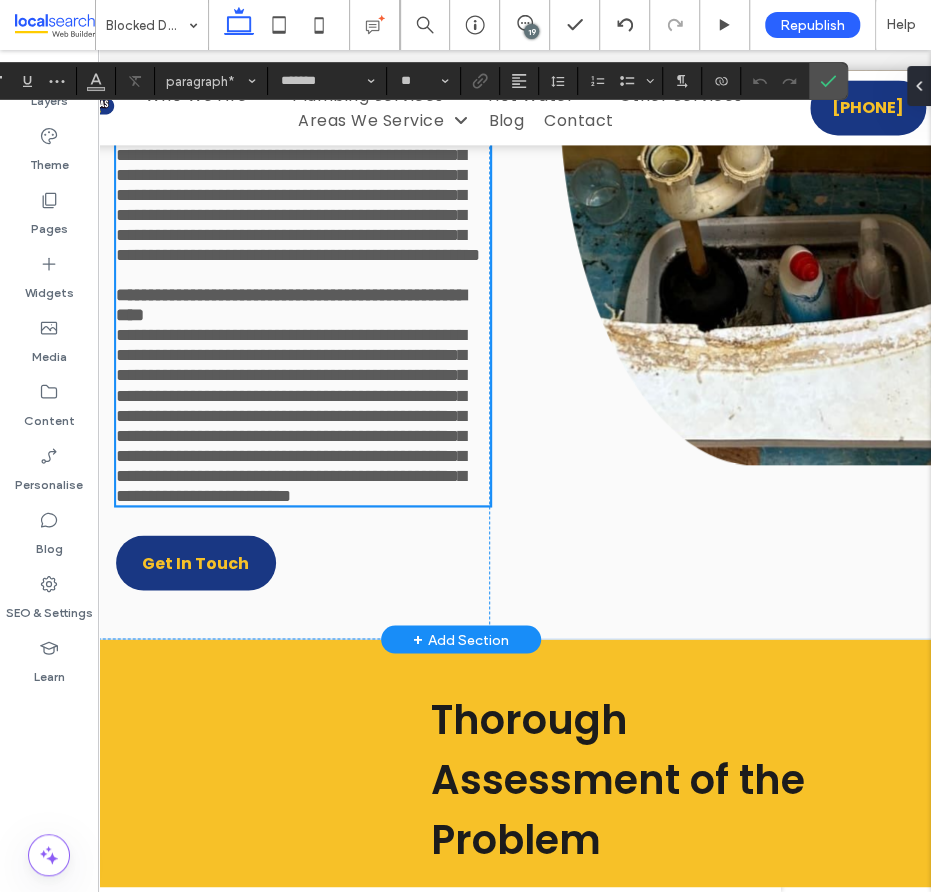 scroll, scrollTop: 6641, scrollLeft: 0, axis: vertical 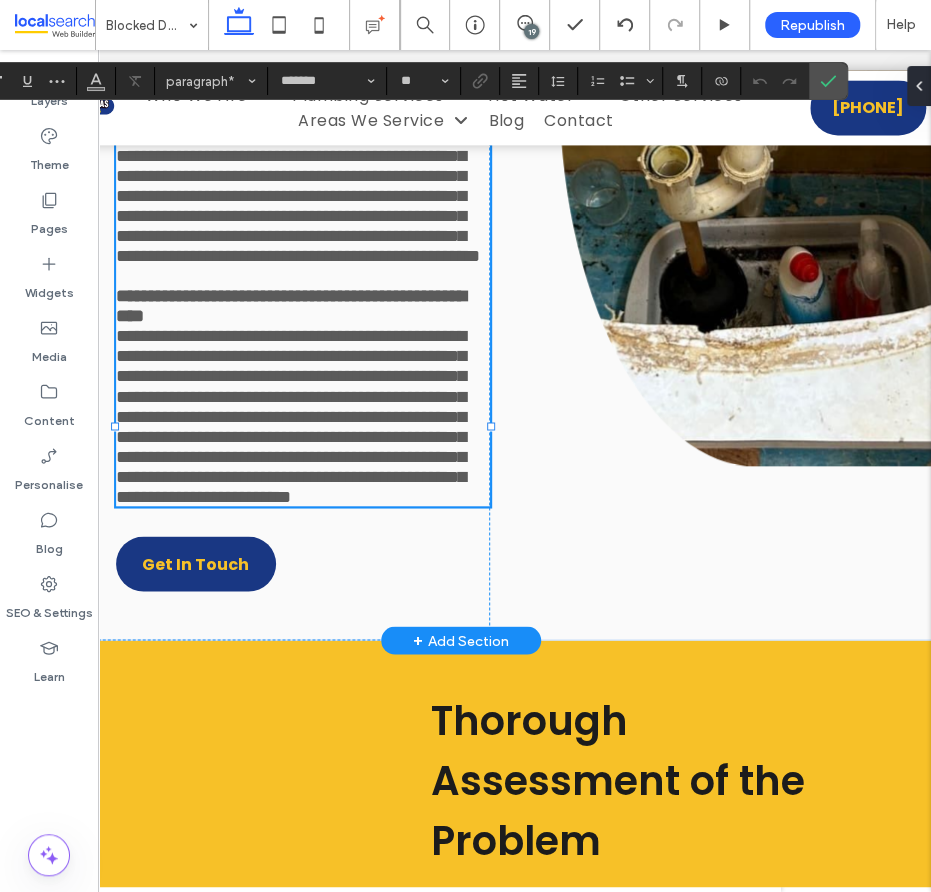 click on "**********" at bounding box center [303, 306] 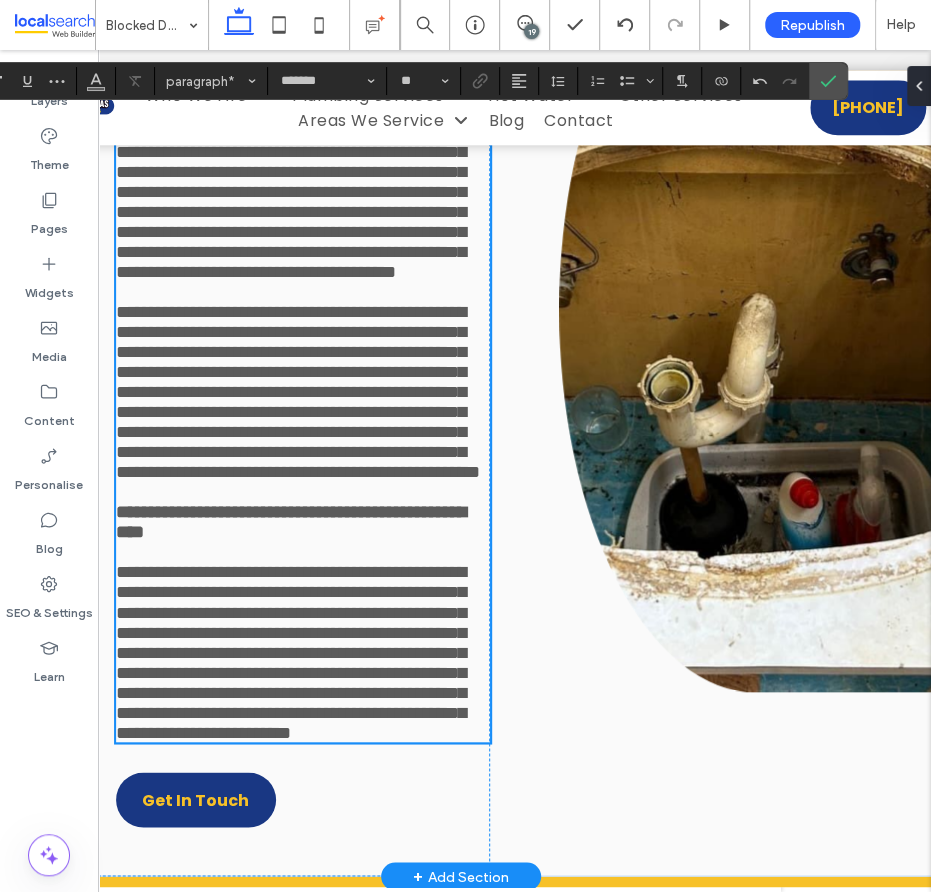 scroll, scrollTop: 6426, scrollLeft: 0, axis: vertical 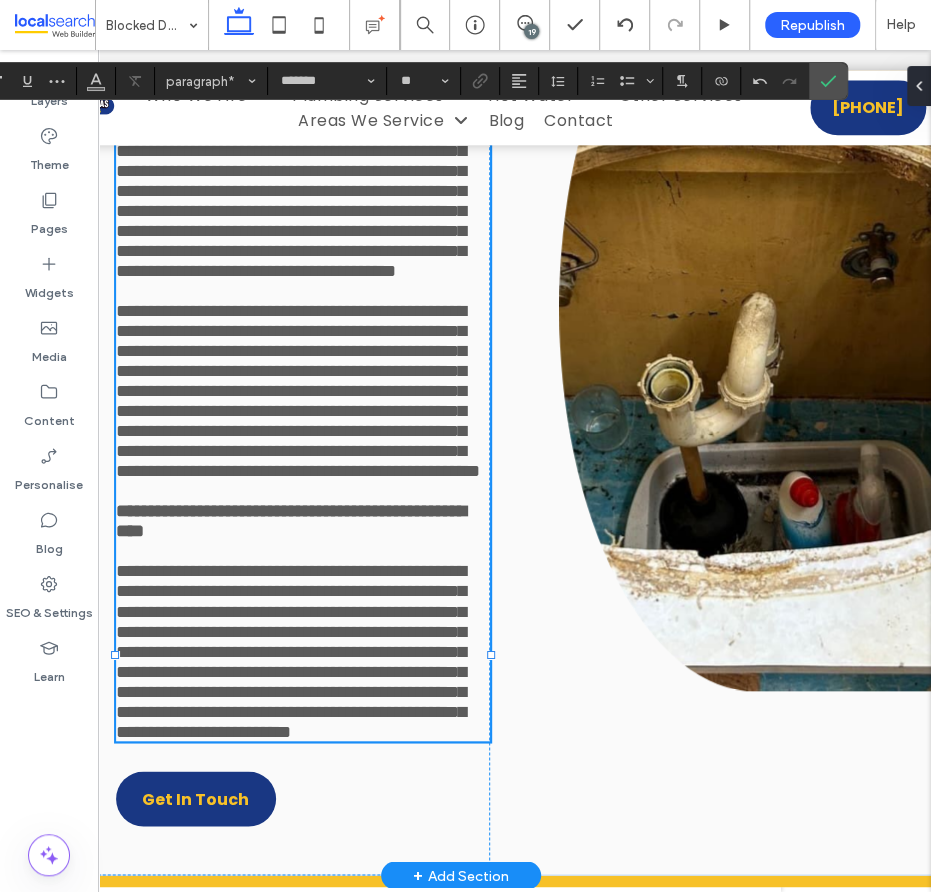 click on "**********" at bounding box center [291, 201] 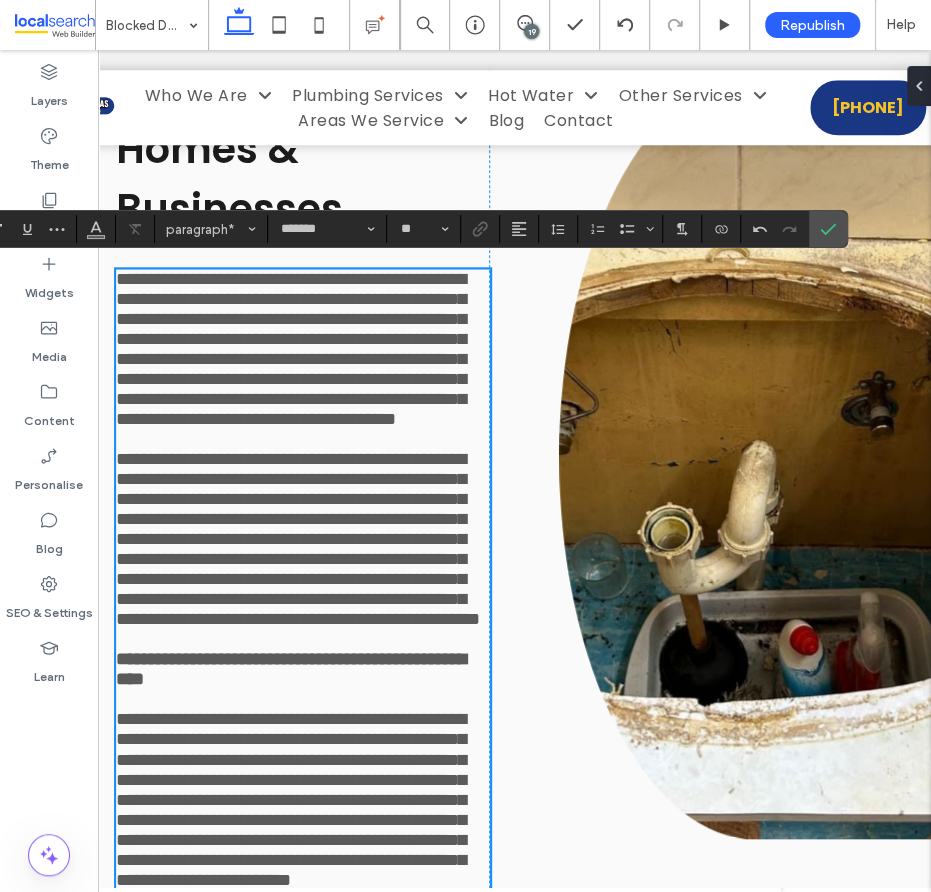 scroll, scrollTop: 6281, scrollLeft: 0, axis: vertical 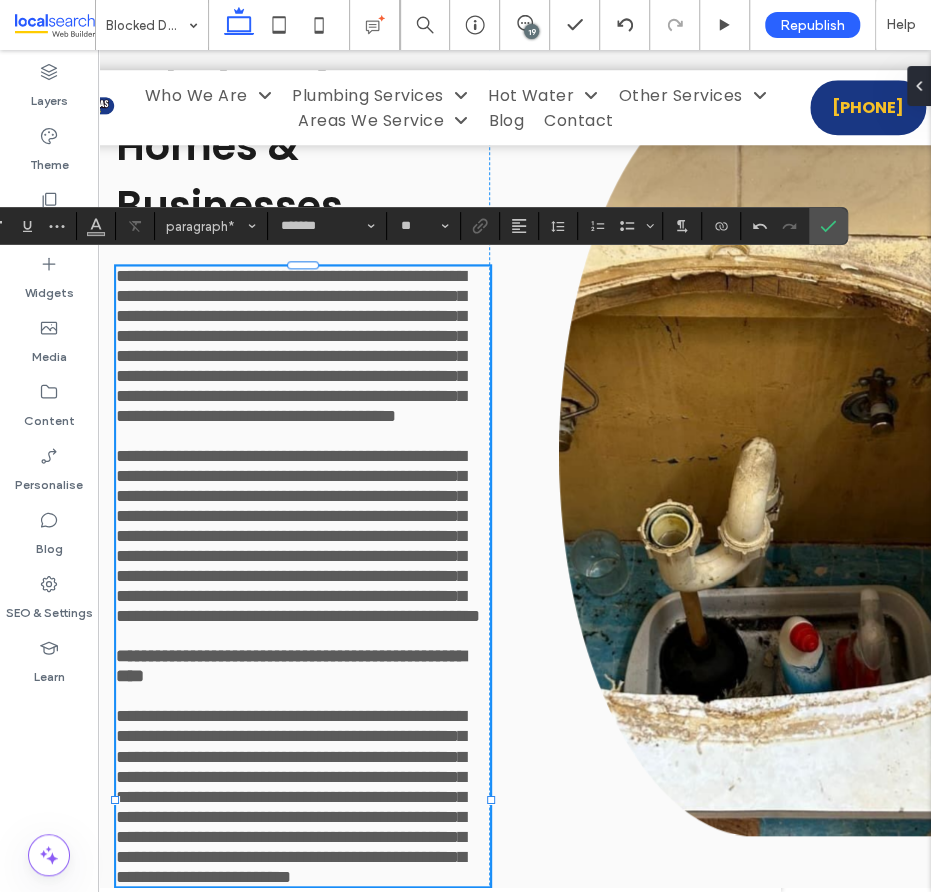 click on "**********" at bounding box center [291, 346] 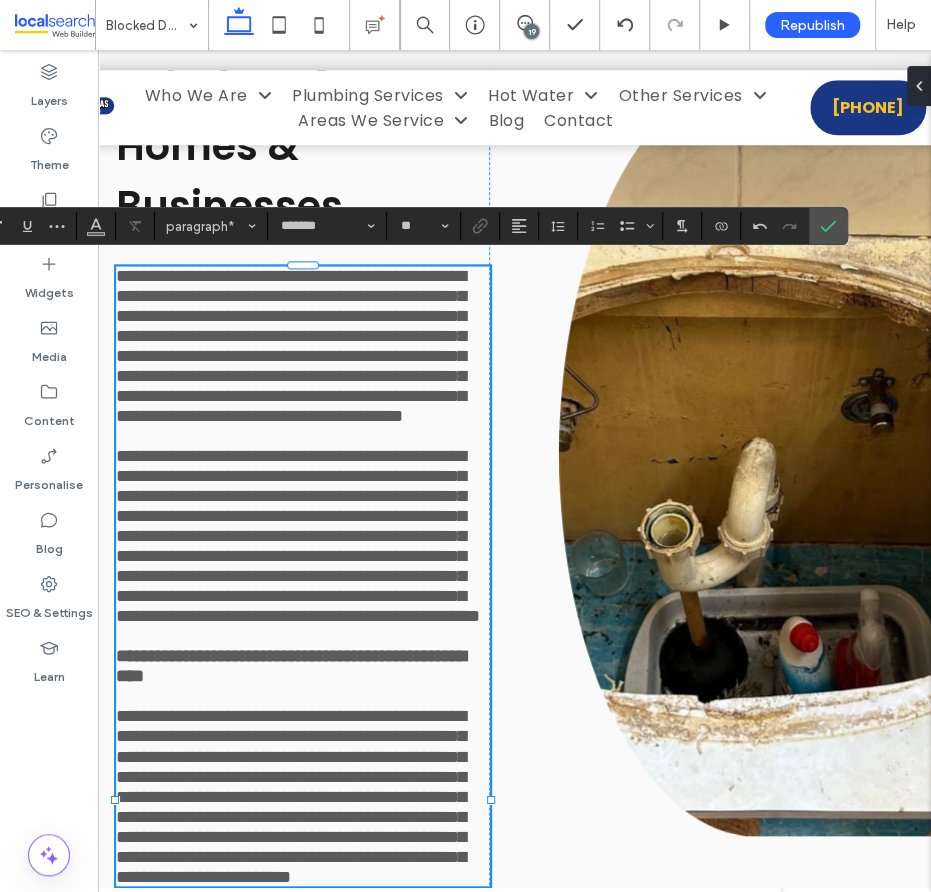 click on "**********" at bounding box center (291, 346) 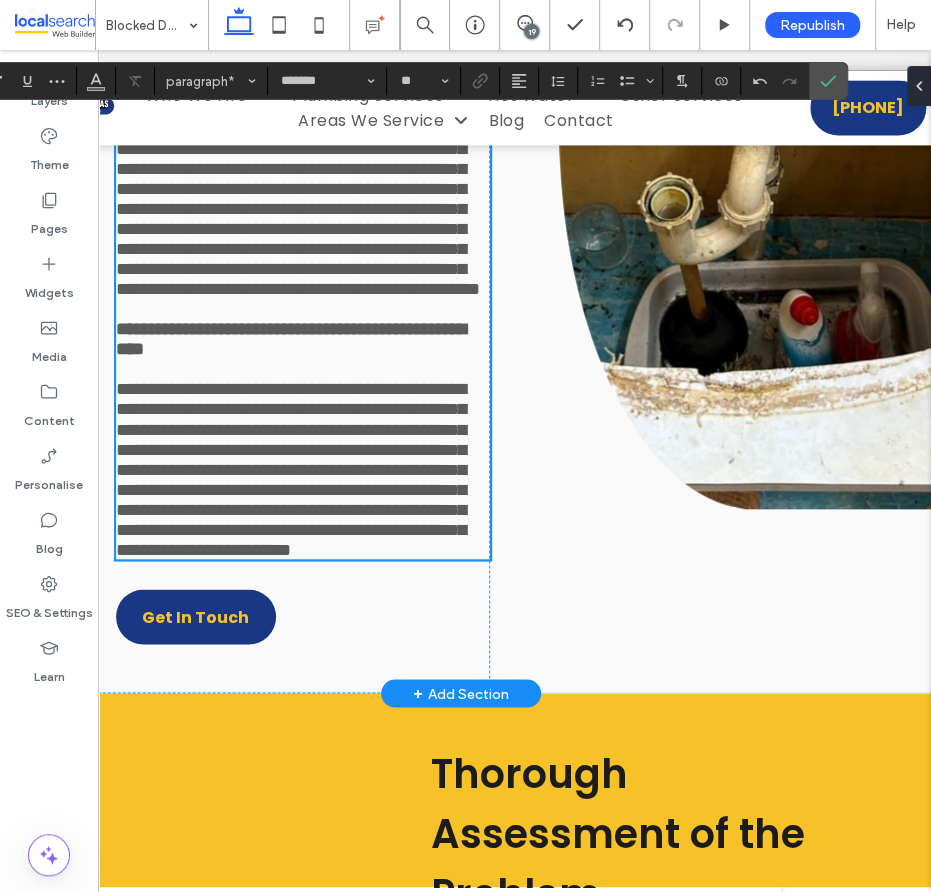 scroll, scrollTop: 6614, scrollLeft: 0, axis: vertical 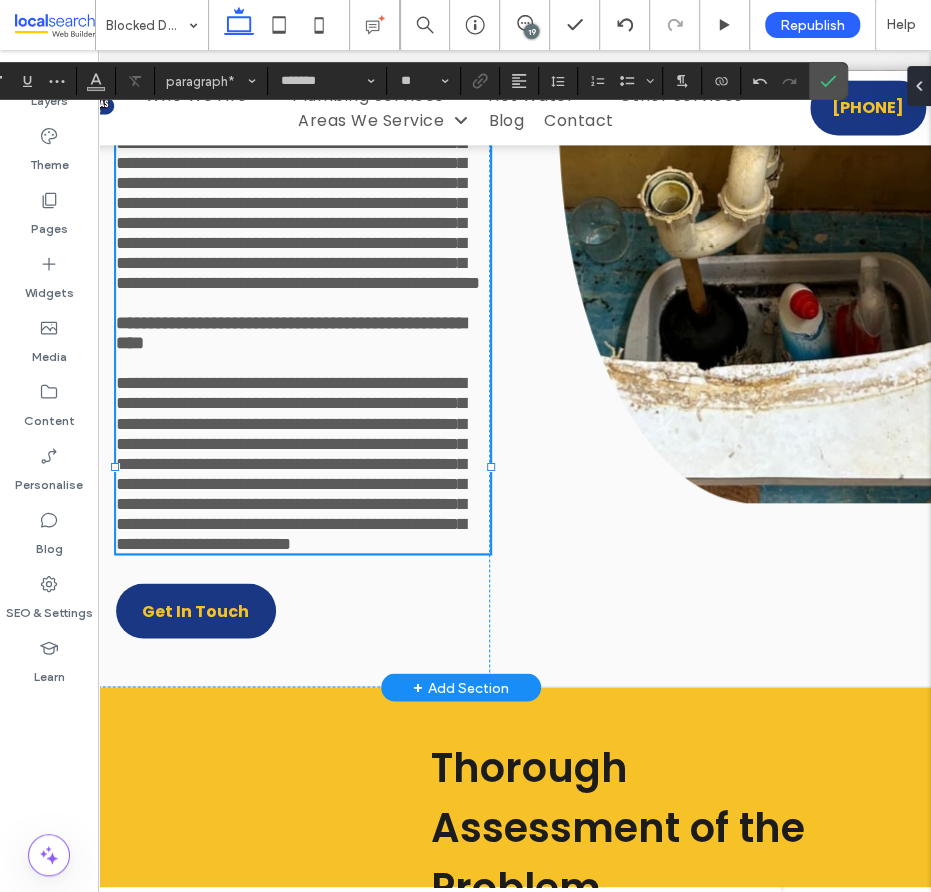 click on "**********" at bounding box center (298, 203) 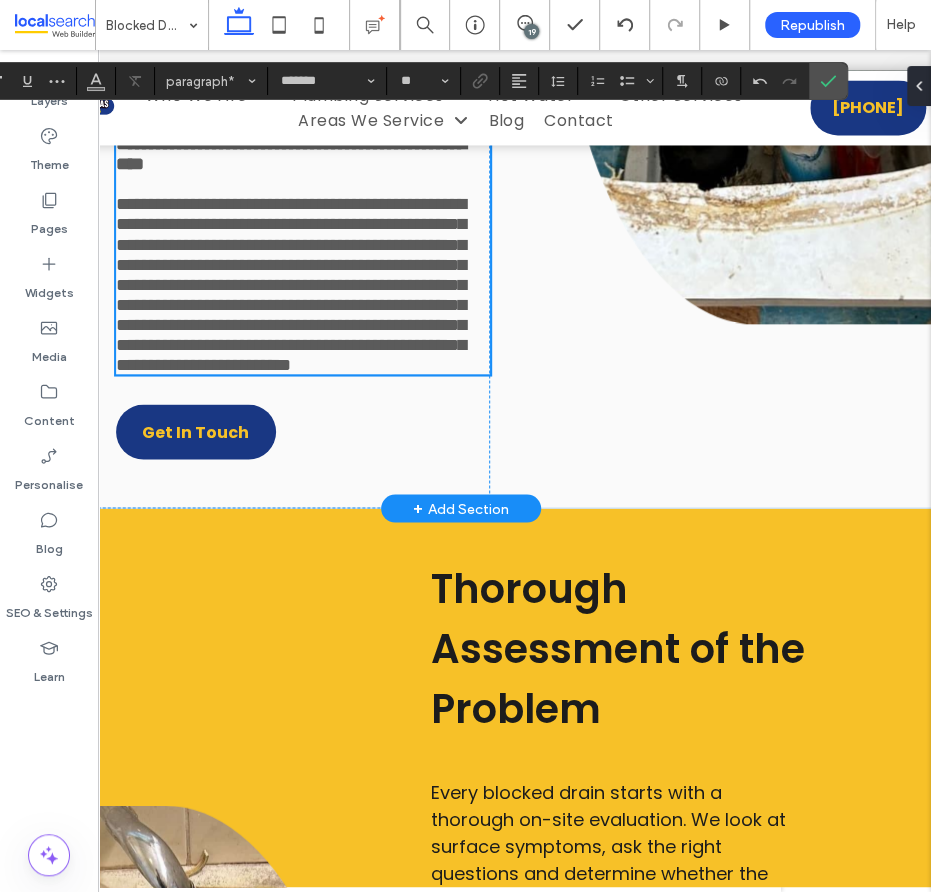 scroll, scrollTop: 6828, scrollLeft: 0, axis: vertical 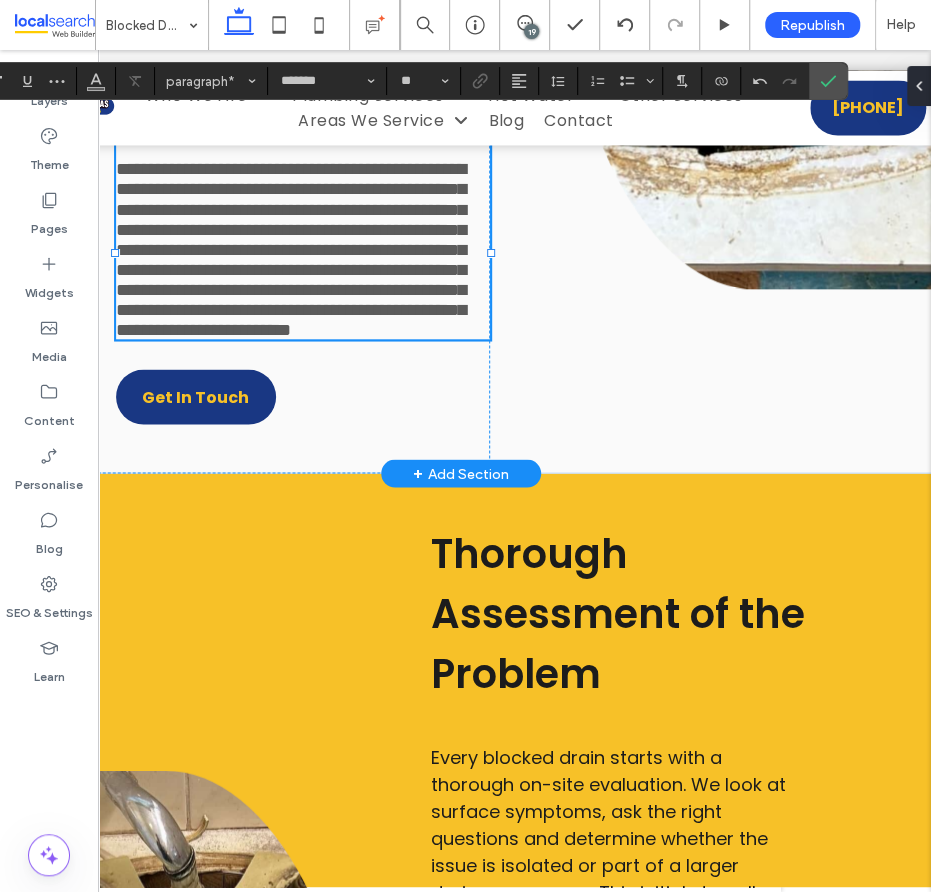 click at bounding box center (303, 149) 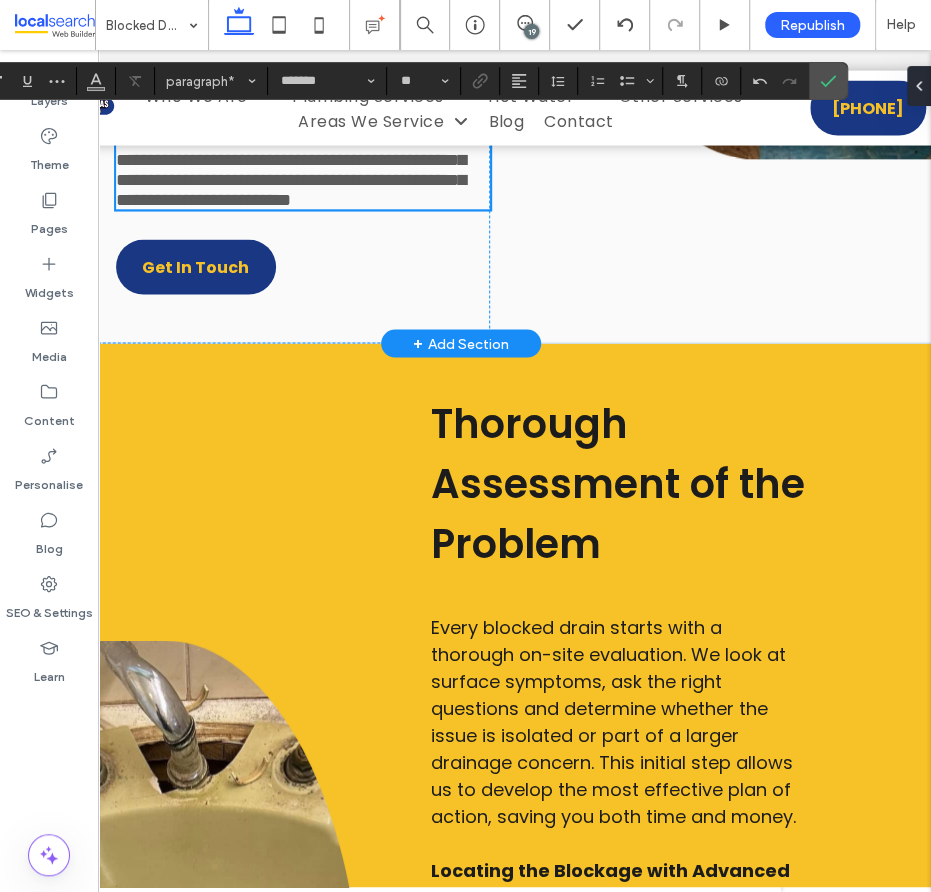 scroll, scrollTop: 6960, scrollLeft: 0, axis: vertical 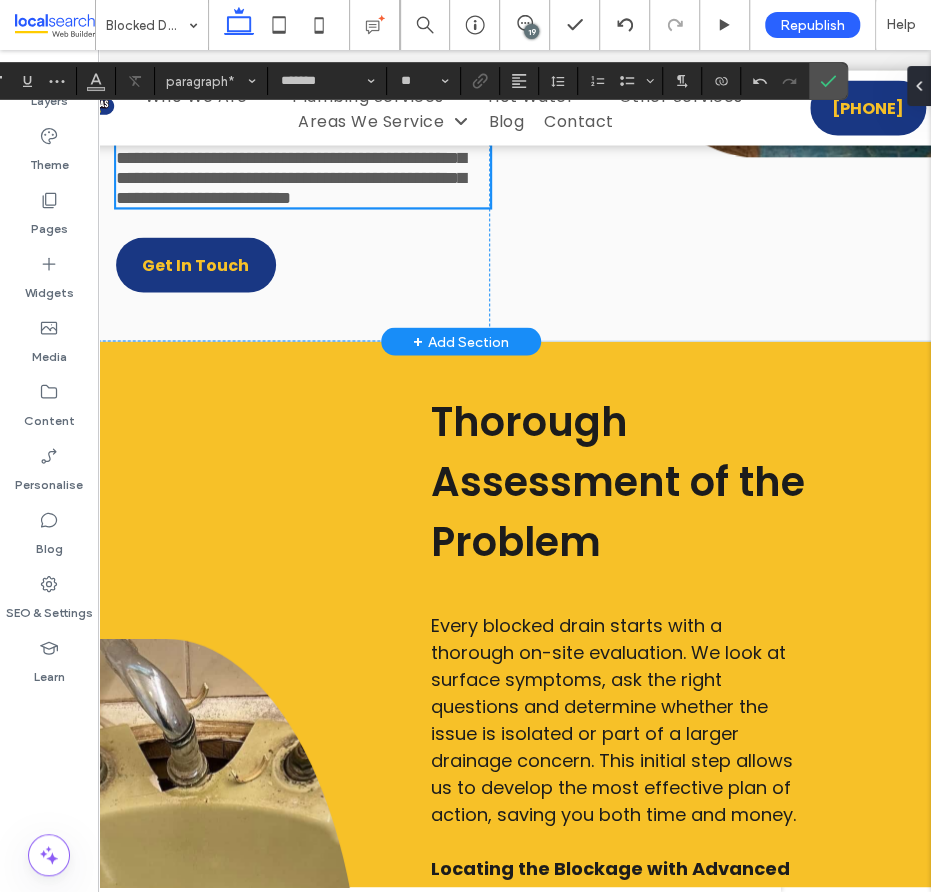 click on "**********" at bounding box center [291, 117] 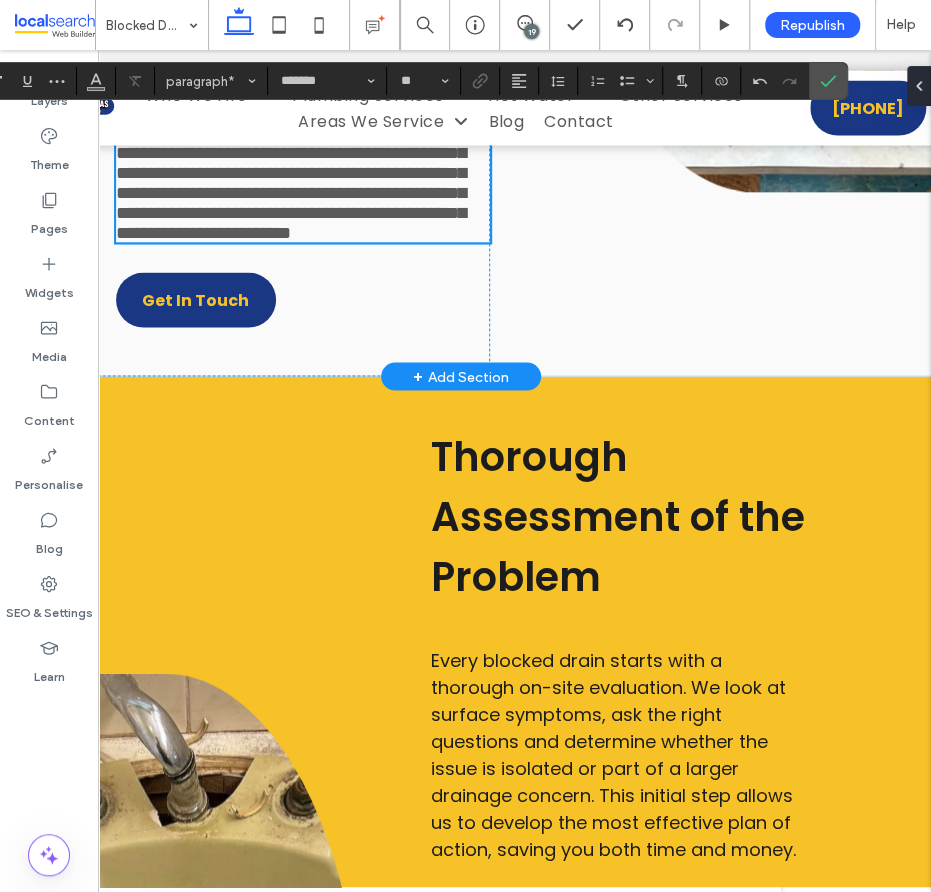 scroll, scrollTop: 6921, scrollLeft: 0, axis: vertical 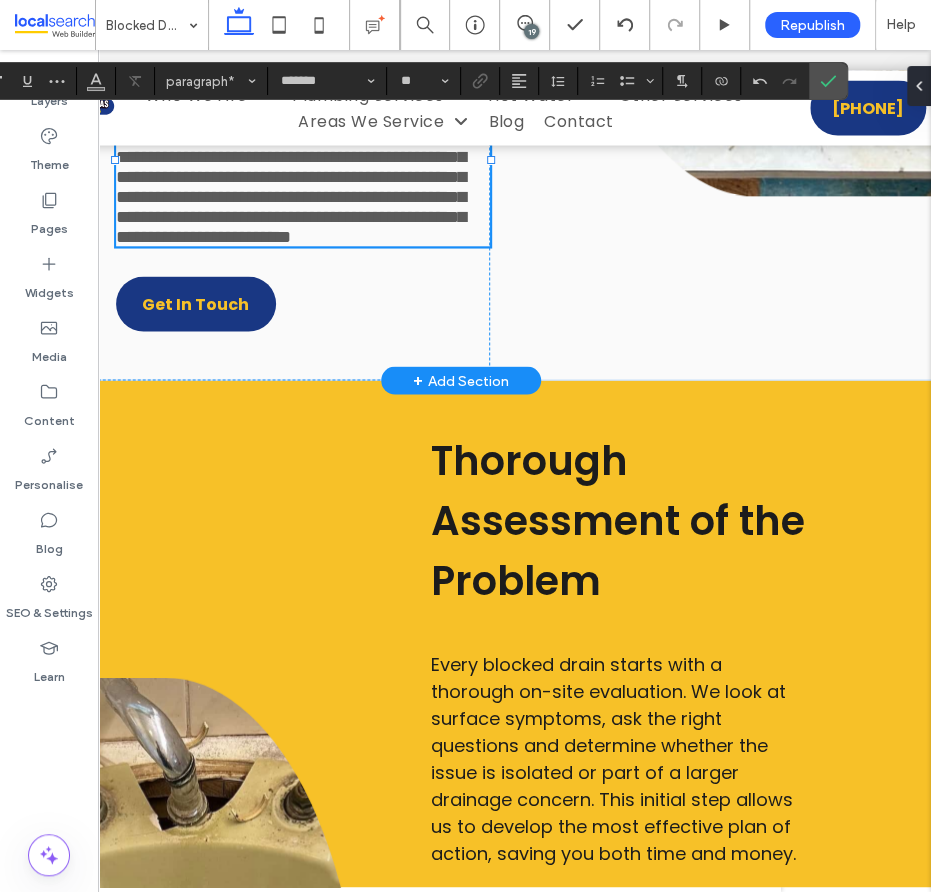 click on "**********" at bounding box center [291, 156] 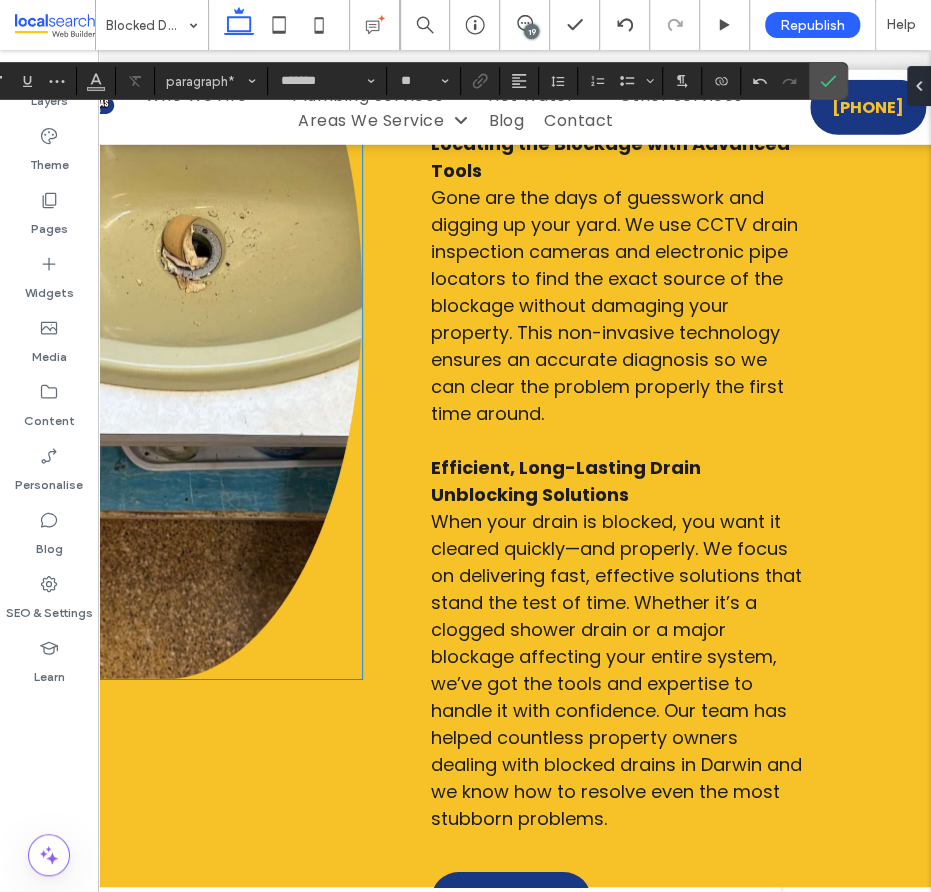 scroll, scrollTop: 7692, scrollLeft: 0, axis: vertical 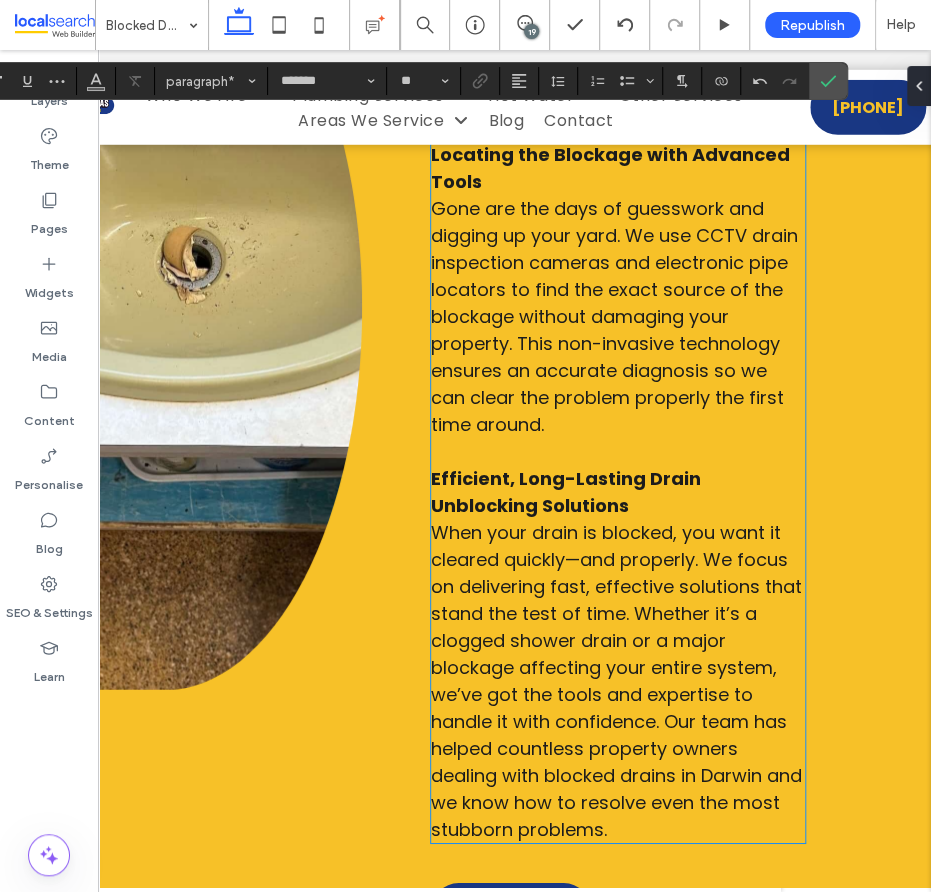 click on "Every blocked drain starts with a thorough on-site evaluation. We look at surface symptoms, ask the right questions and determine whether the issue is isolated or part of a larger drainage concern. This initial step allows us to develop the most effective plan of action, saving you both time and money." at bounding box center (613, 6) 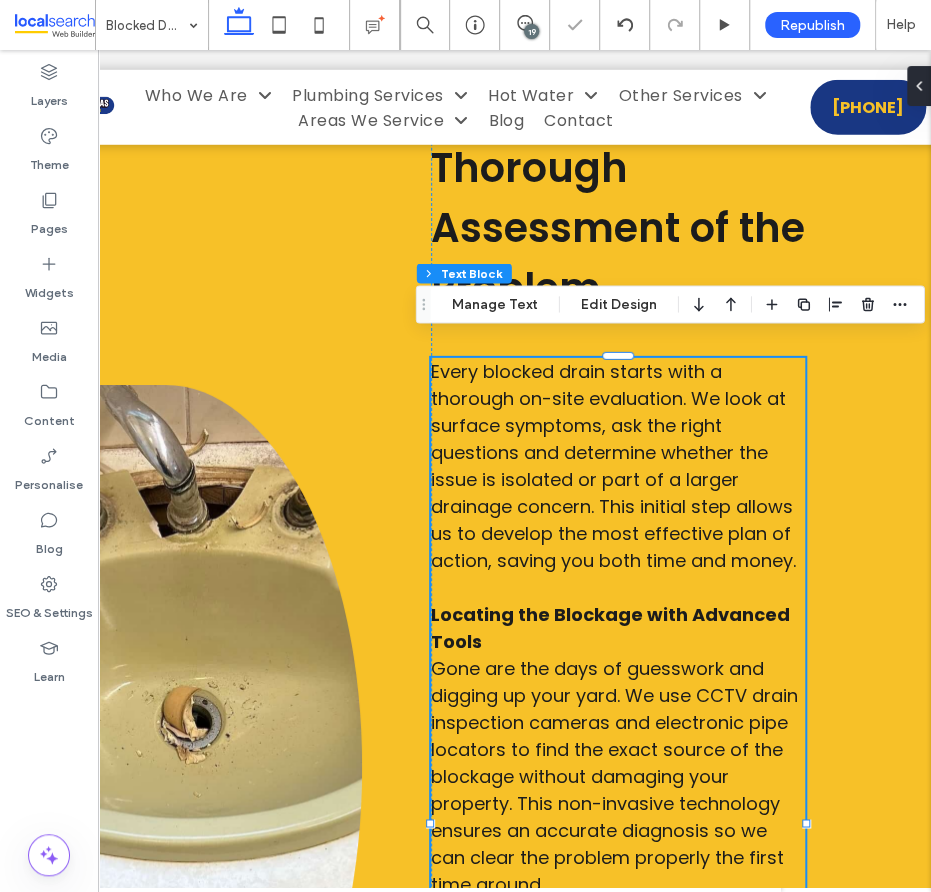 click on "Every blocked drain starts with a thorough on-site evaluation. We look at surface symptoms, ask the right questions and determine whether the issue is isolated or part of a larger drainage concern. This initial step allows us to develop the most effective plan of action, saving you both time and money." at bounding box center (613, 466) 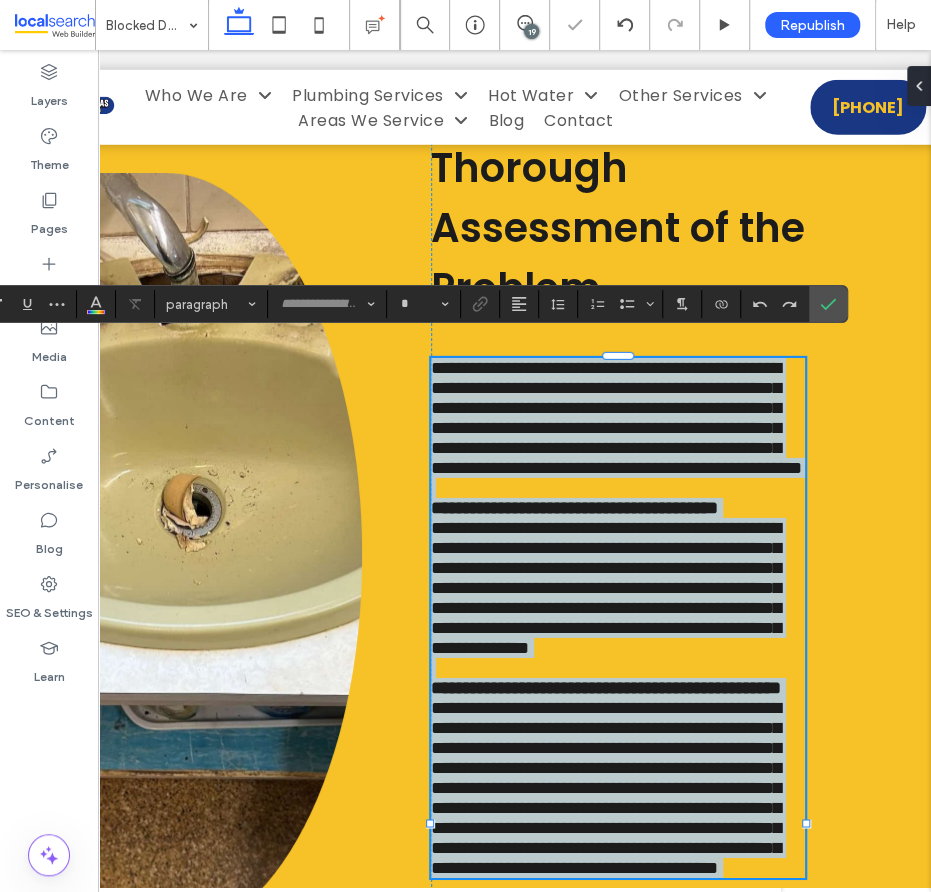 type on "*******" 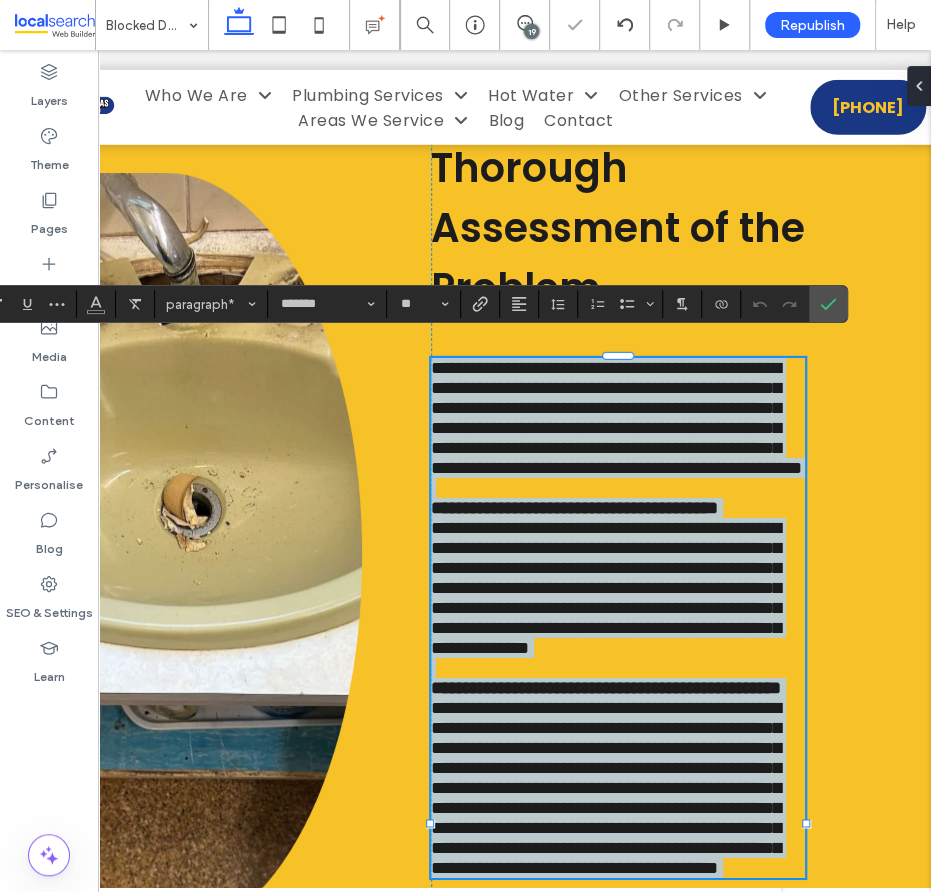click on "**********" at bounding box center [616, 418] 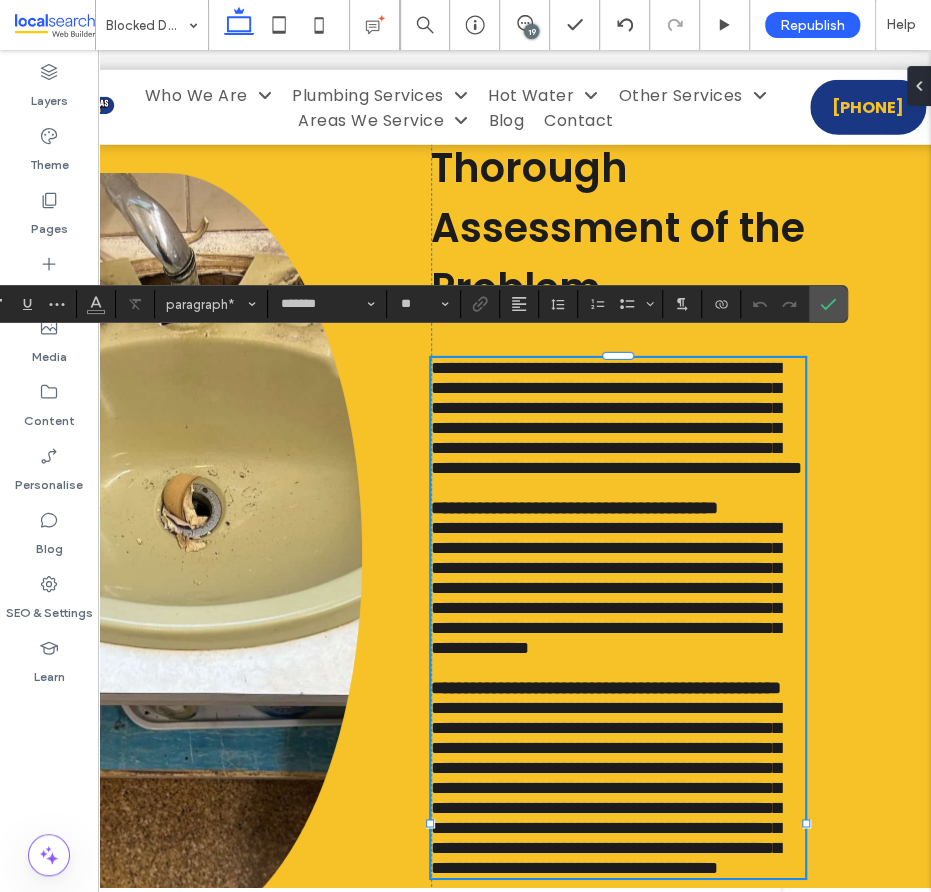 click on "**********" at bounding box center (616, 418) 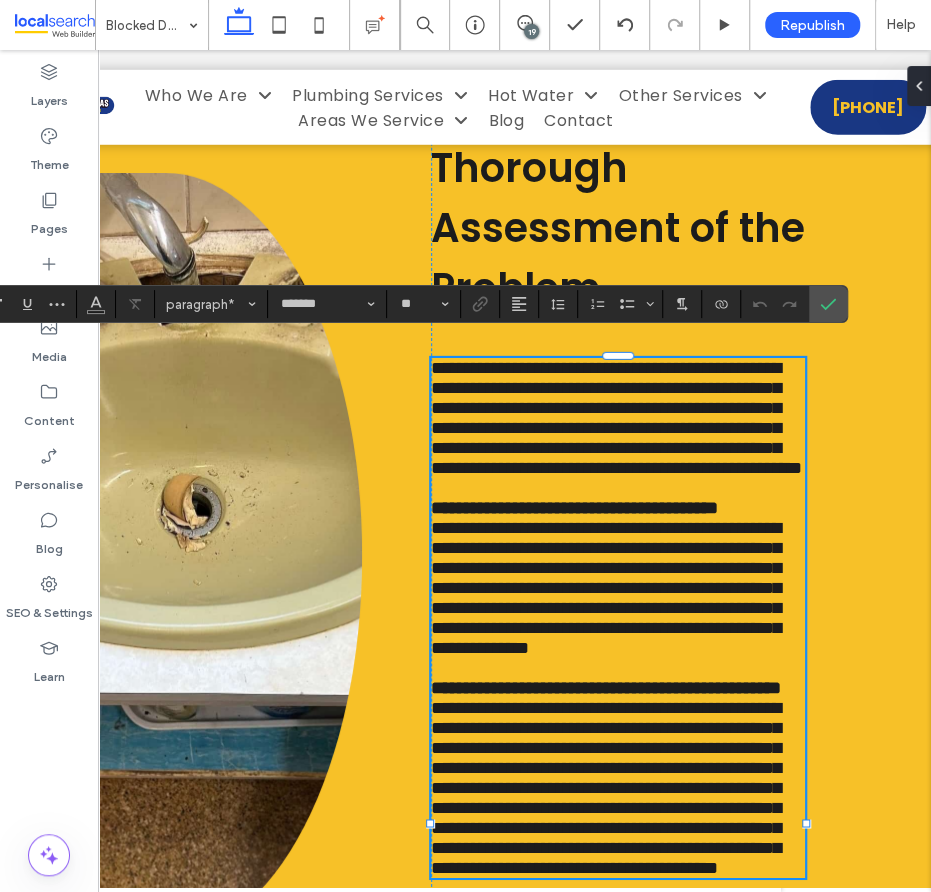 type 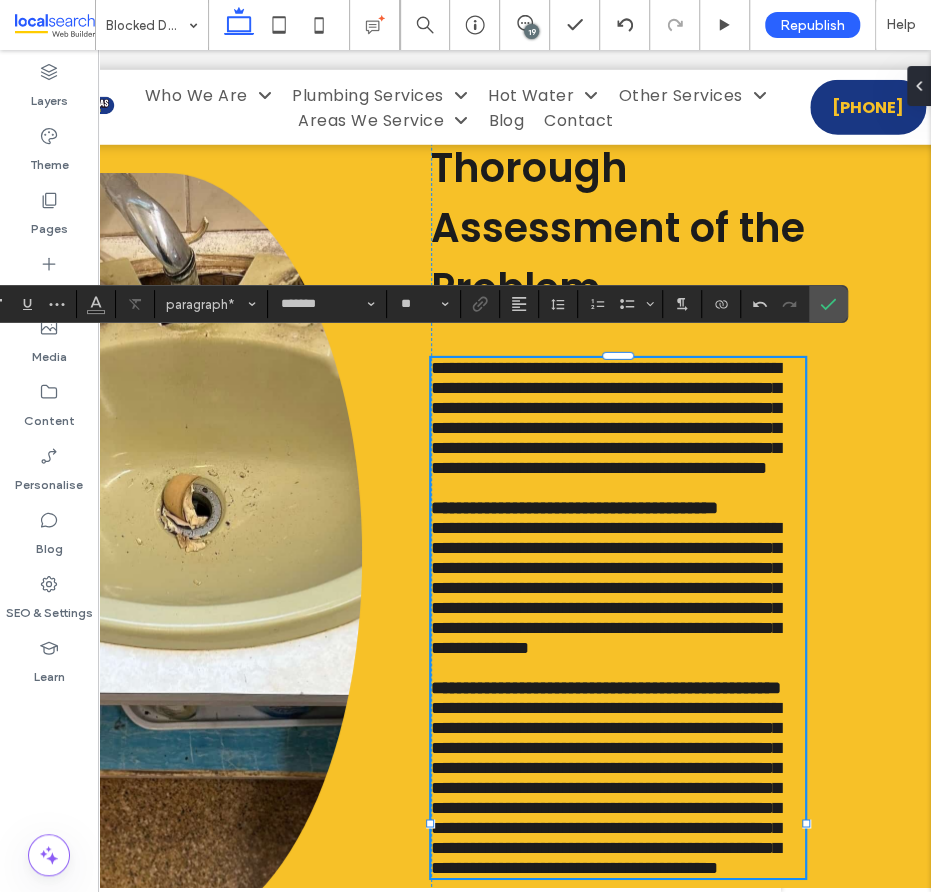 click at bounding box center (618, 488) 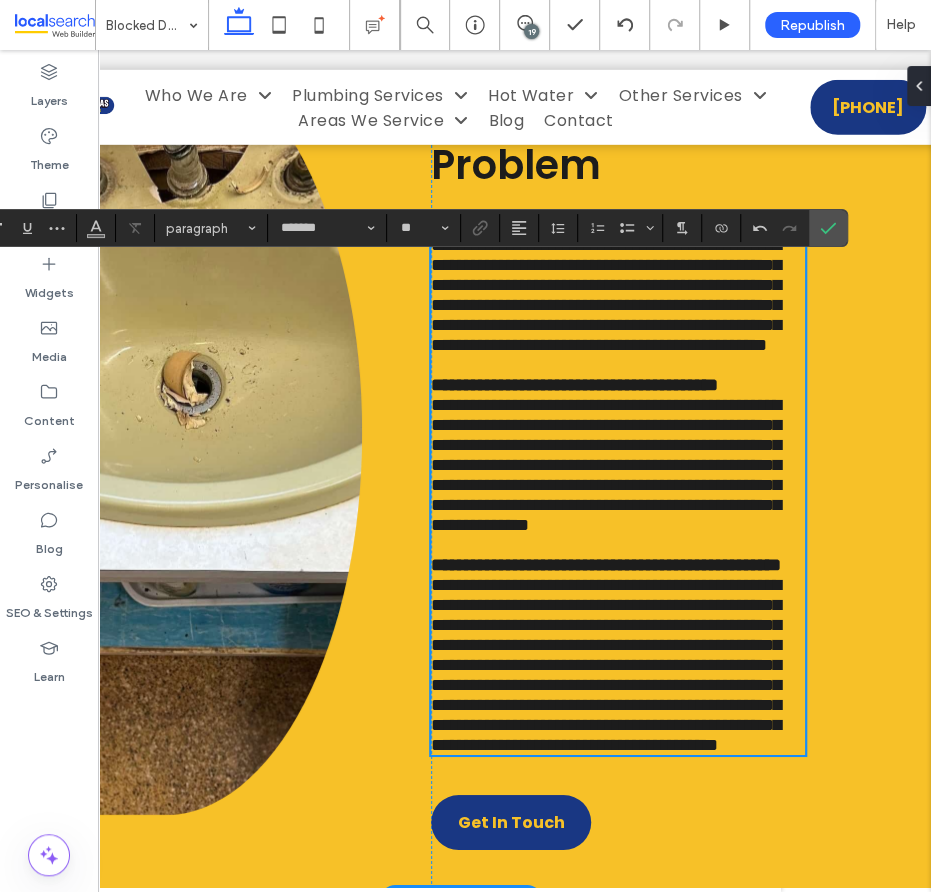 scroll, scrollTop: 7797, scrollLeft: 0, axis: vertical 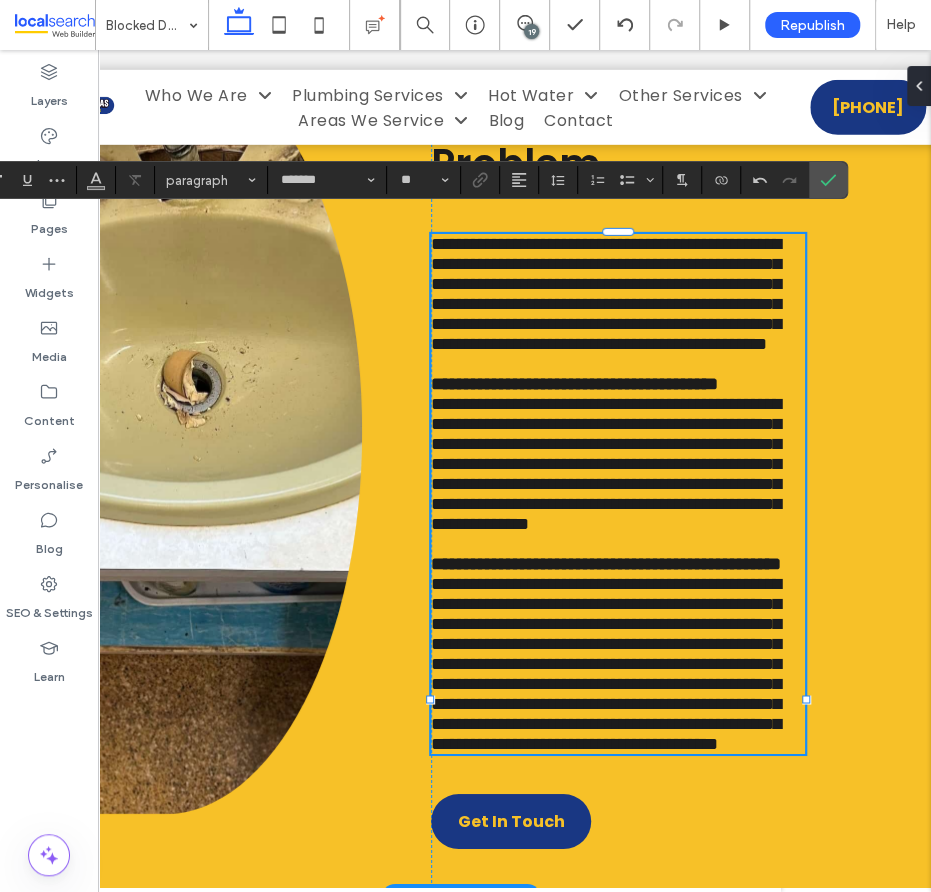 click on "**********" at bounding box center [618, 384] 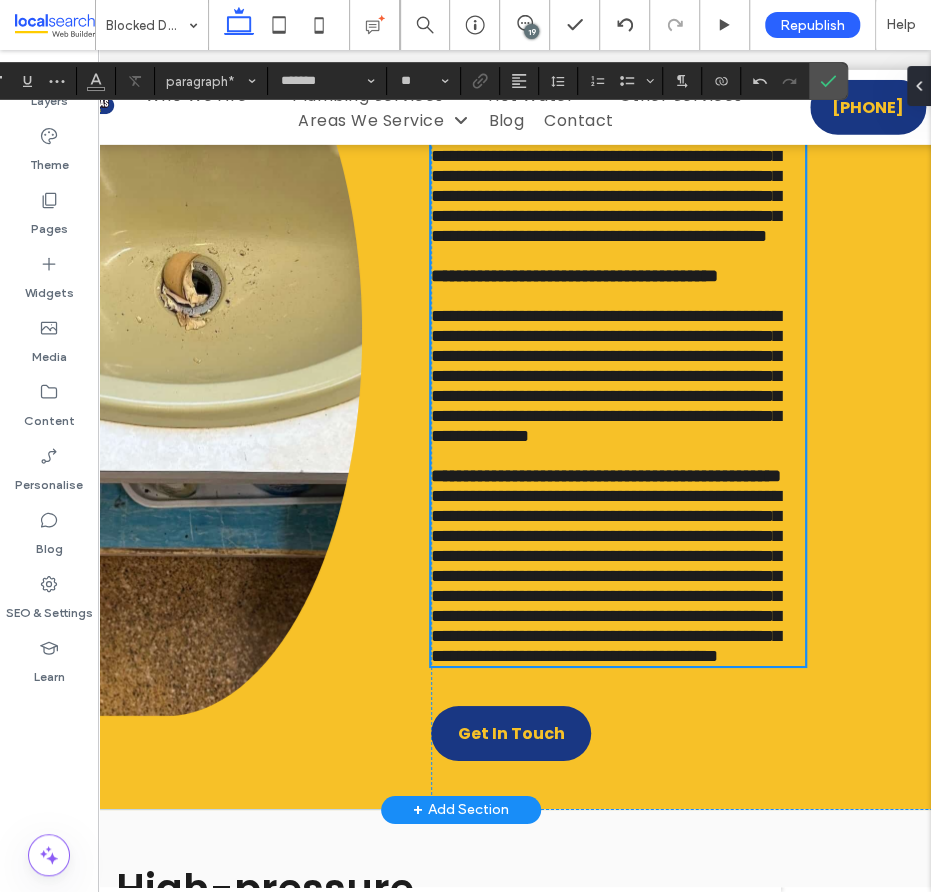 click on "**********" at bounding box center (606, 376) 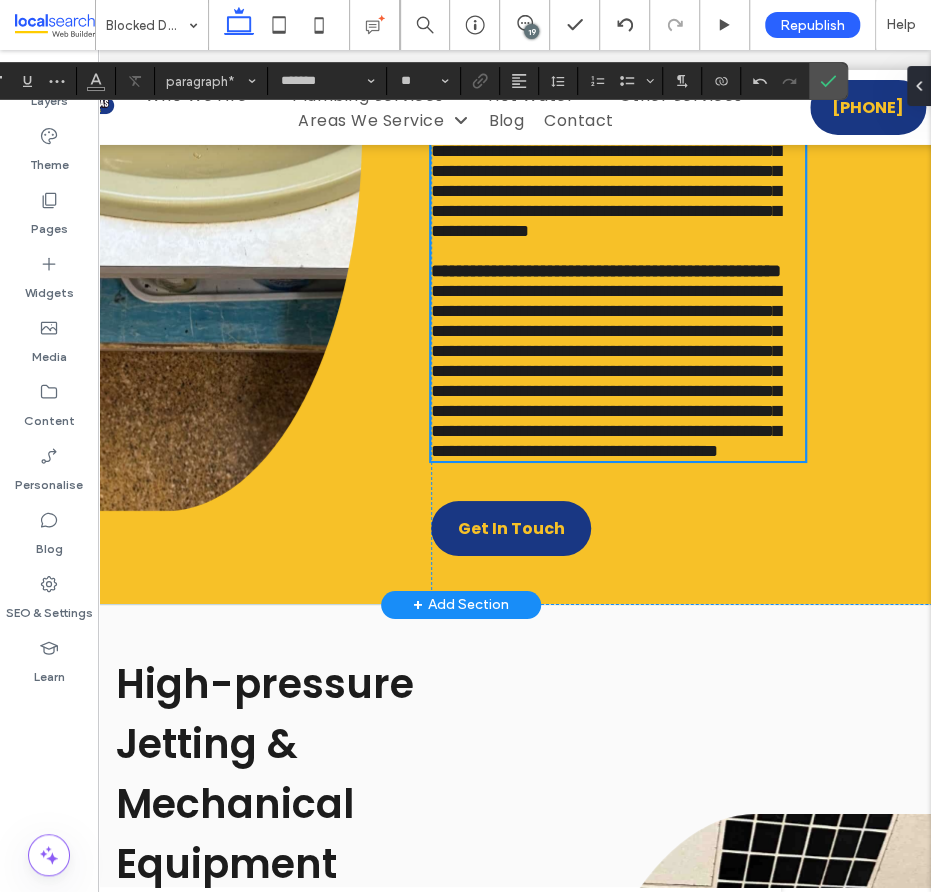 scroll, scrollTop: 8118, scrollLeft: 0, axis: vertical 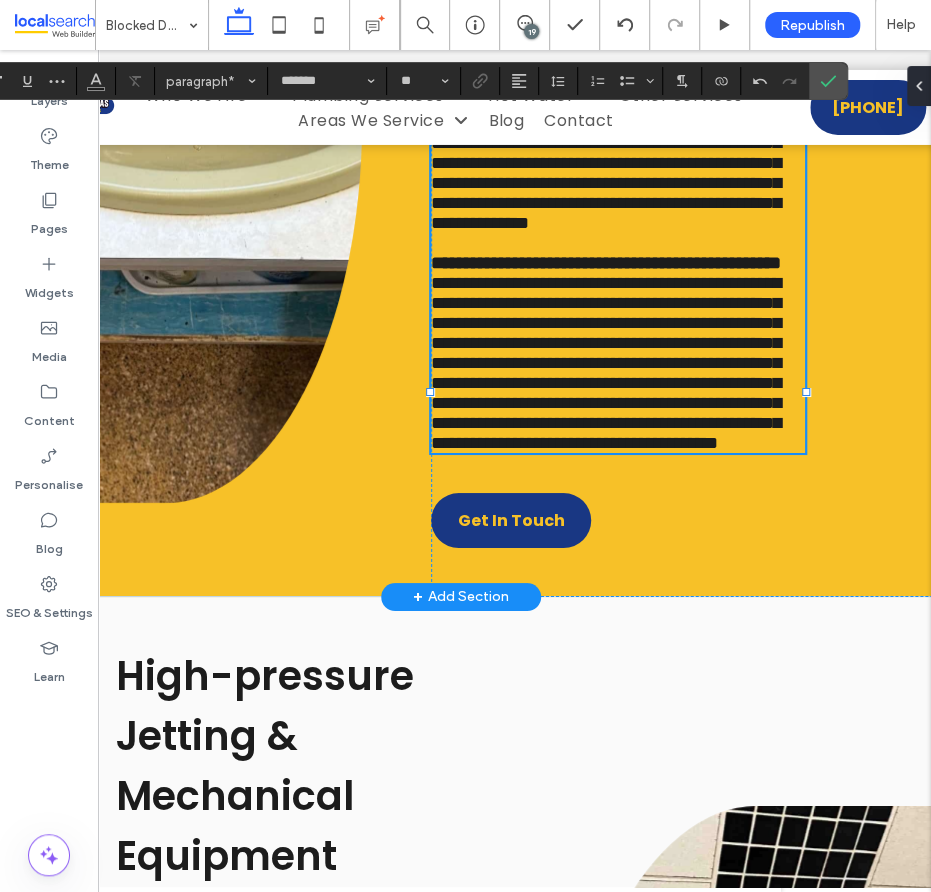 click on "**********" at bounding box center (618, 263) 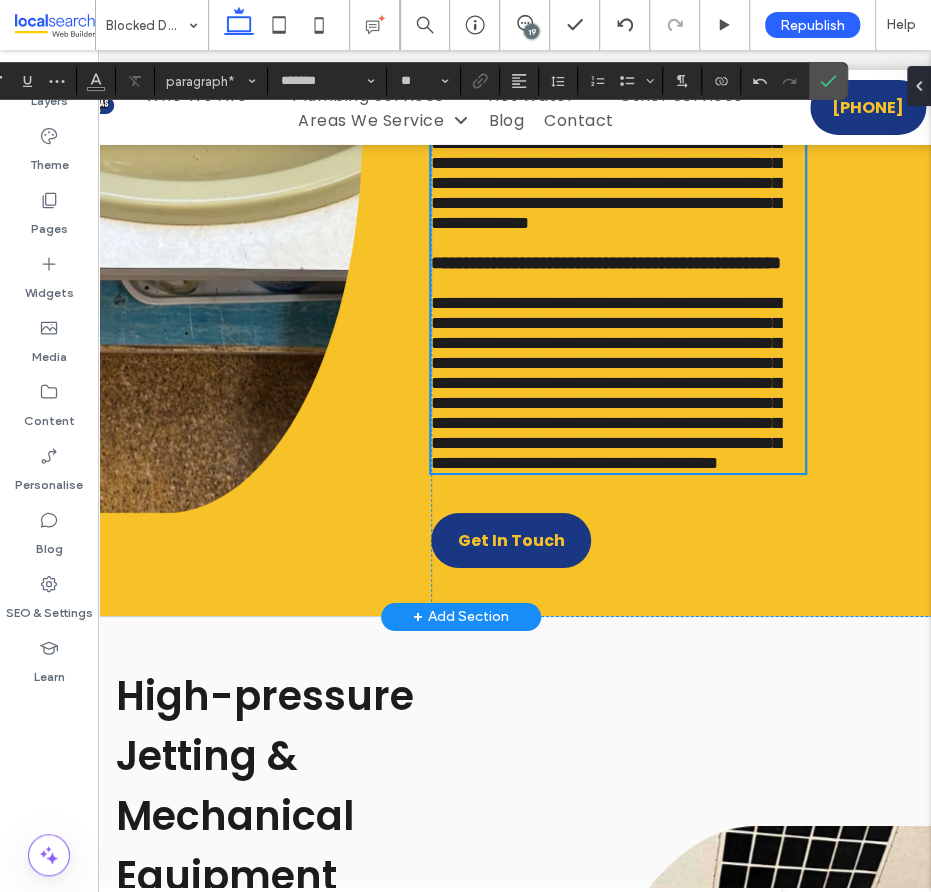 scroll, scrollTop: 8298, scrollLeft: 0, axis: vertical 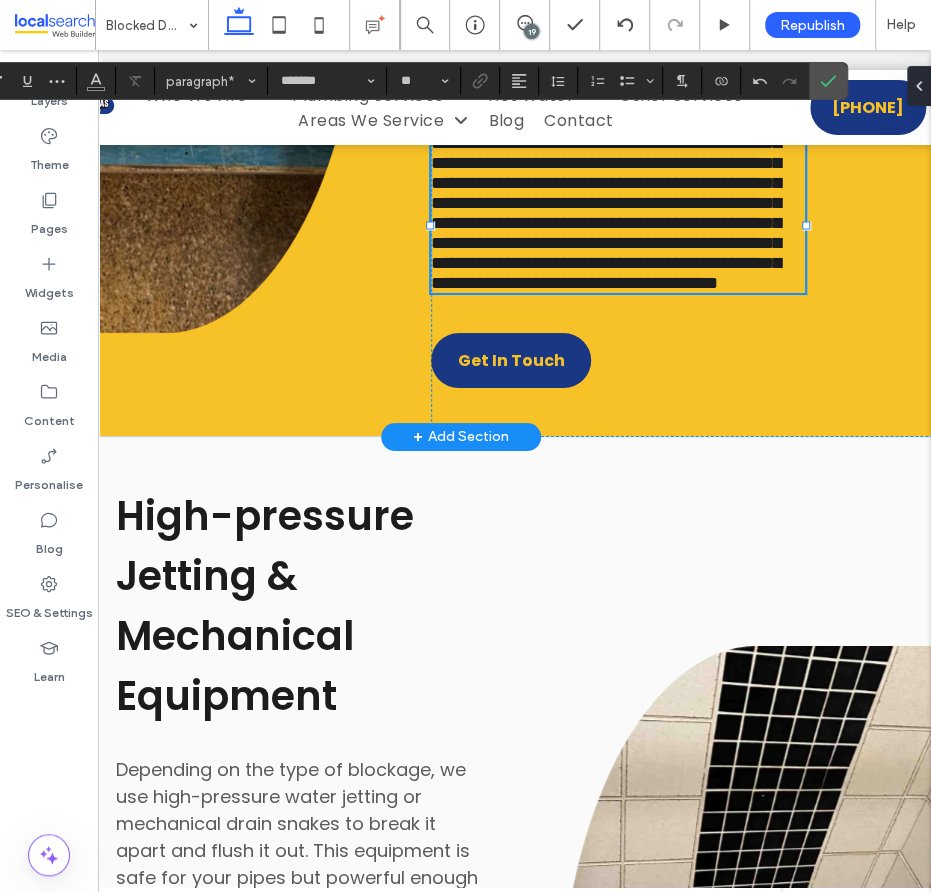 click on "**********" at bounding box center (606, 203) 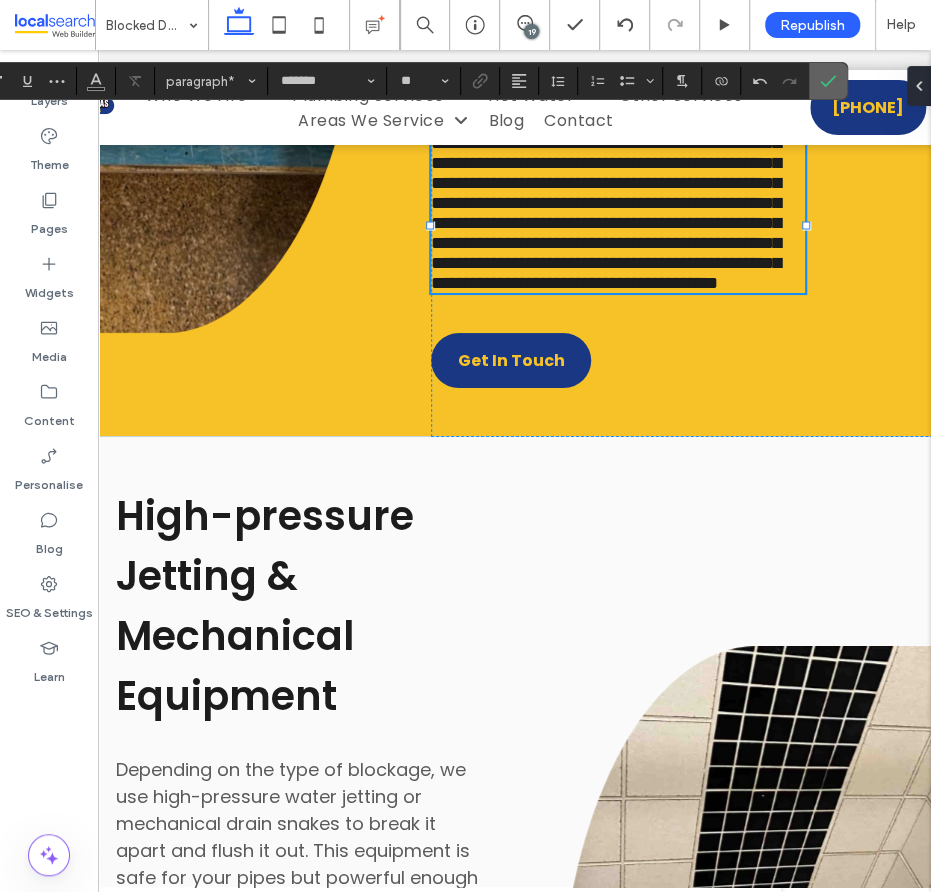 click 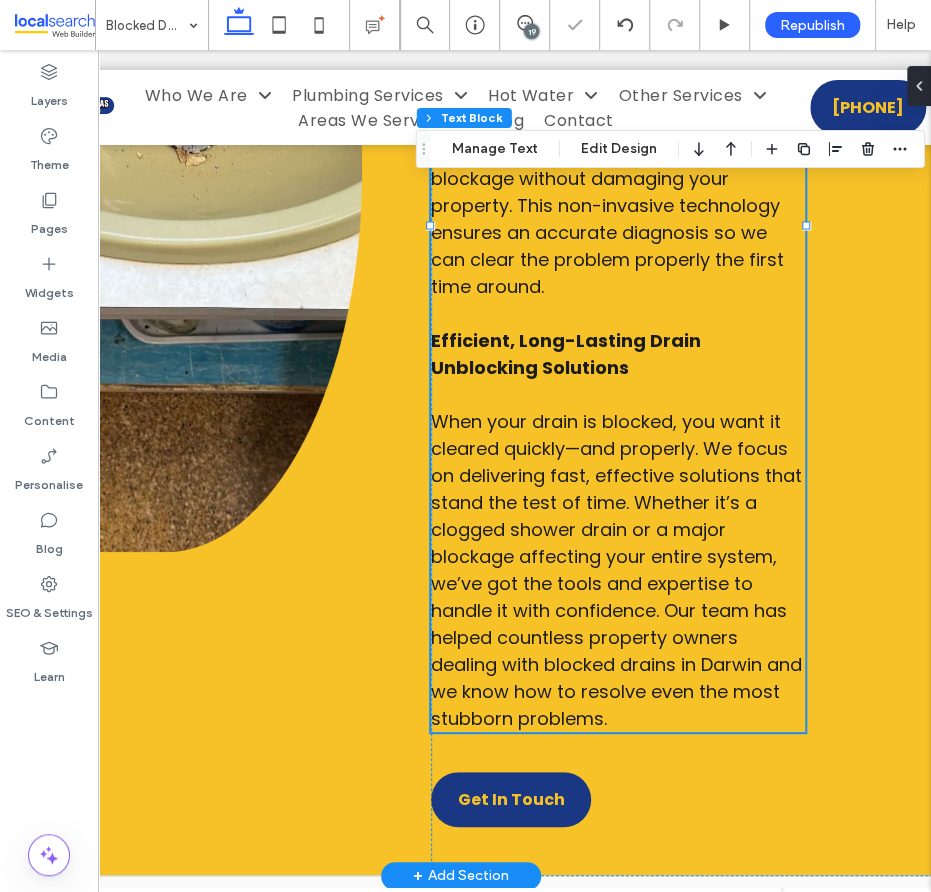 click on "When your drain is blocked, you want it cleared quickly—and properly. We focus on delivering fast, effective solutions that stand the test of time. Whether it’s a clogged shower drain or a major blockage affecting your entire system, we’ve got the tools and expertise to handle it with confidence. Our team has helped countless property owners dealing with blocked drains in Darwin and we know how to resolve even the most stubborn problems." at bounding box center (616, 570) 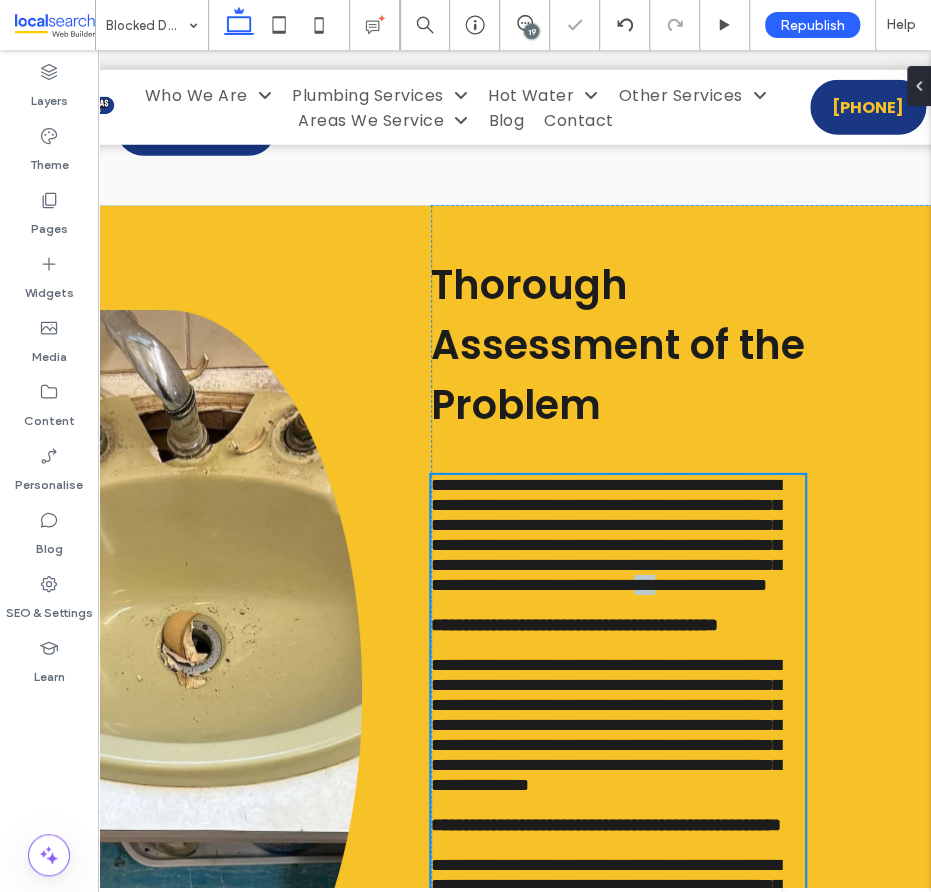 type on "*******" 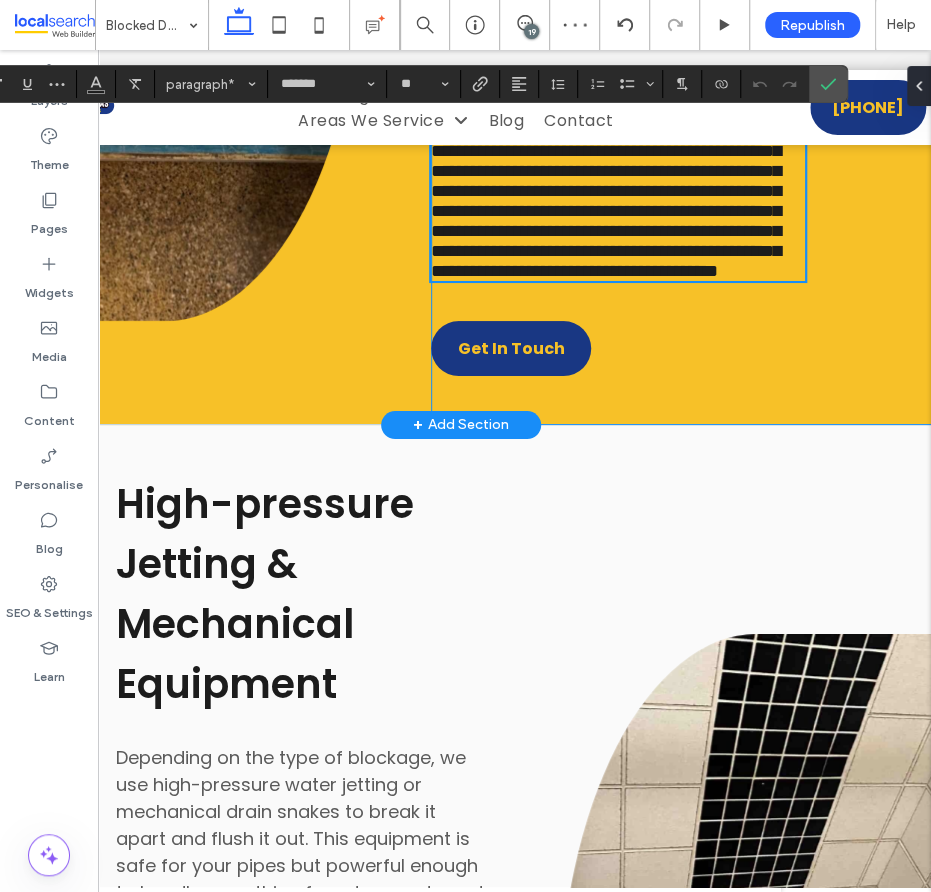 scroll, scrollTop: 8316, scrollLeft: 0, axis: vertical 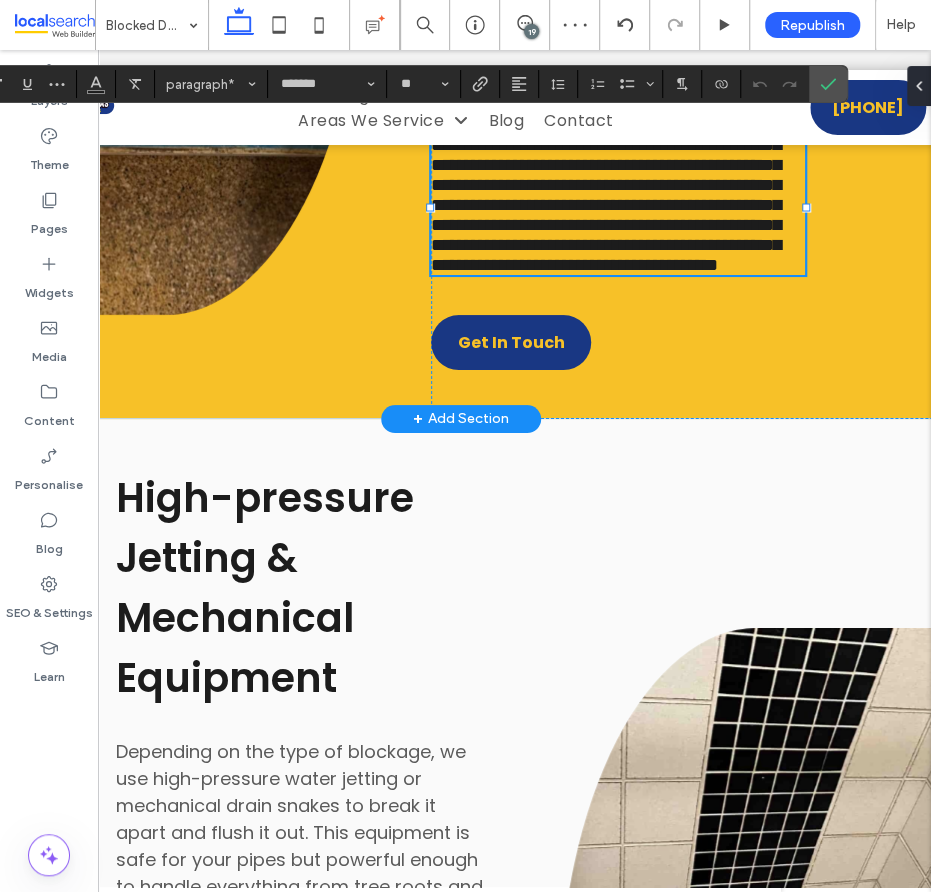 click on "**********" at bounding box center (606, 185) 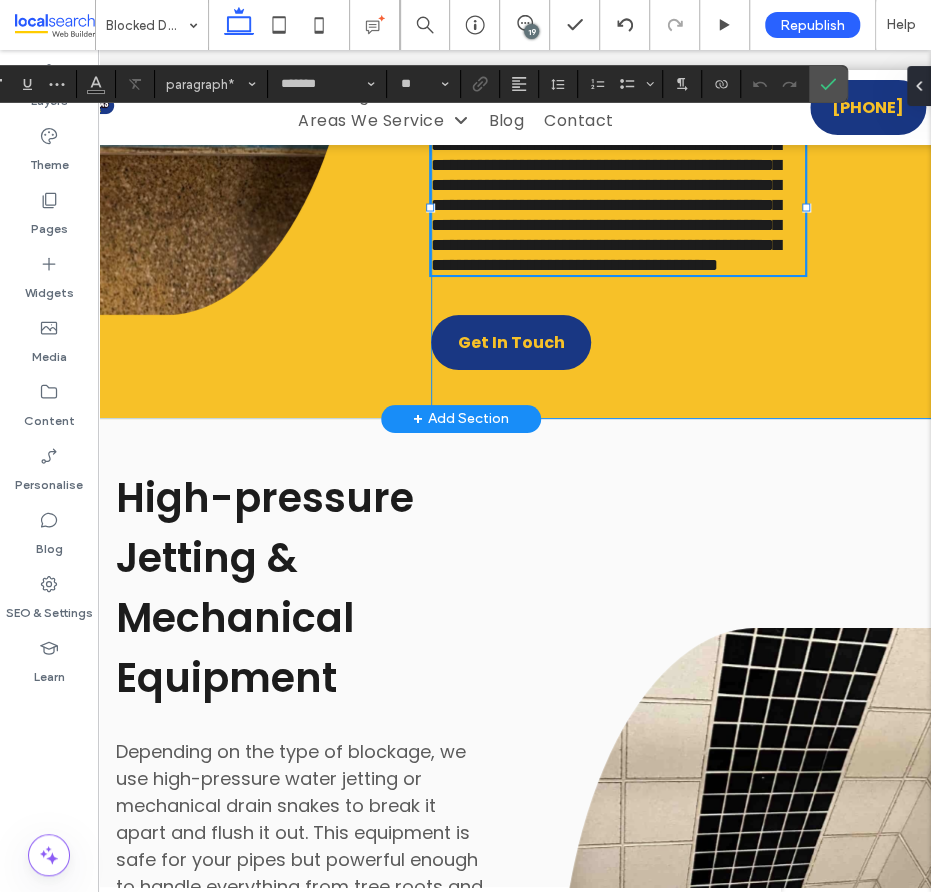 type 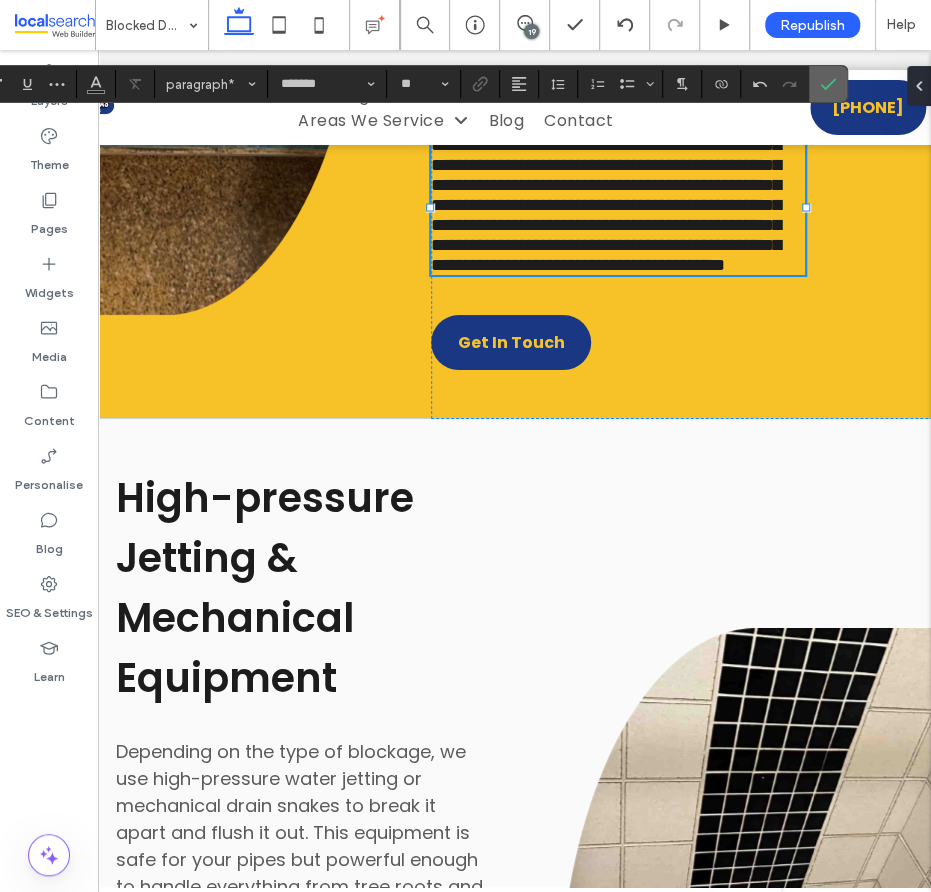click 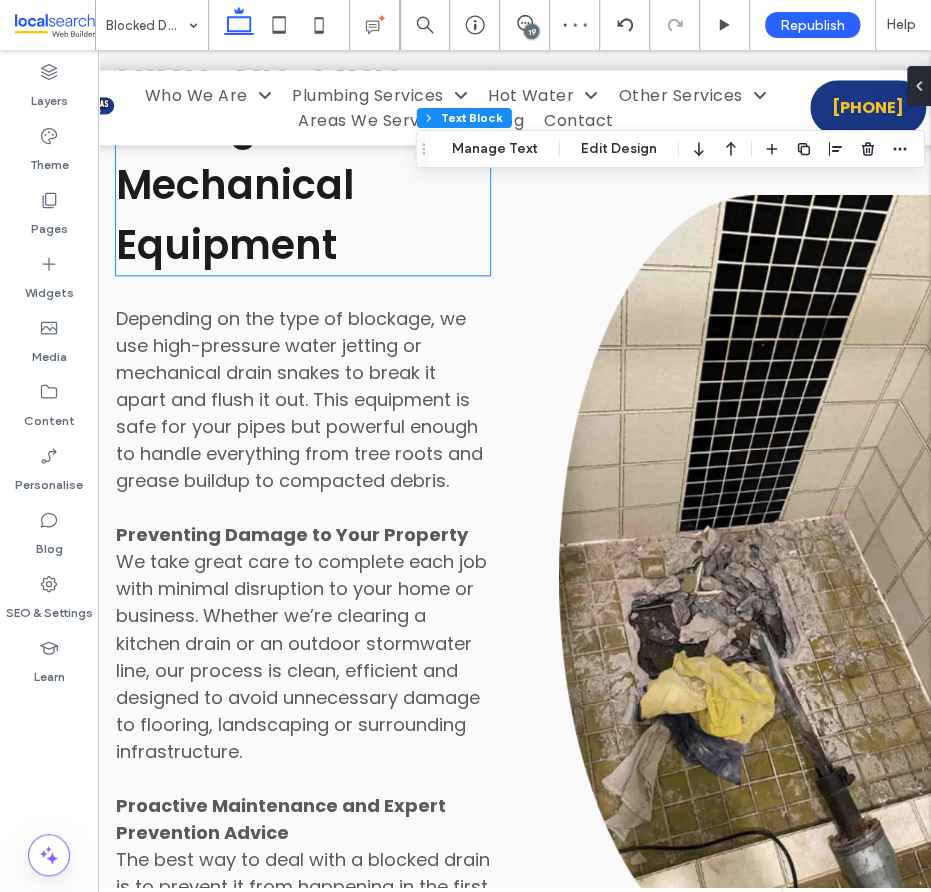 scroll, scrollTop: 9194, scrollLeft: 0, axis: vertical 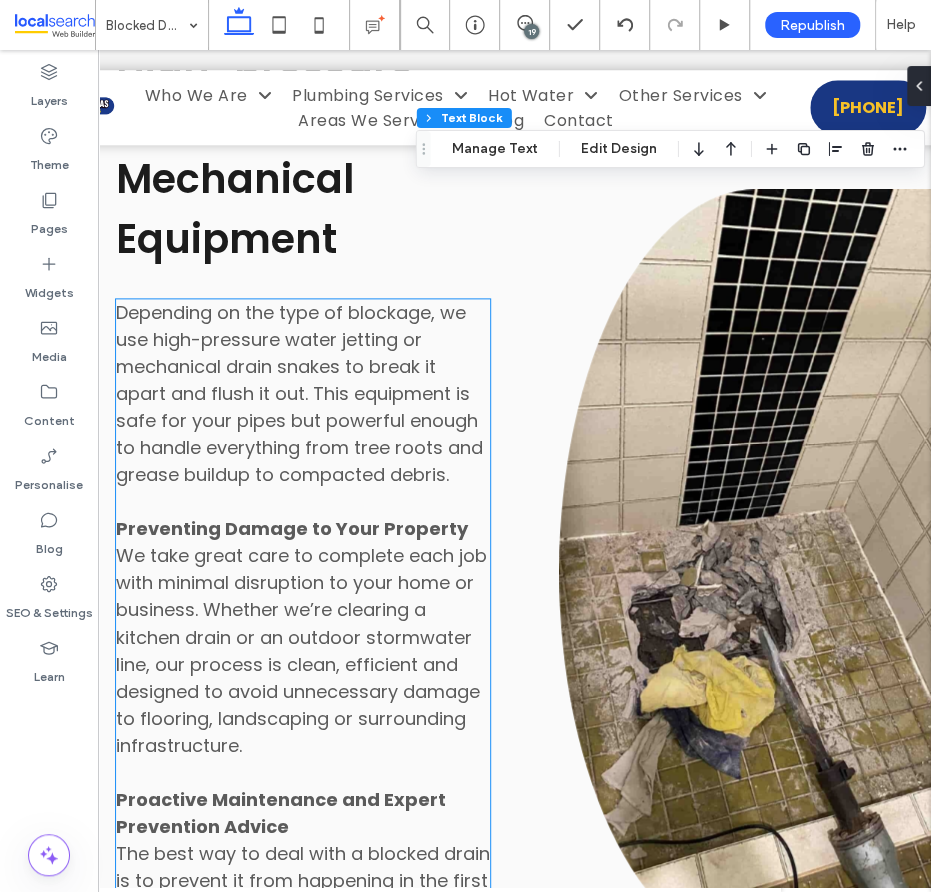 click on "Depending on the type of blockage, we use high-pressure water jetting or mechanical drain snakes to break it apart and flush it out. This equipment is safe for your pipes but powerful enough to handle everything from tree roots and grease buildup to compacted debris." at bounding box center [299, 393] 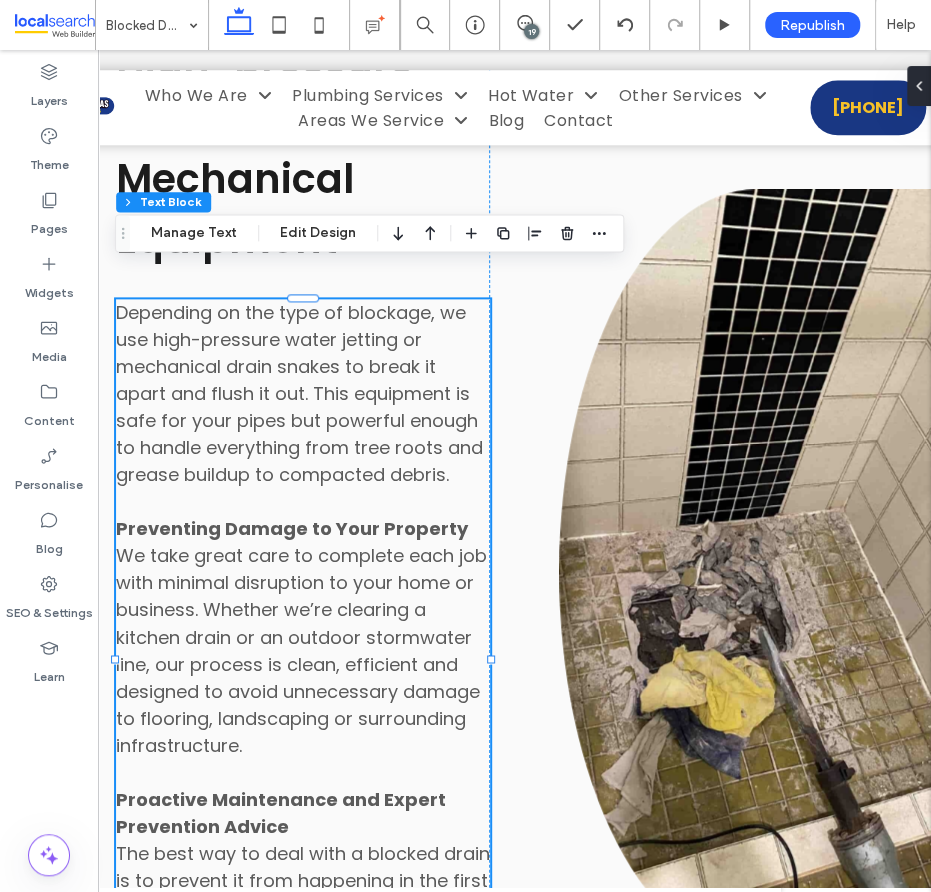 click on "Depending on the type of blockage, we use high-pressure water jetting or mechanical drain snakes to break it apart and flush it out. This equipment is safe for your pipes but powerful enough to handle everything from tree roots and grease buildup to compacted debris." at bounding box center (299, 393) 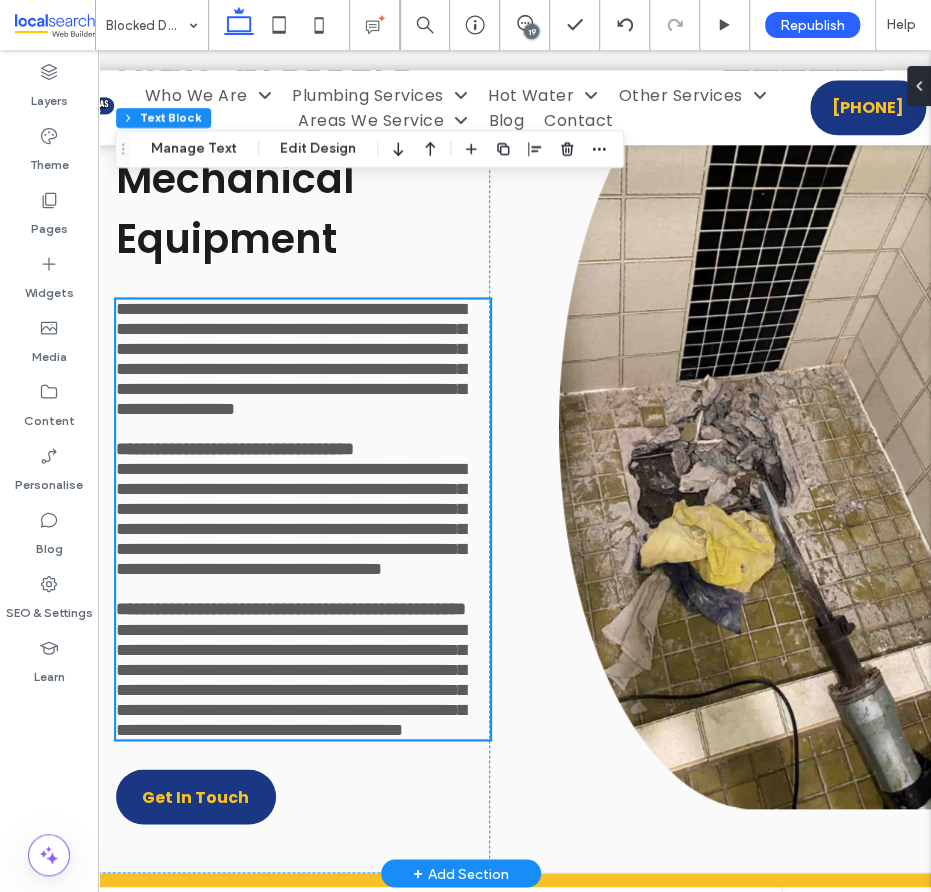 scroll, scrollTop: 9353, scrollLeft: 0, axis: vertical 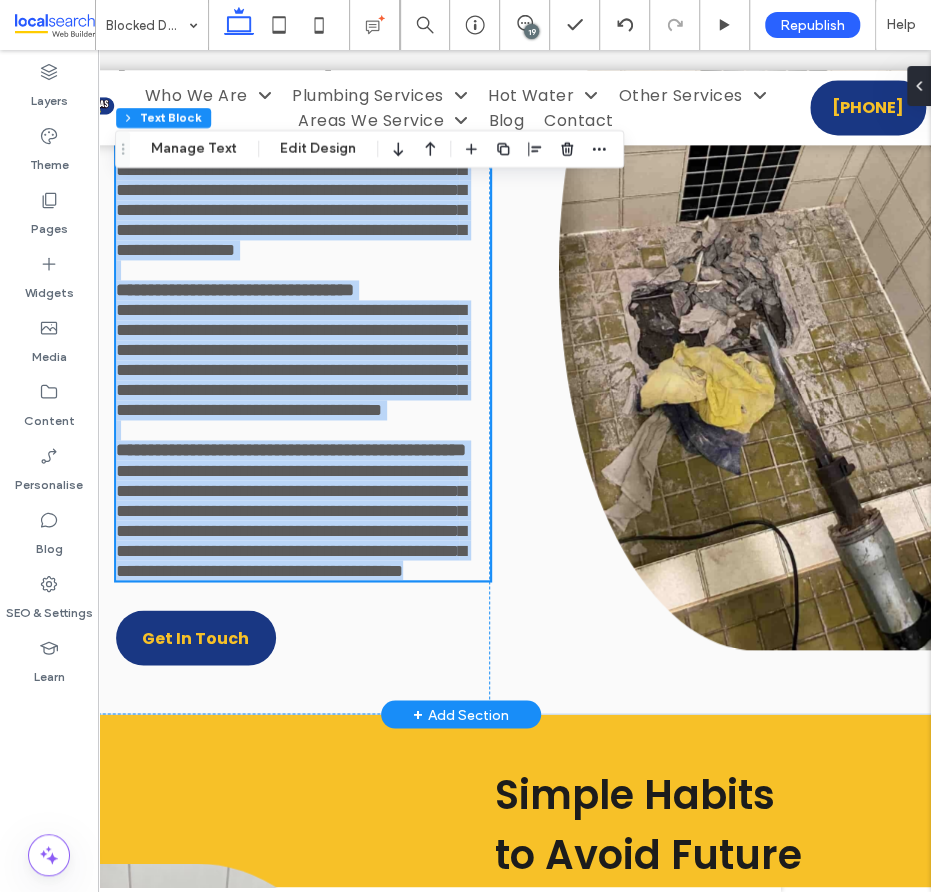 type on "*******" 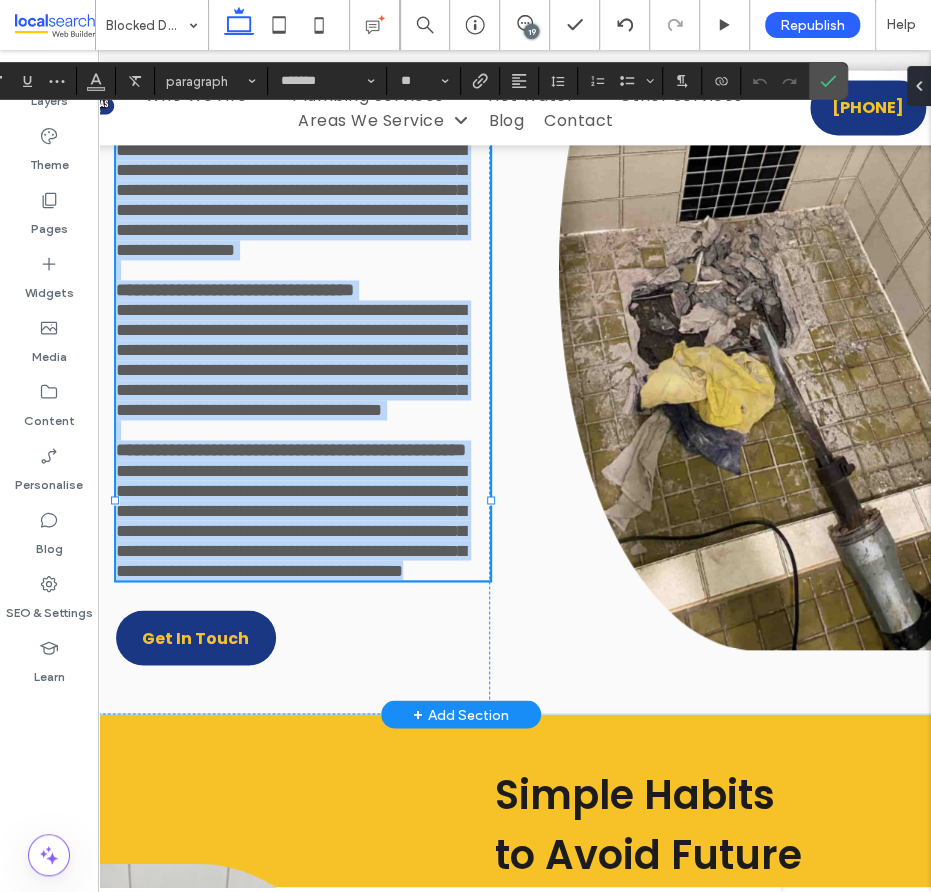 click on "**********" at bounding box center [291, 200] 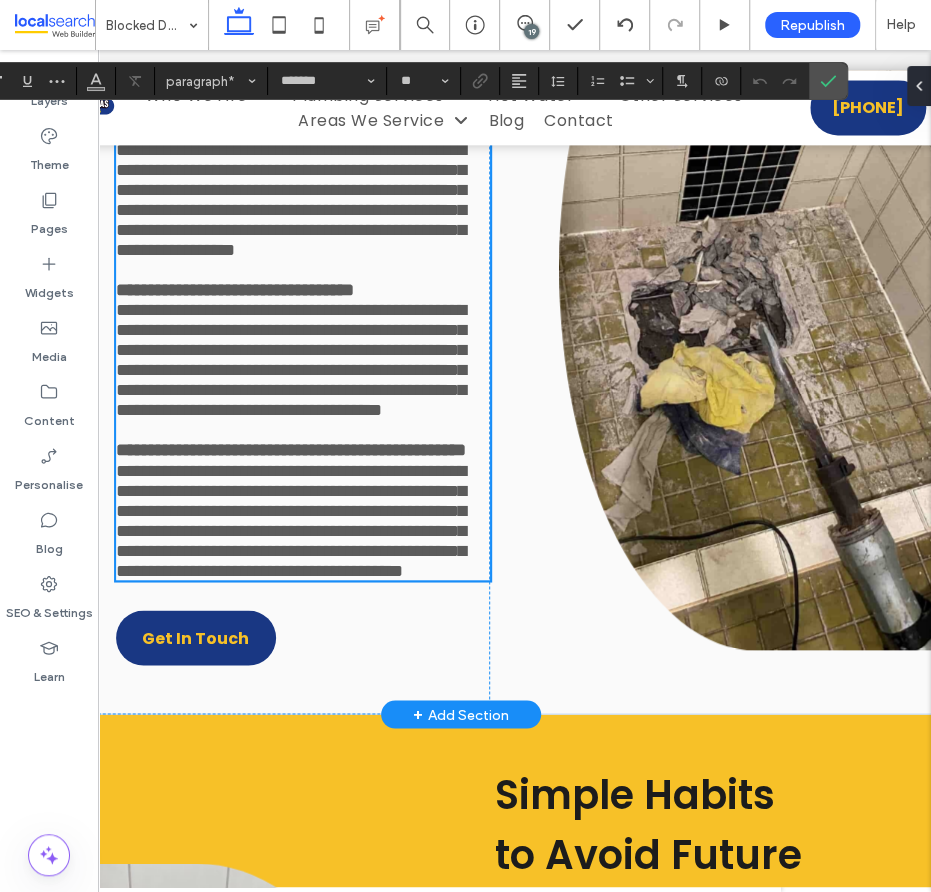 scroll, scrollTop: 9266, scrollLeft: 0, axis: vertical 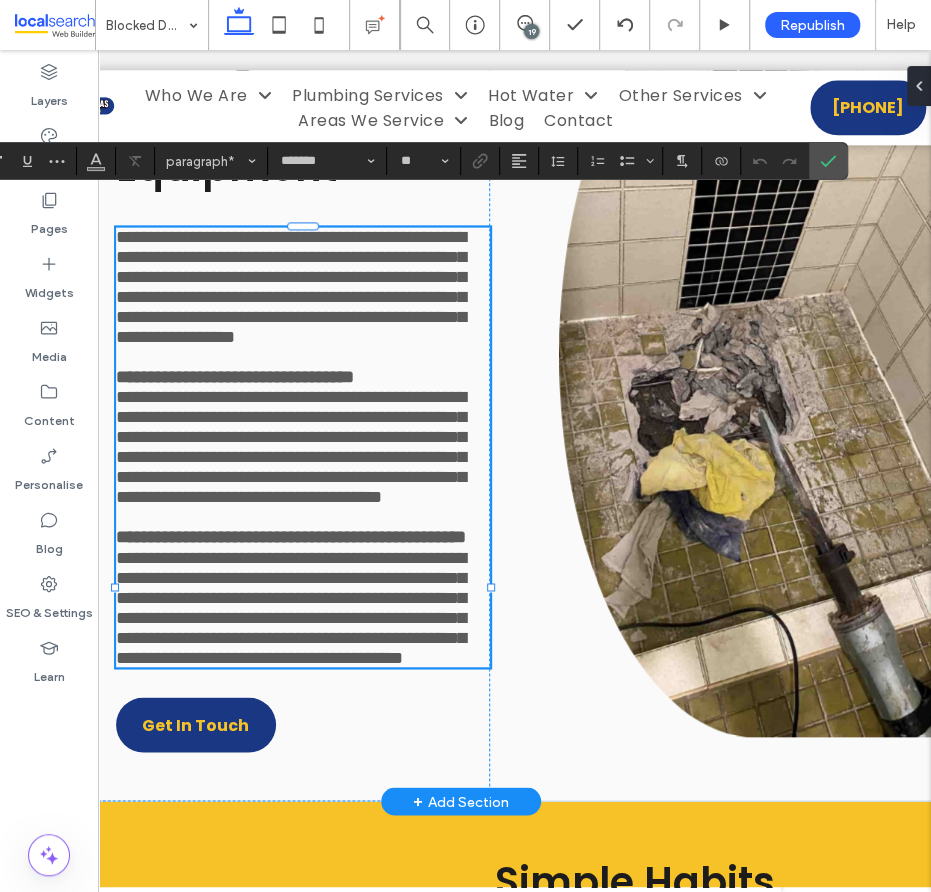click on "**********" at bounding box center [303, 377] 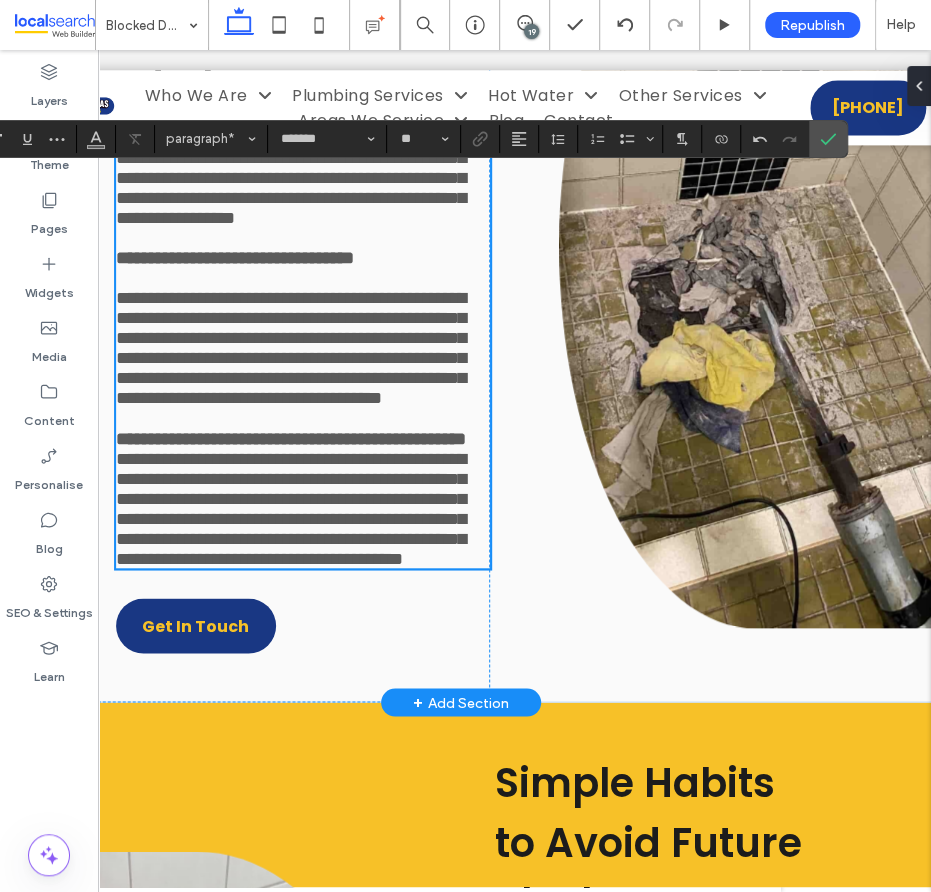 scroll, scrollTop: 9496, scrollLeft: 0, axis: vertical 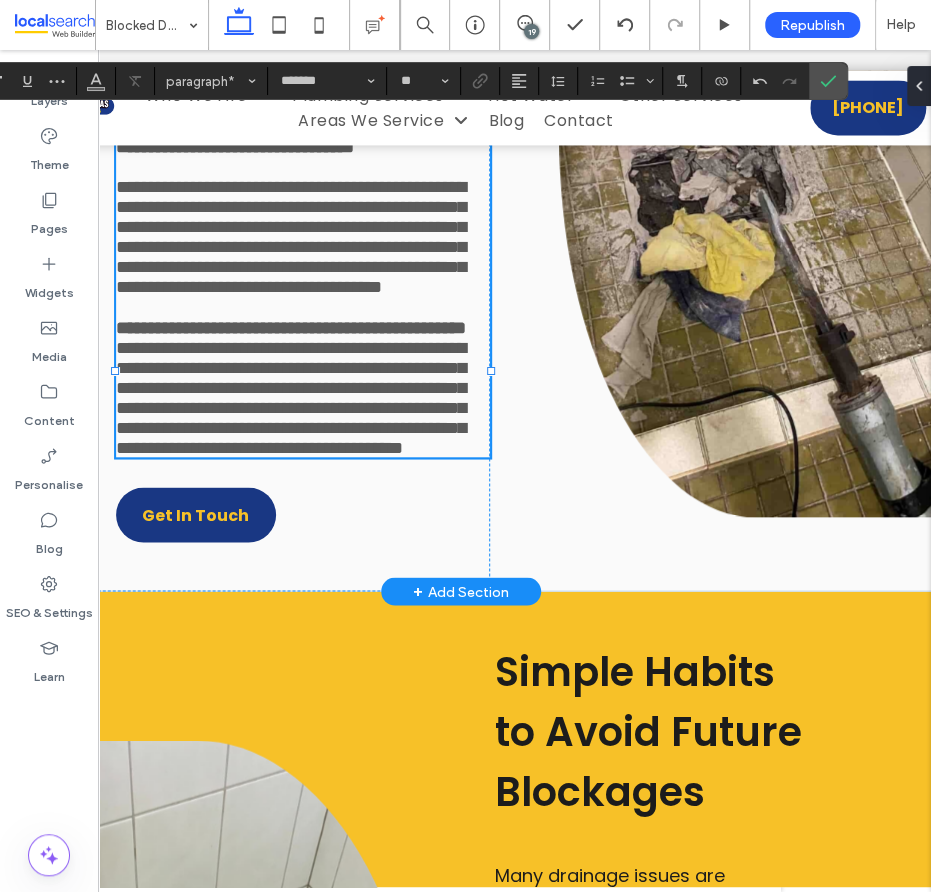 click on "**********" at bounding box center [303, 327] 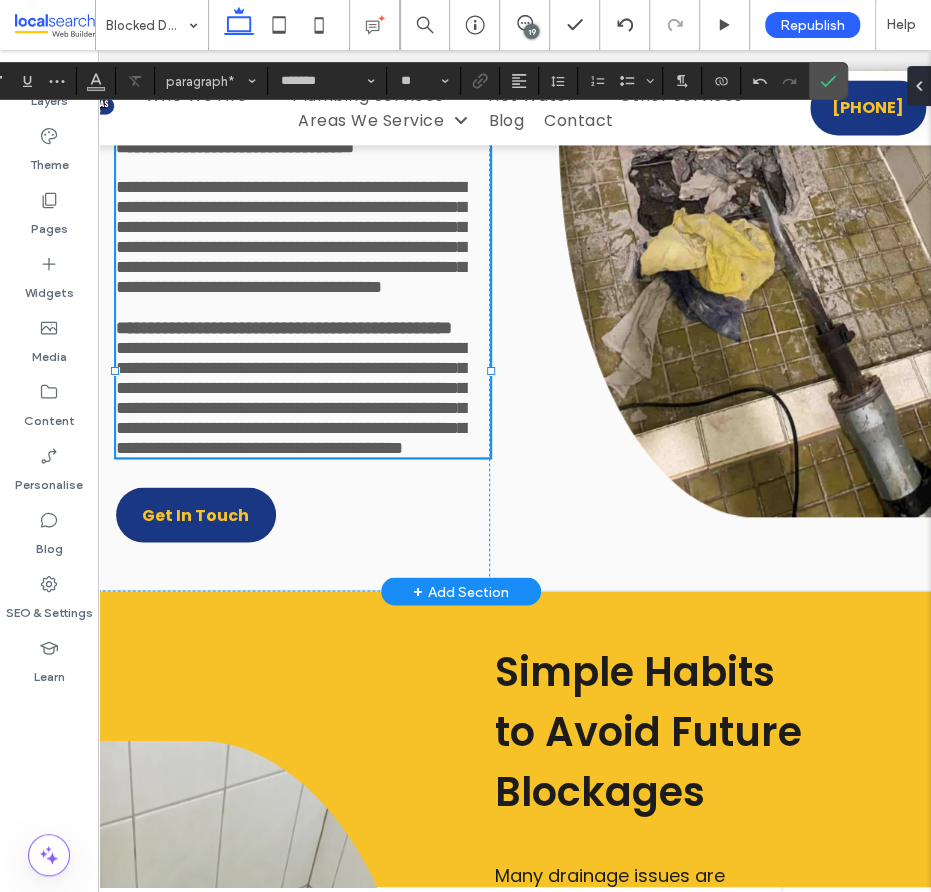 click on "**********" at bounding box center [303, 327] 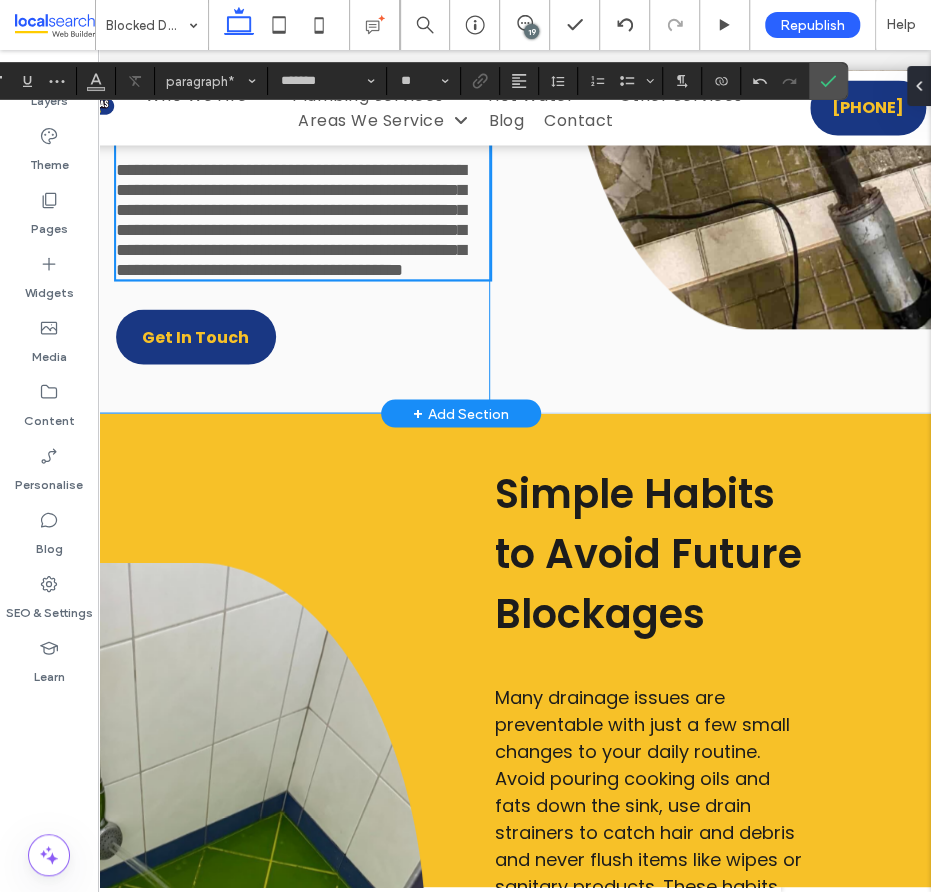 scroll, scrollTop: 9757, scrollLeft: 0, axis: vertical 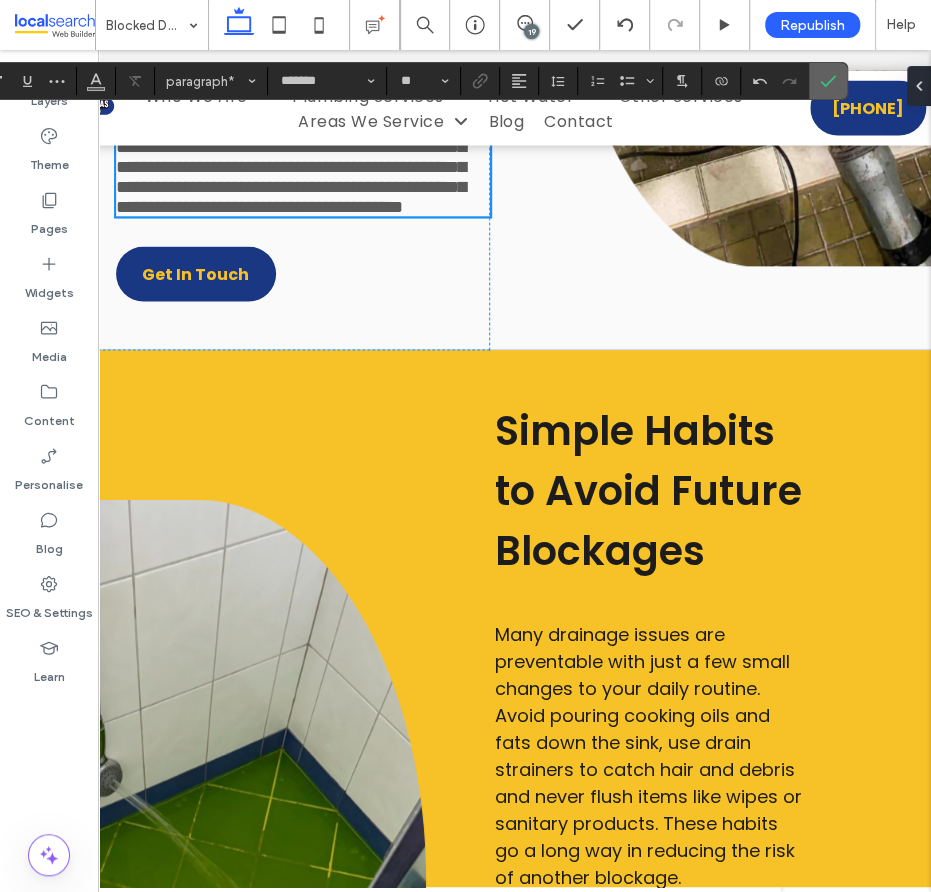 drag, startPoint x: 827, startPoint y: 76, endPoint x: 879, endPoint y: 27, distance: 71.44928 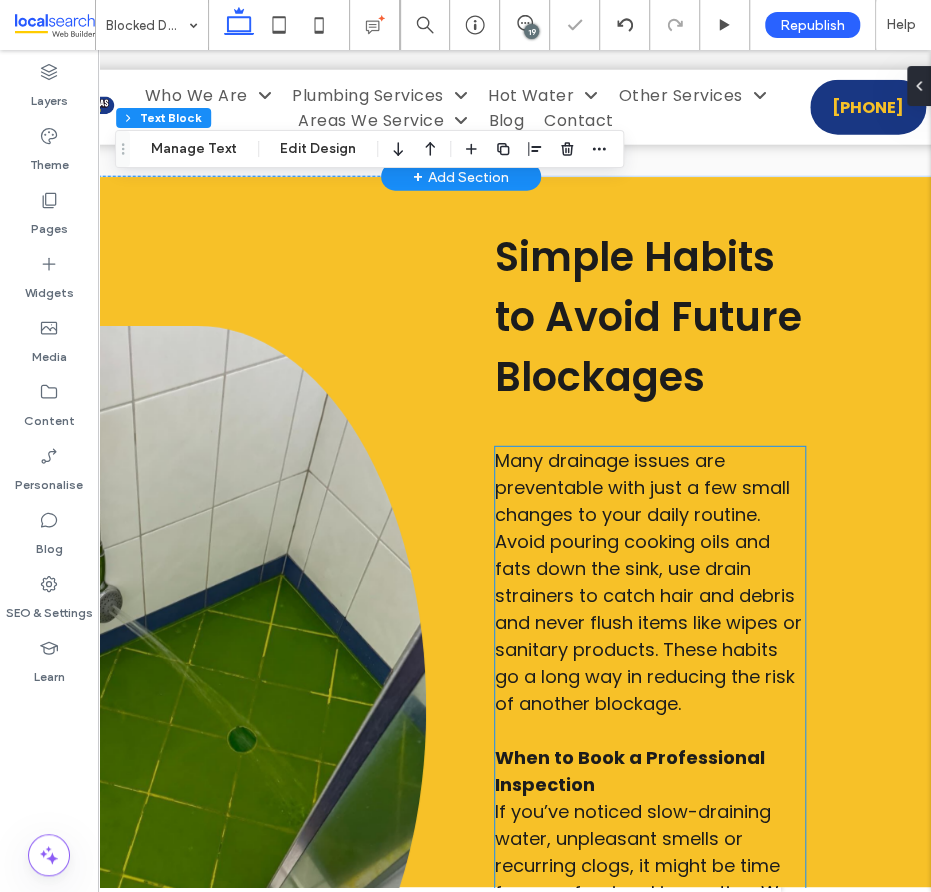 scroll, scrollTop: 10237, scrollLeft: 0, axis: vertical 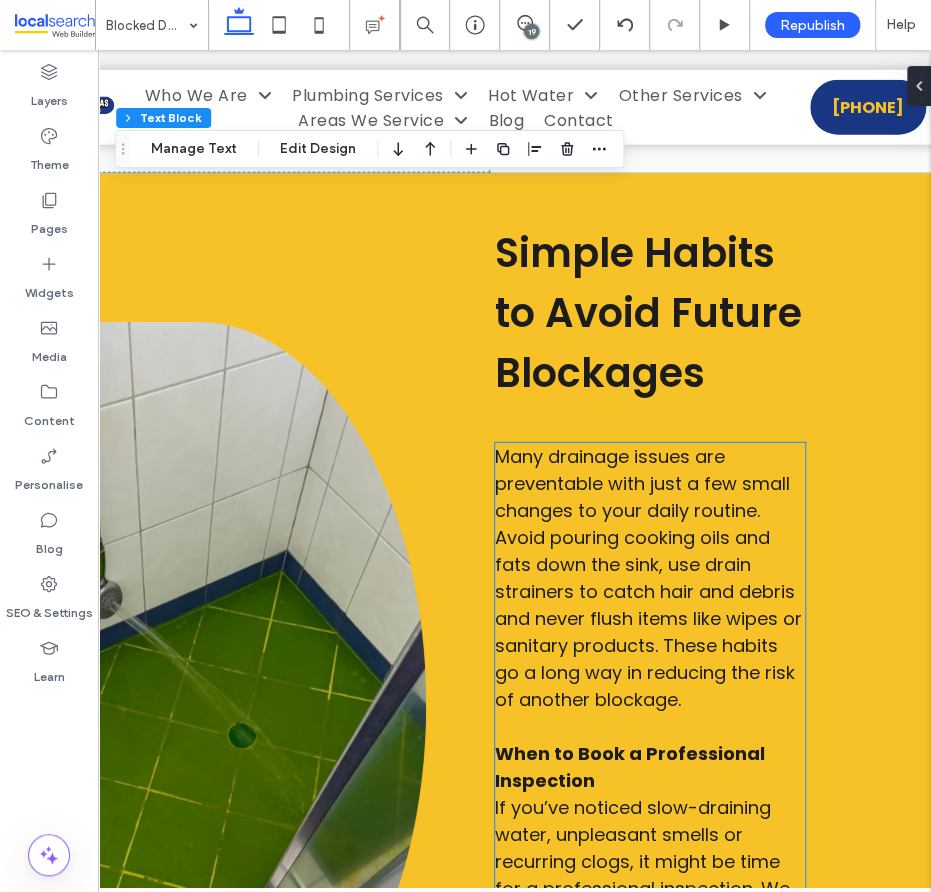 click on "Many drainage issues are preventable with just a few small changes to your daily routine. Avoid pouring cooking oils and fats down the sink, use drain strainers to catch hair and debris and never flush items like wipes or sanitary products. These habits go a long way in reducing the risk of another blockage." at bounding box center (648, 578) 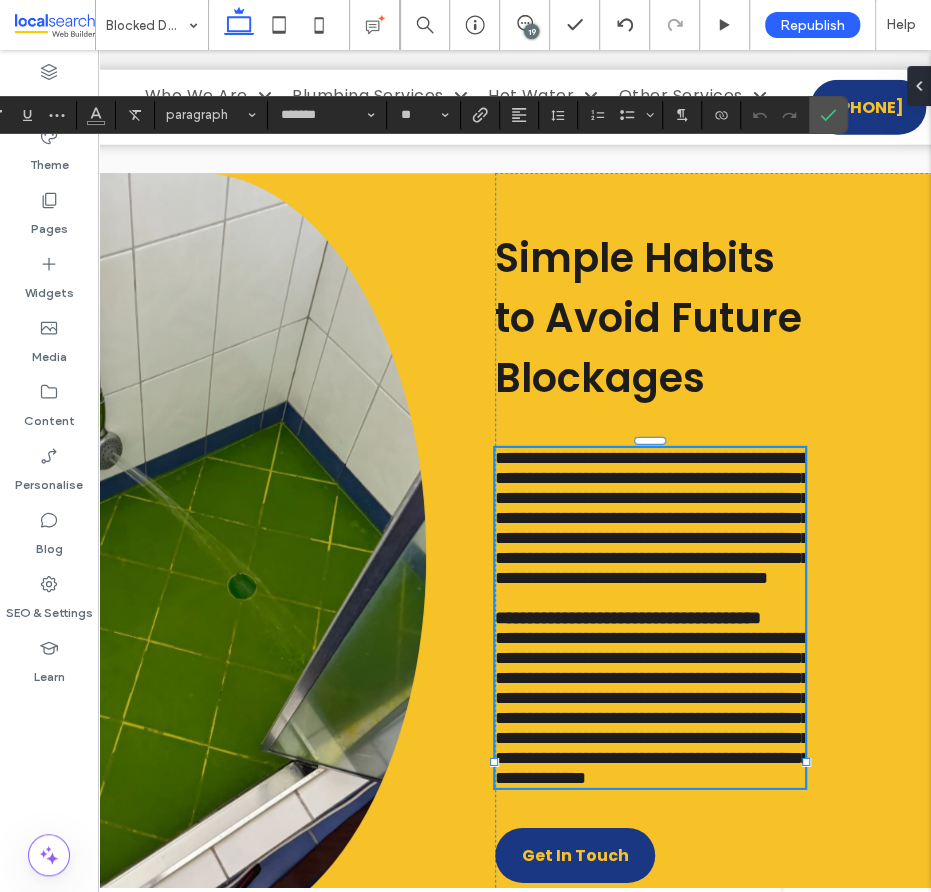 scroll, scrollTop: 10490, scrollLeft: 0, axis: vertical 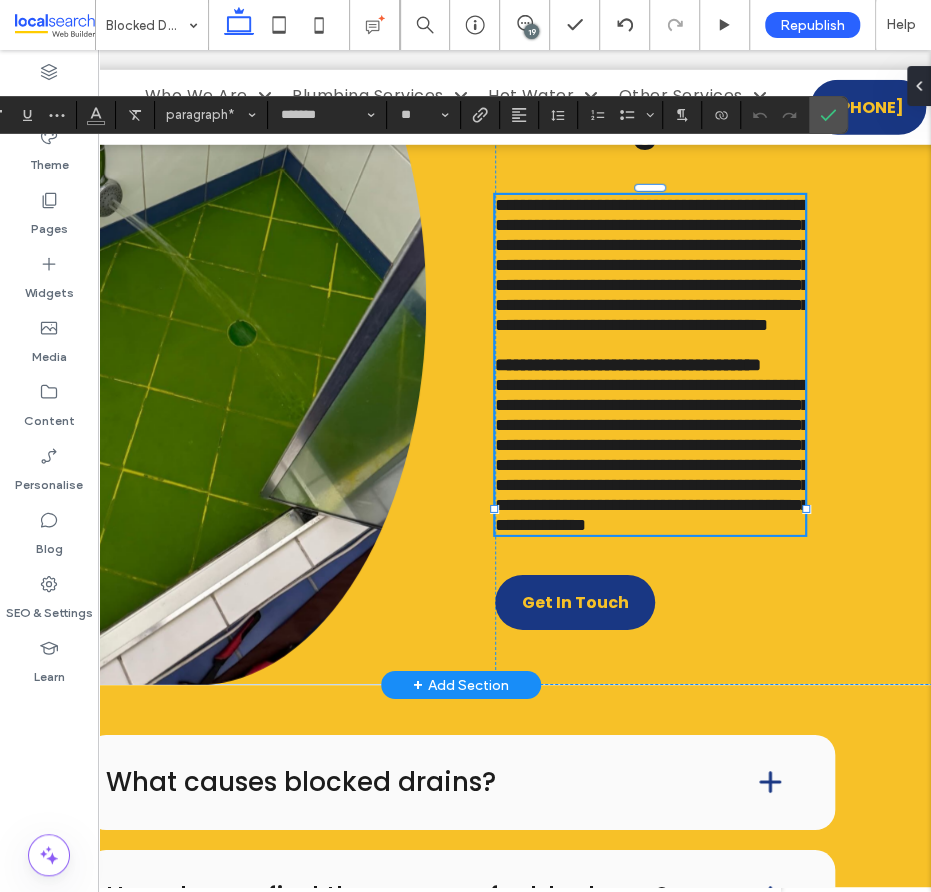 click on "**********" at bounding box center [652, 265] 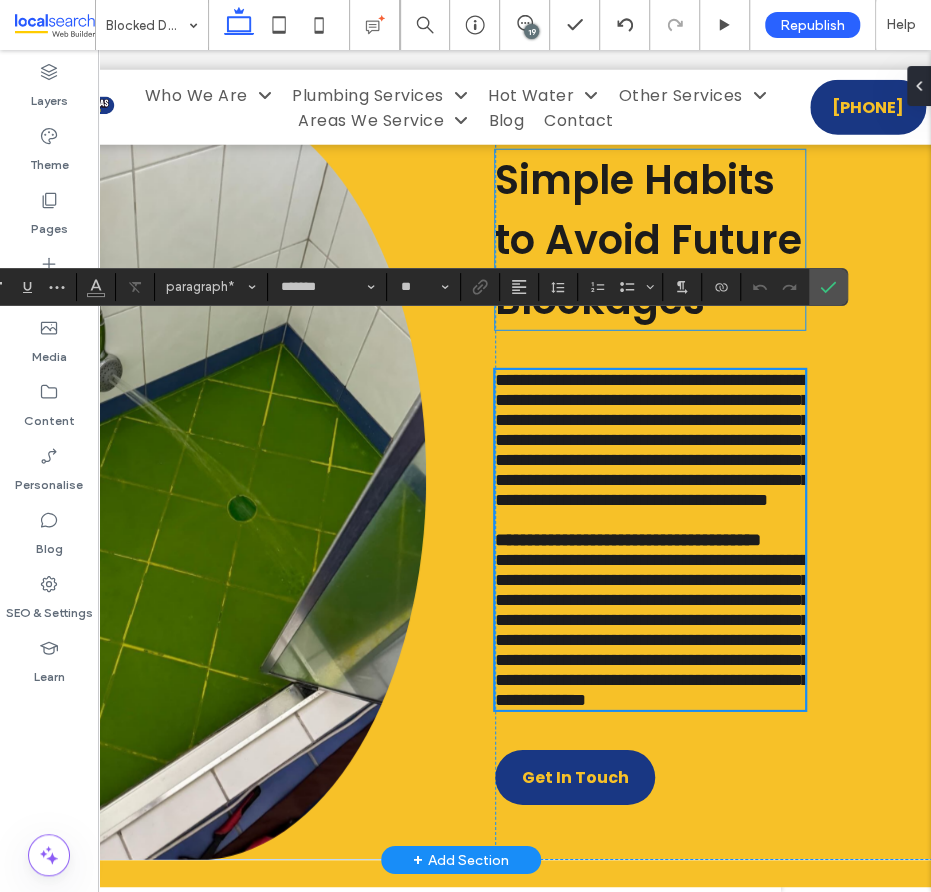 scroll, scrollTop: 10319, scrollLeft: 0, axis: vertical 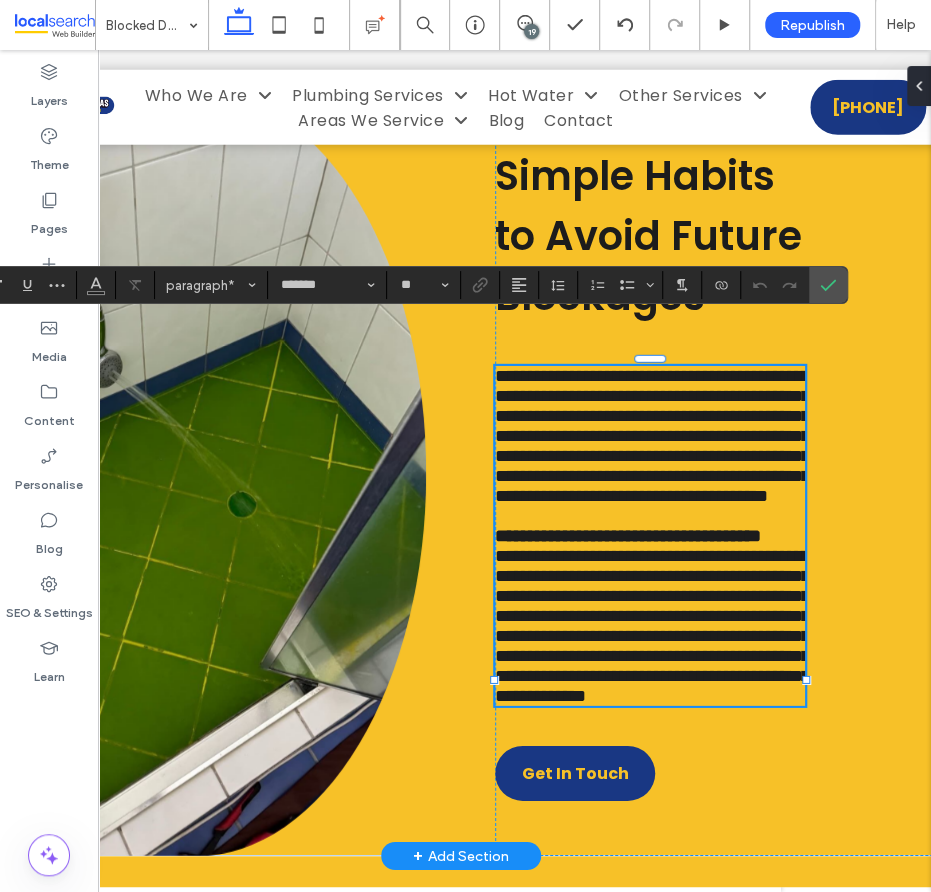 click on "**********" at bounding box center [650, 536] 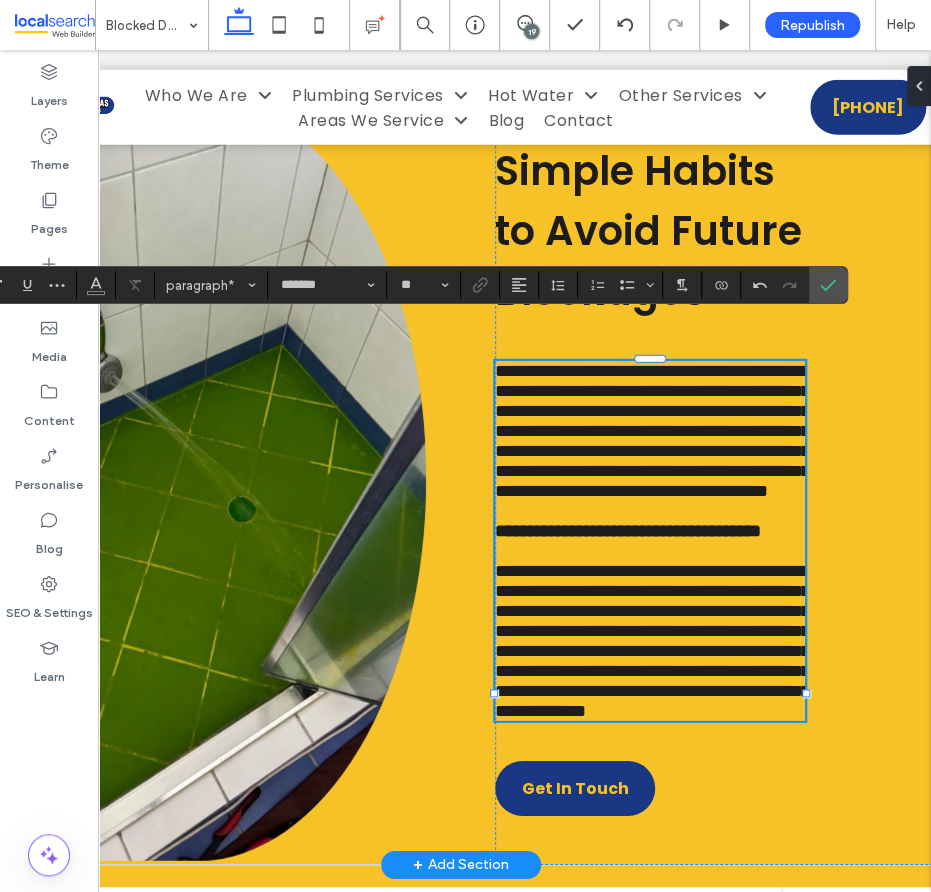 click on "**********" at bounding box center [652, 431] 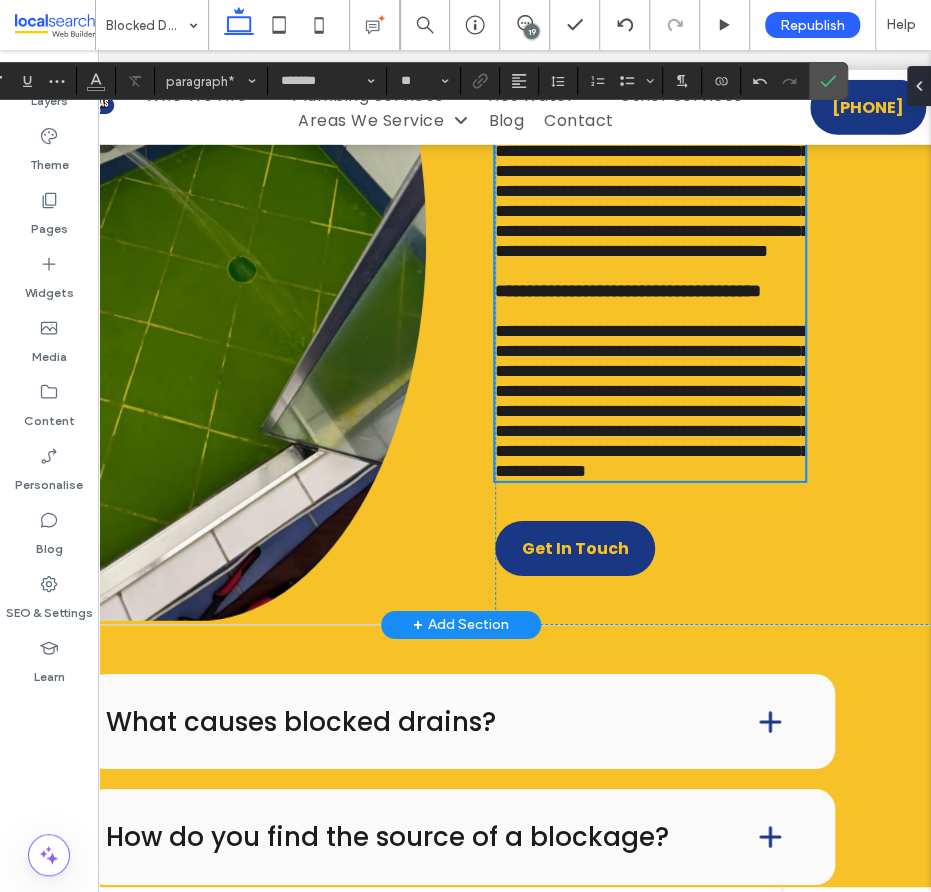 scroll, scrollTop: 10554, scrollLeft: 0, axis: vertical 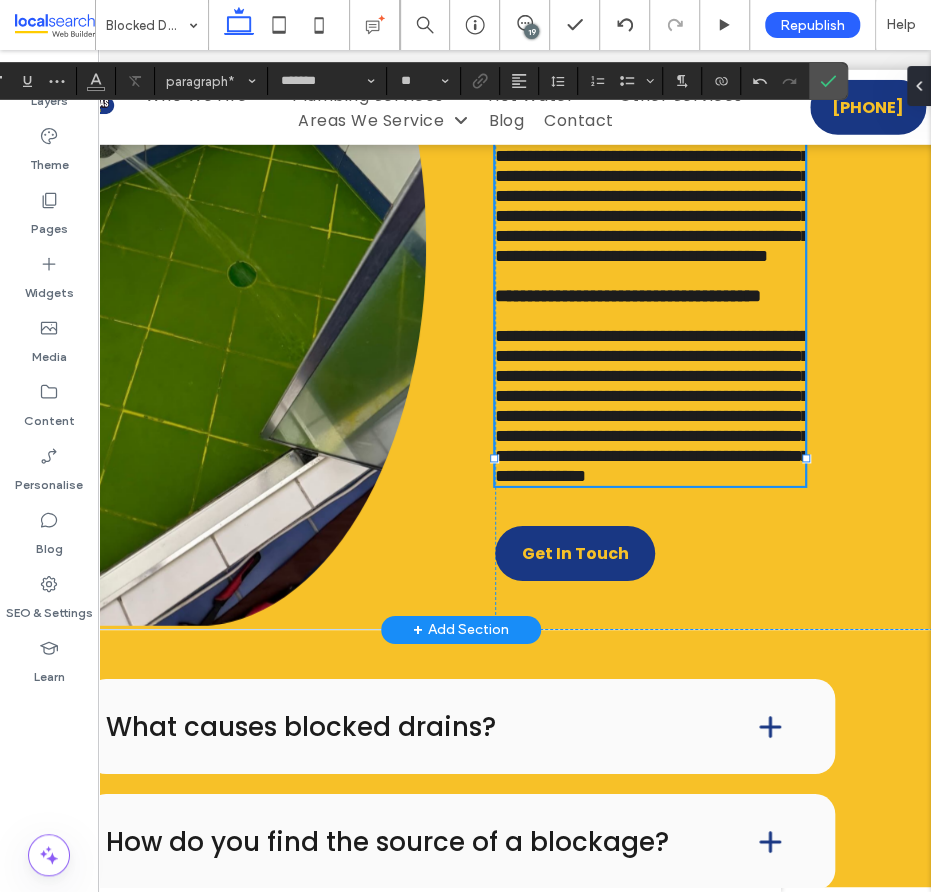 click on "**********" at bounding box center [650, 406] 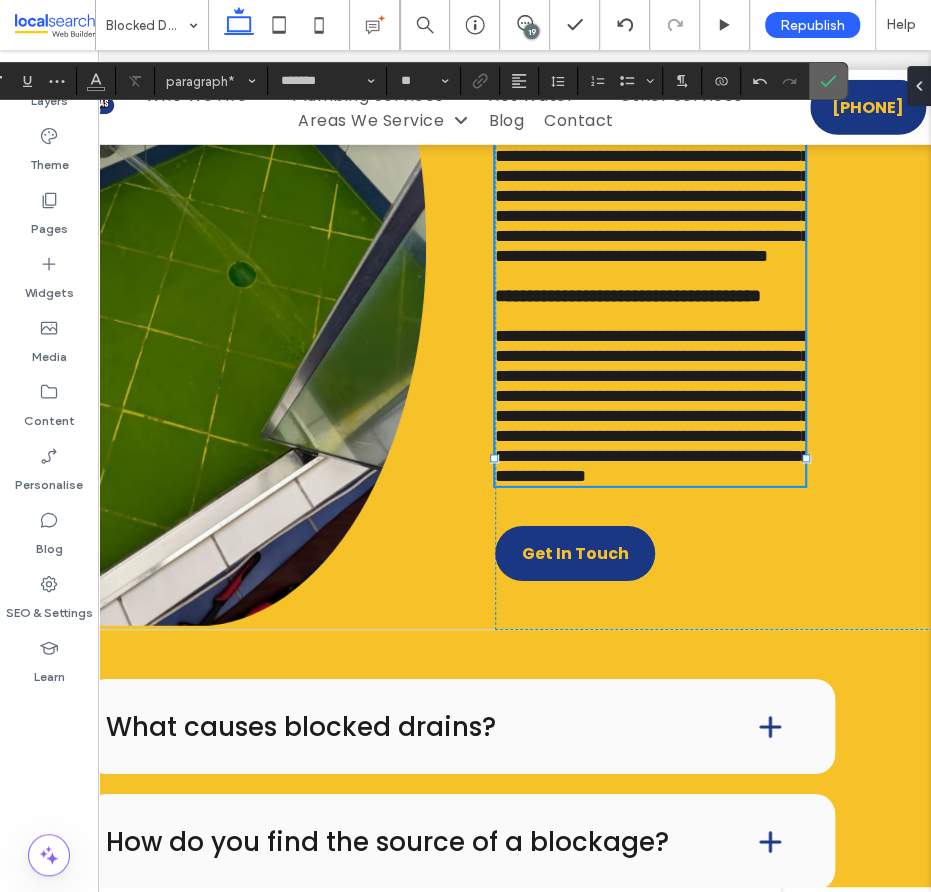 click 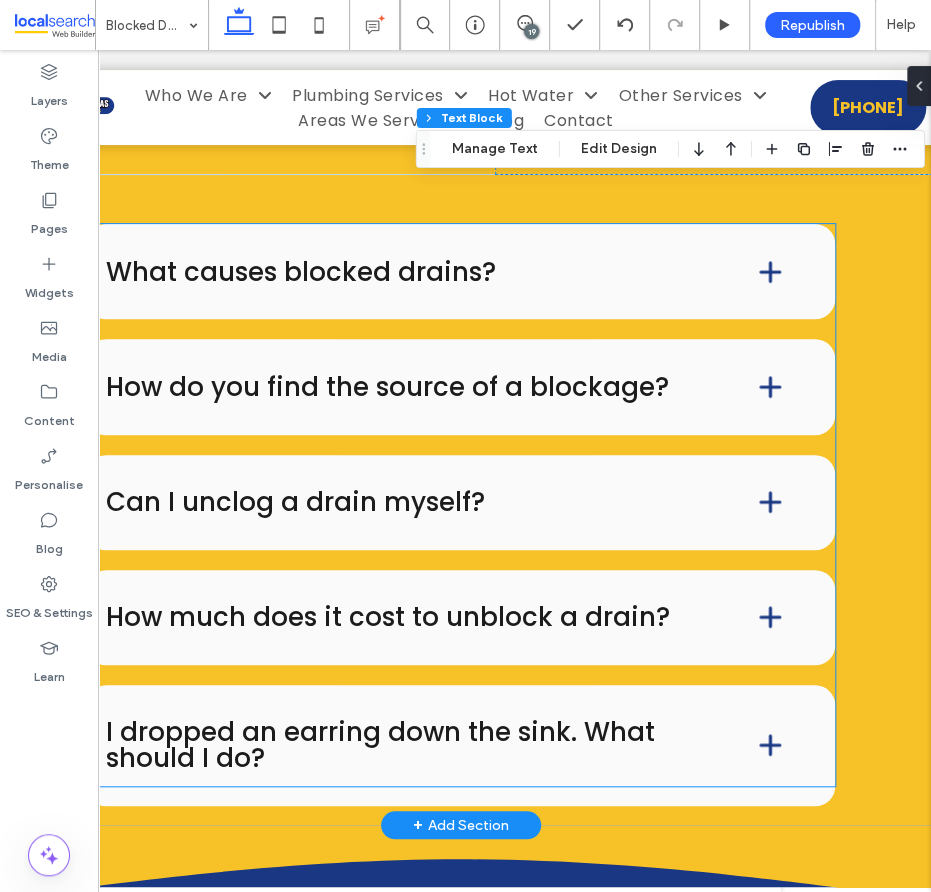 scroll, scrollTop: 11326, scrollLeft: 0, axis: vertical 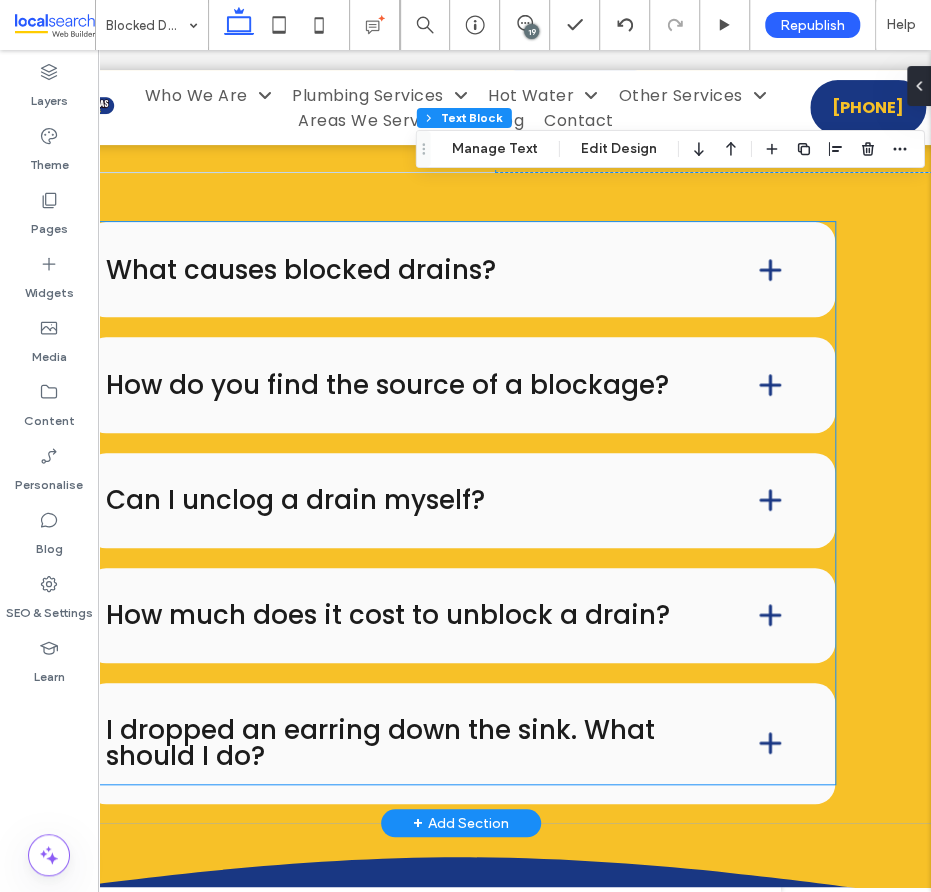 click on "I dropped an earring down the sink. What should I do?" at bounding box center [399, 743] 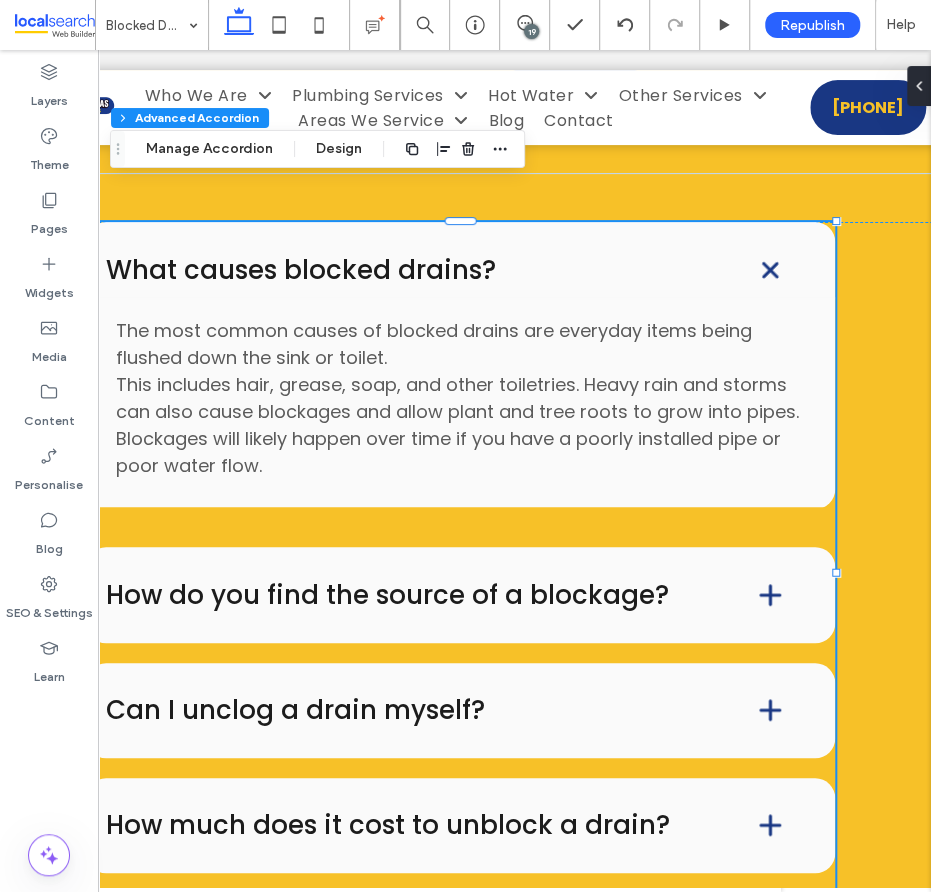 type on "**" 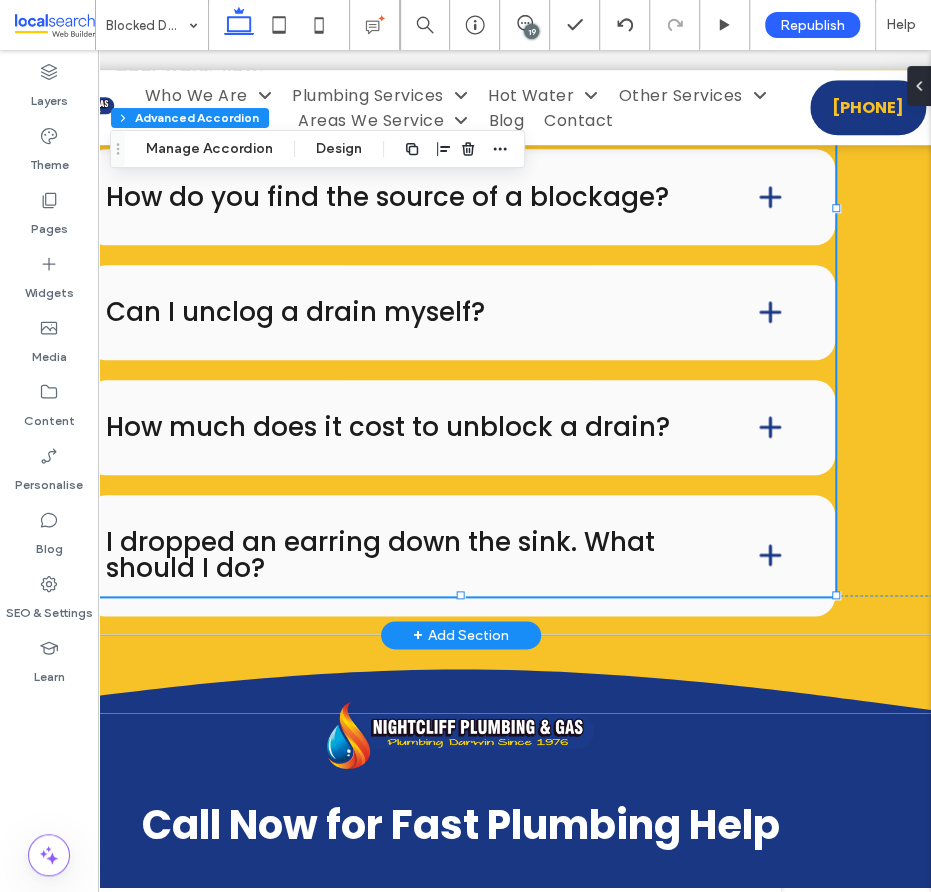 scroll, scrollTop: 11716, scrollLeft: 0, axis: vertical 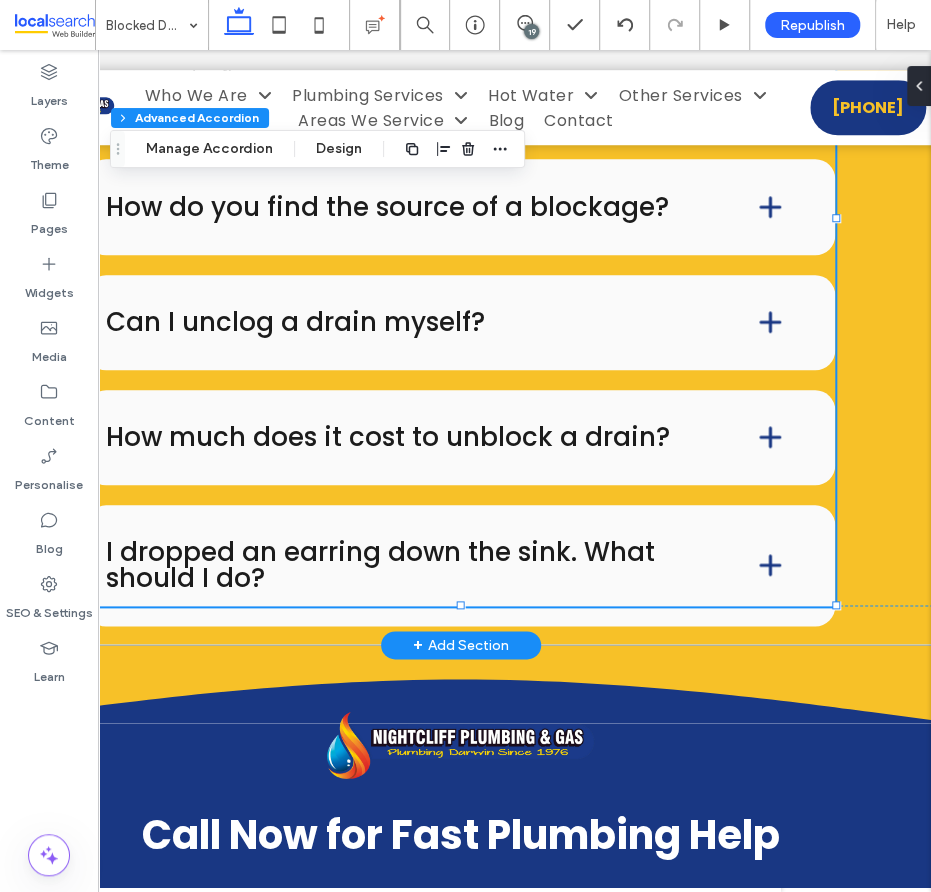 click on "I dropped an earring down the sink. What should I do?" at bounding box center (399, 565) 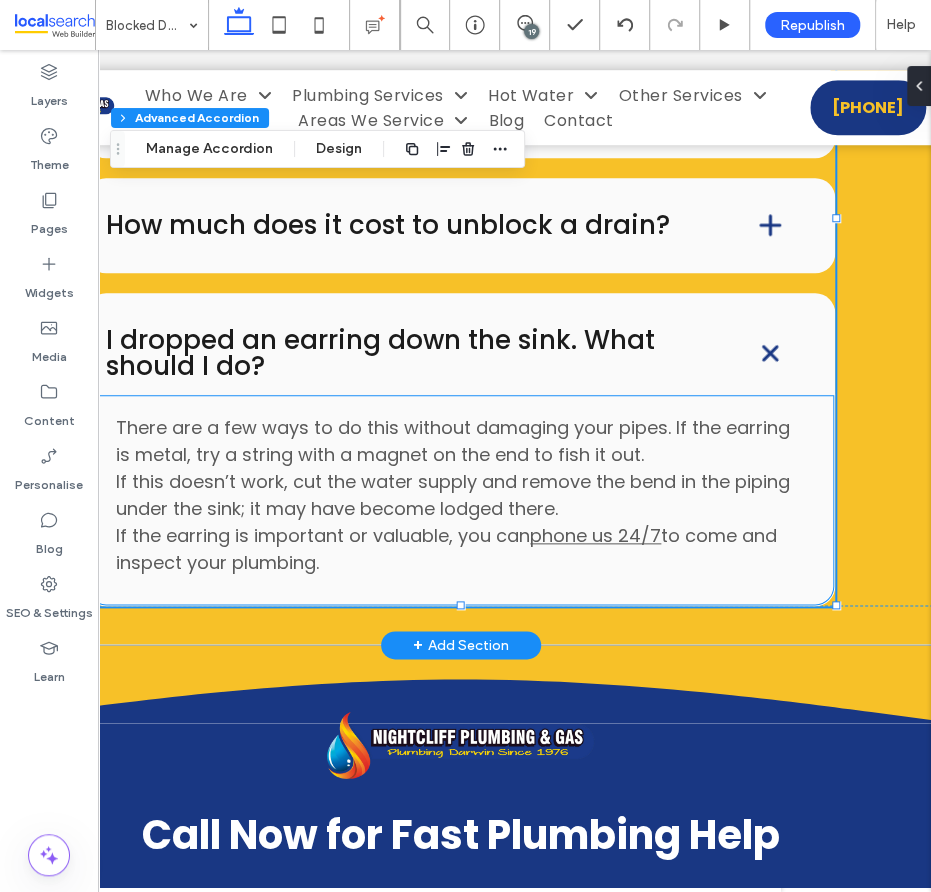 click on "If this doesn’t work, cut the water supply and remove the bend in the piping under the sink; it may have become lodged there." at bounding box center [453, 495] 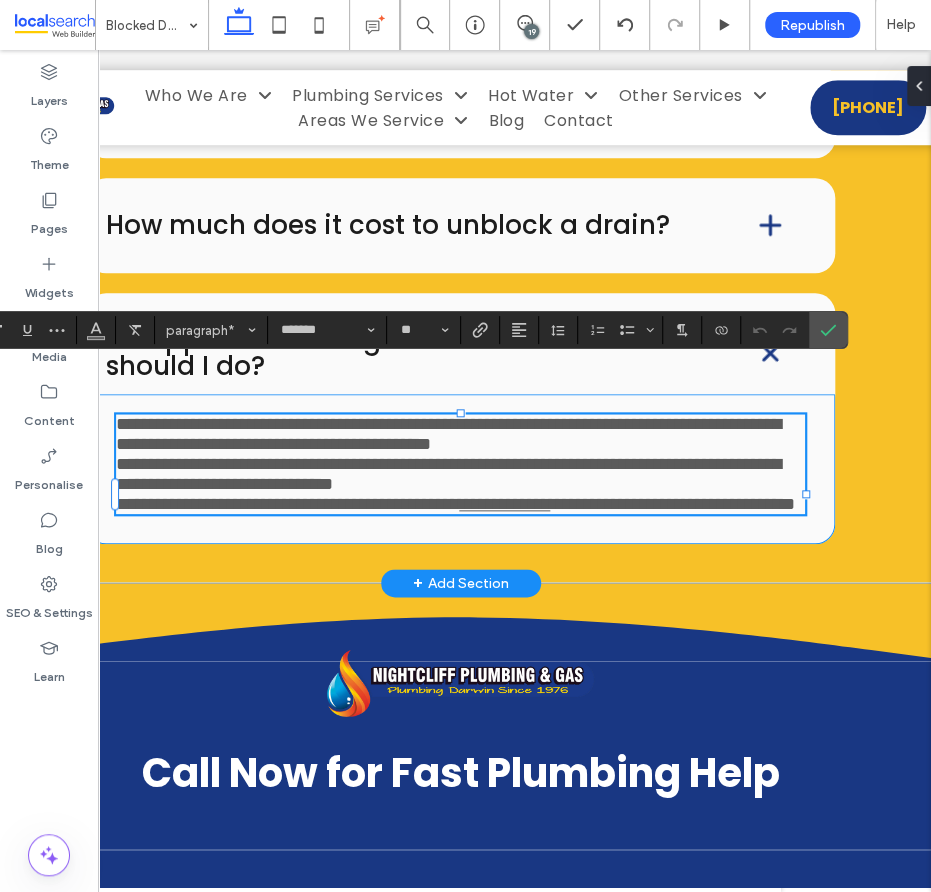 click on "**********" at bounding box center [460, 474] 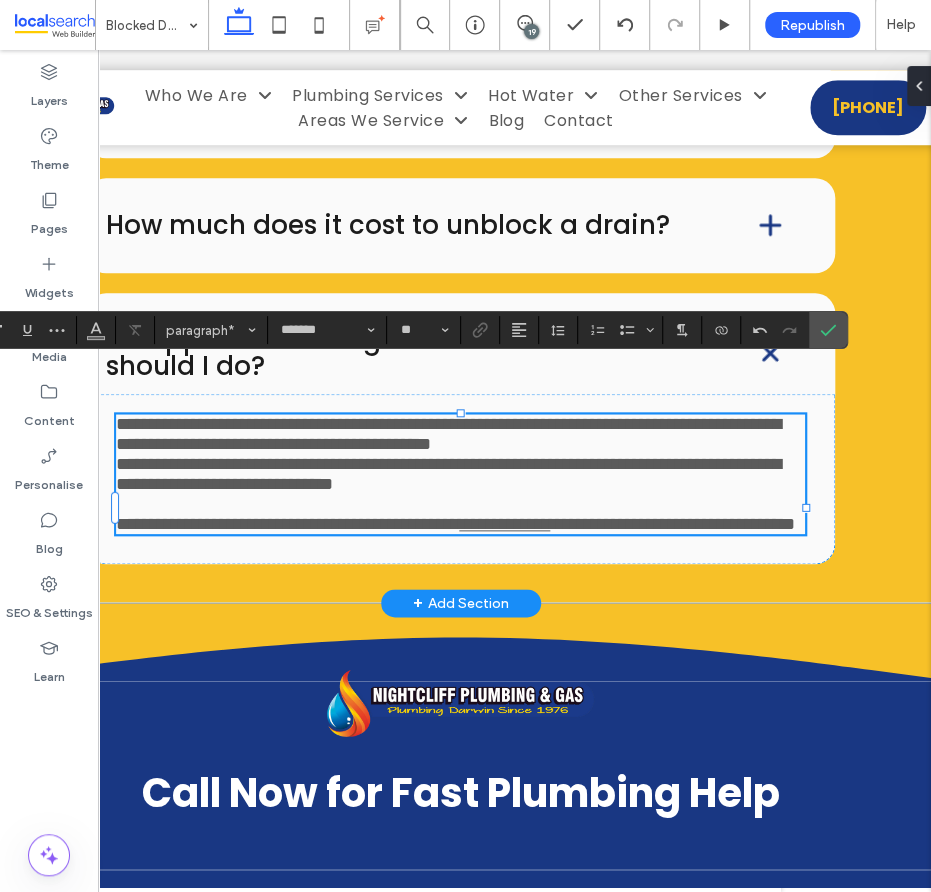 click on "**********" at bounding box center (448, 474) 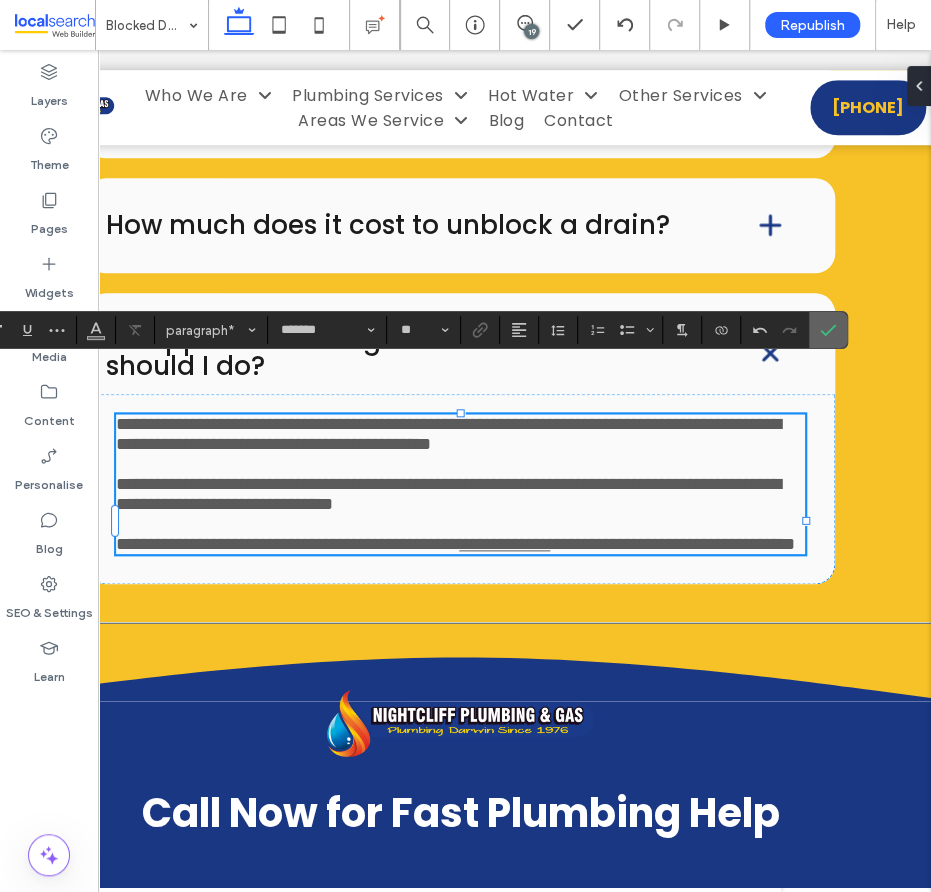 click 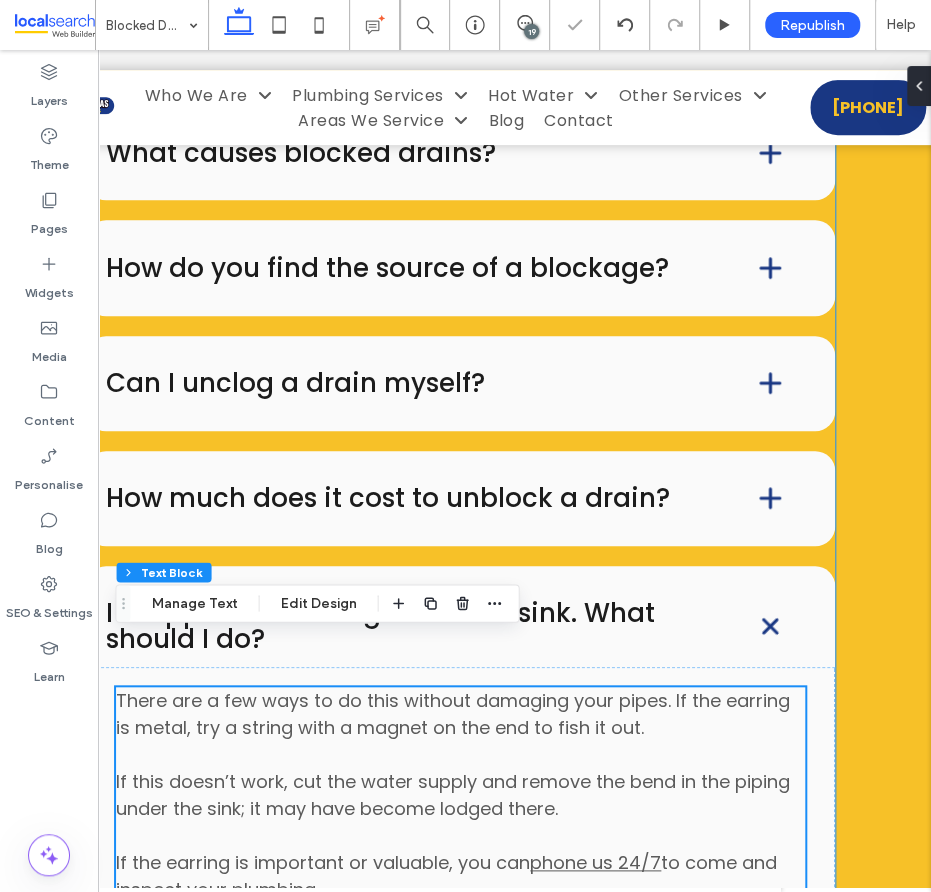 scroll, scrollTop: 11444, scrollLeft: 0, axis: vertical 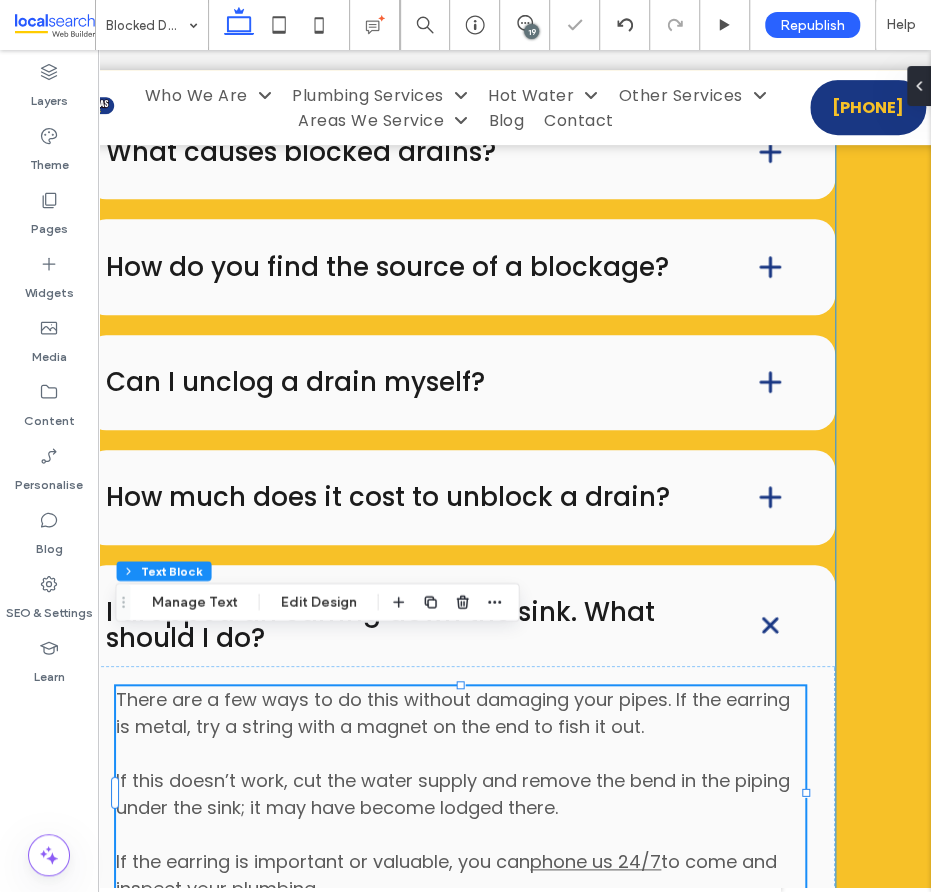 click on "How much does it cost to unblock a drain?" at bounding box center (399, 497) 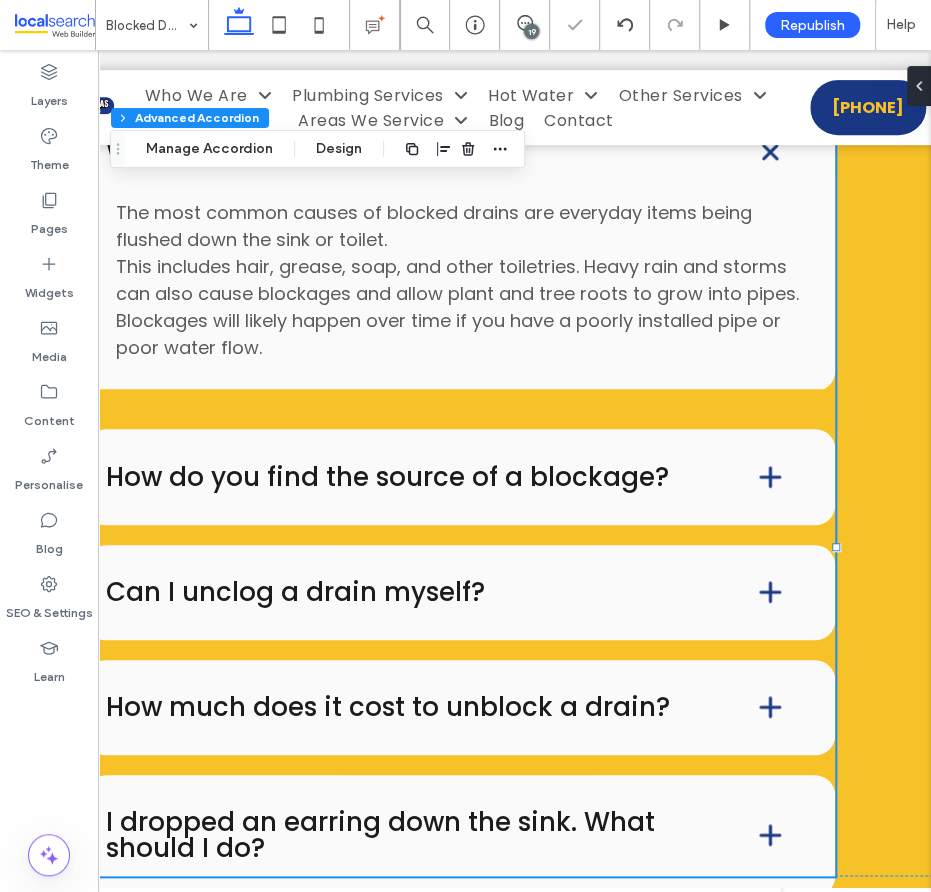 type on "**" 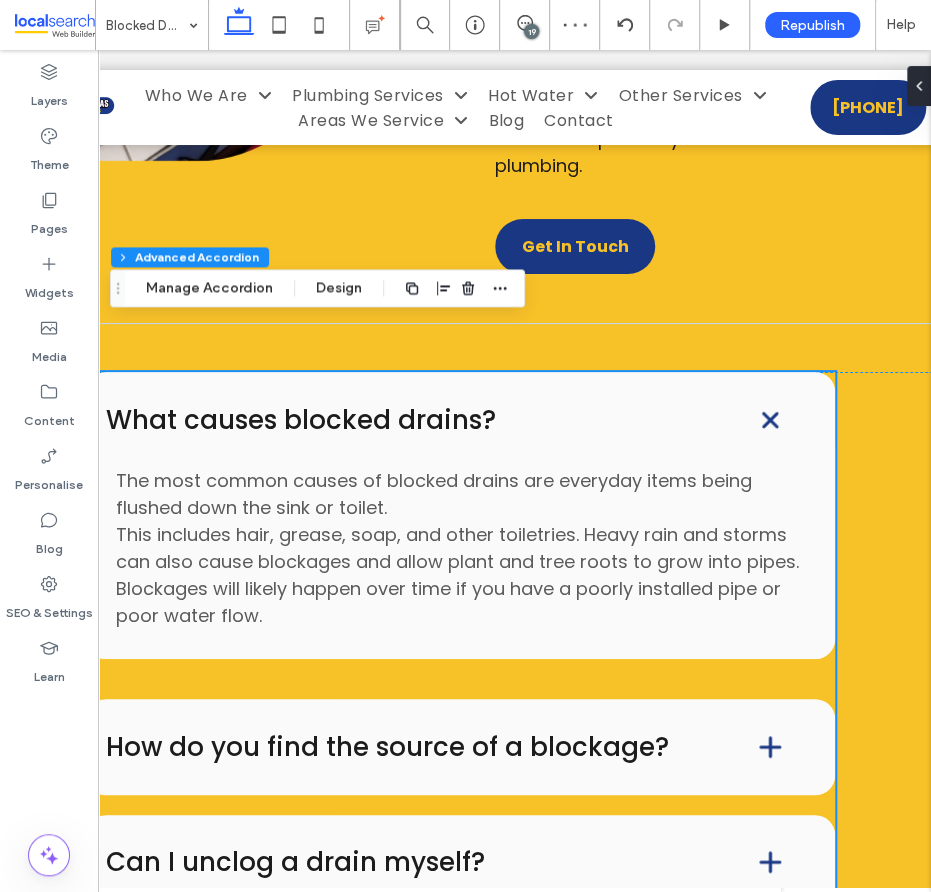 scroll, scrollTop: 11184, scrollLeft: 0, axis: vertical 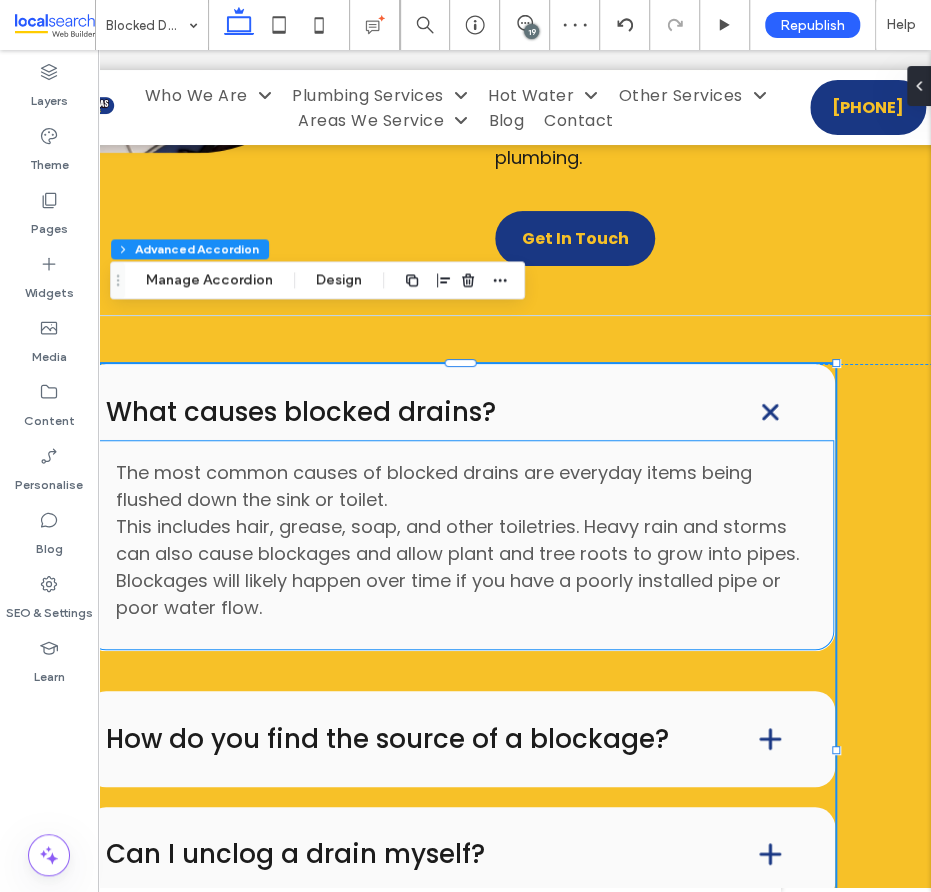 click on "This includes hair, grease, soap, and other toiletries. Heavy rain and storms can also cause blockages and allow plant and tree roots to grow into pipes." at bounding box center [457, 540] 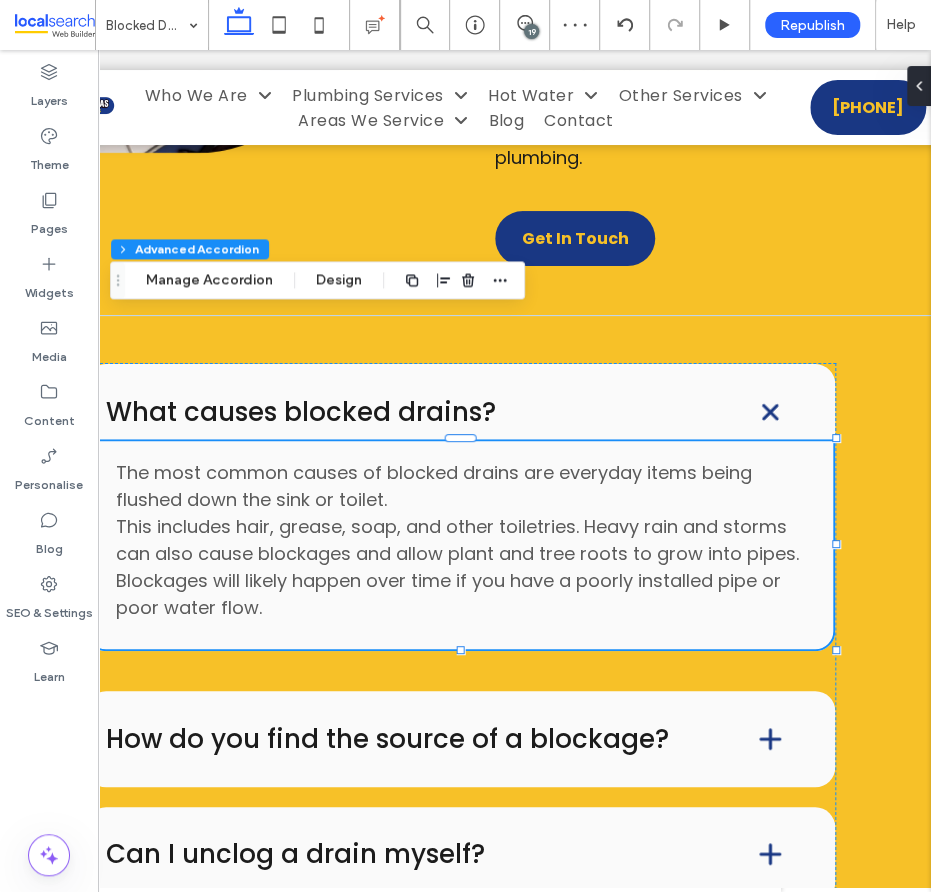 click on "This includes hair, grease, soap, and other toiletries. Heavy rain and storms can also cause blockages and allow plant and tree roots to grow into pipes." at bounding box center [457, 540] 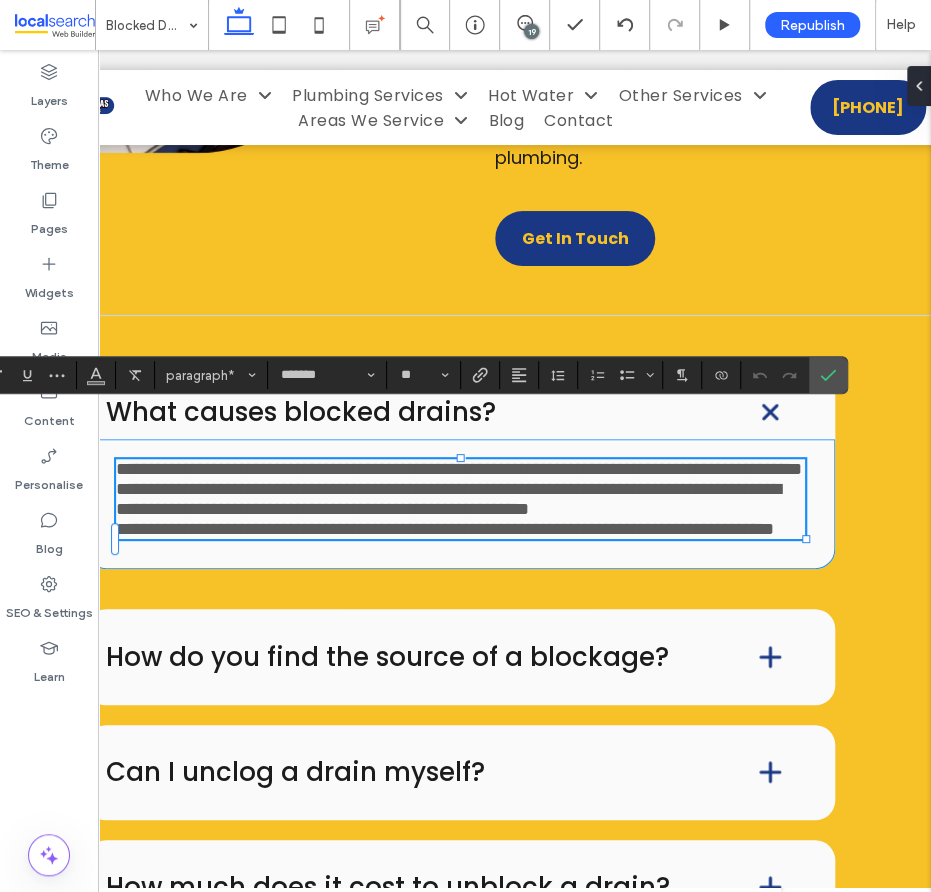 click on "**********" at bounding box center (460, 469) 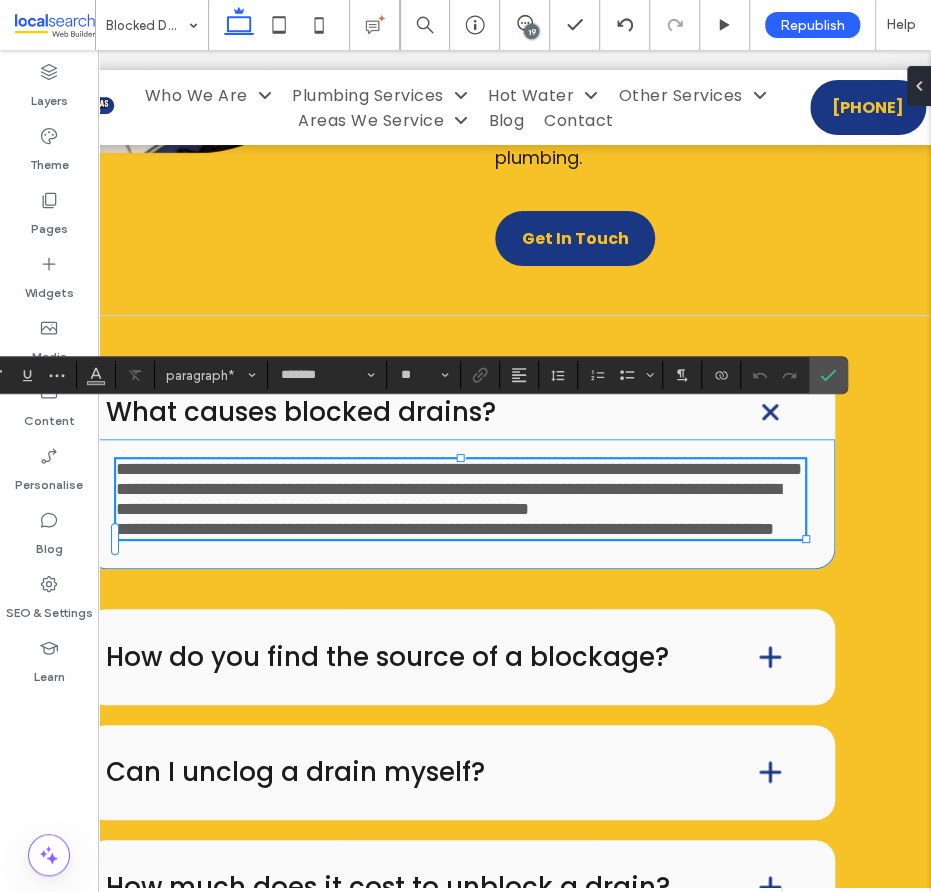 click on "**********" at bounding box center (448, 499) 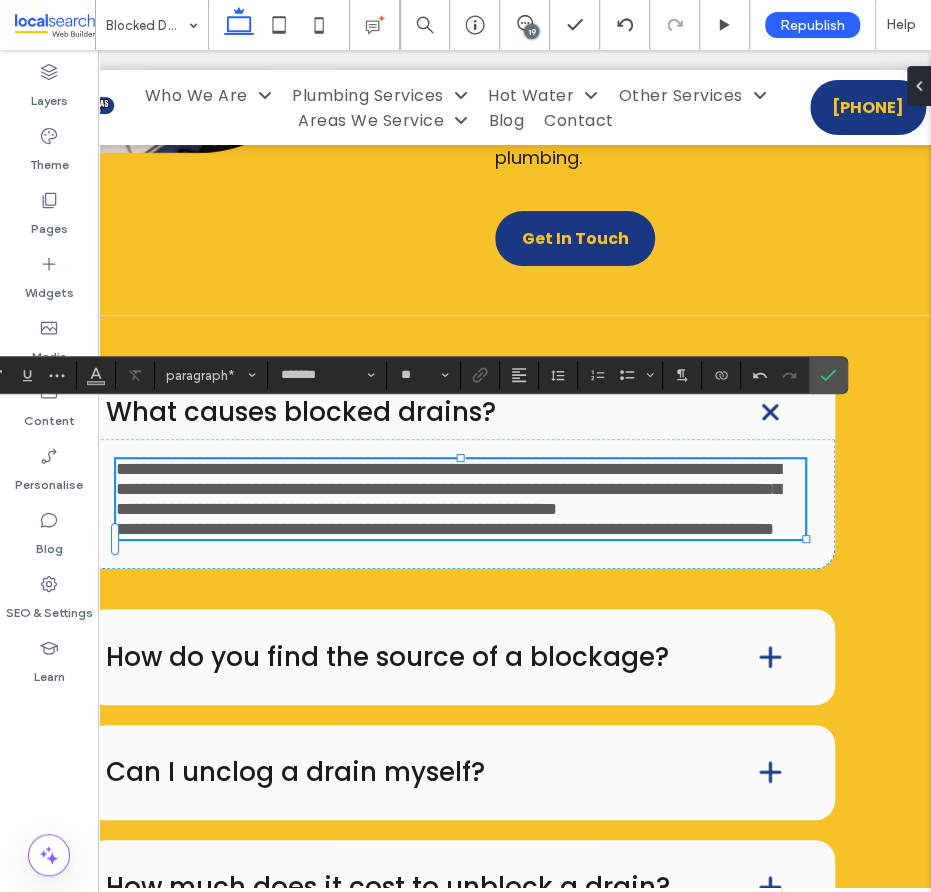 click on "**********" at bounding box center (445, 529) 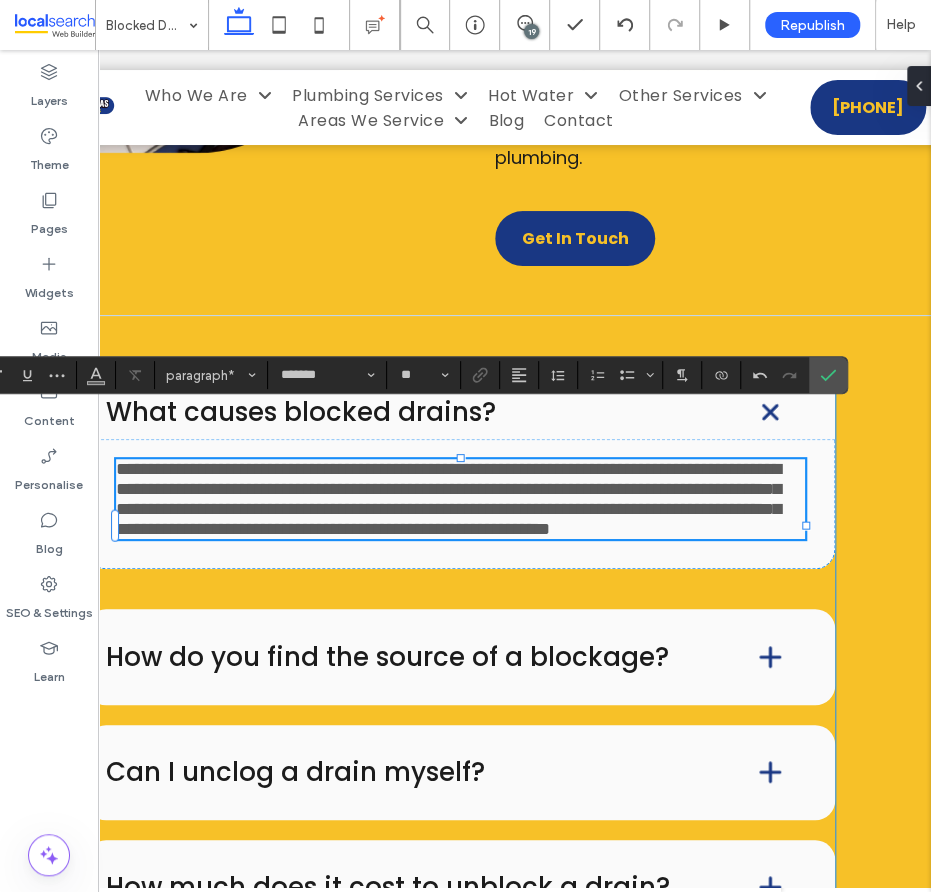 click on "How do you find the source of a blockage?" at bounding box center (399, 657) 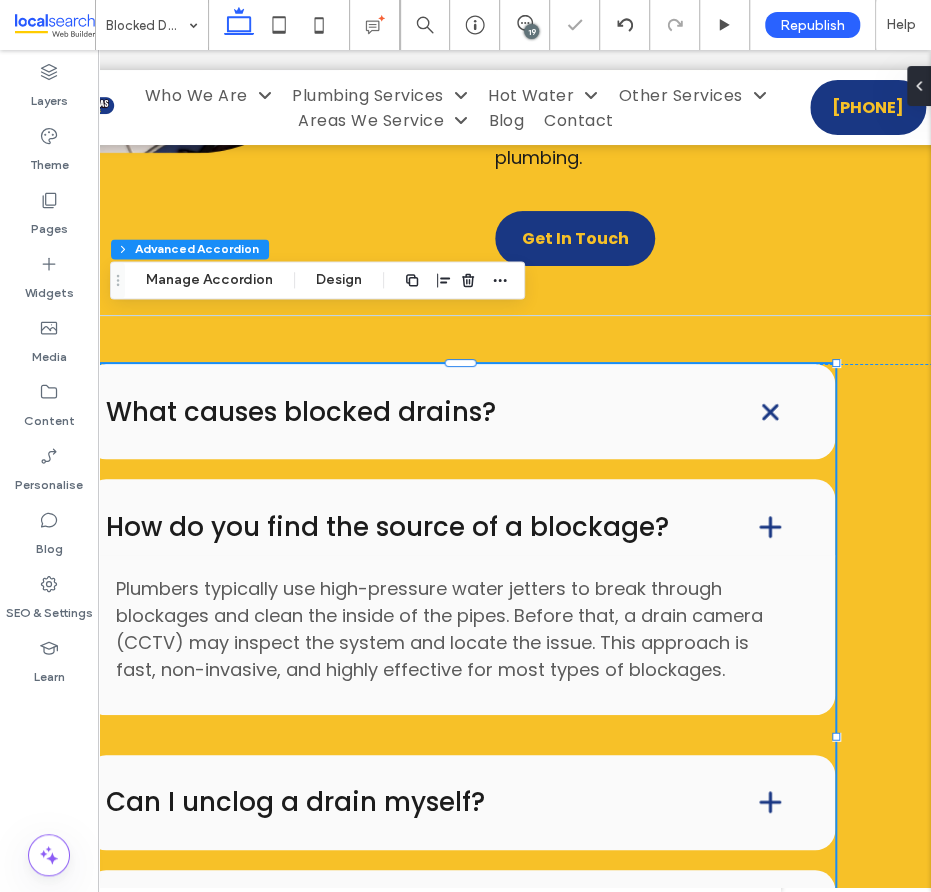 type on "**" 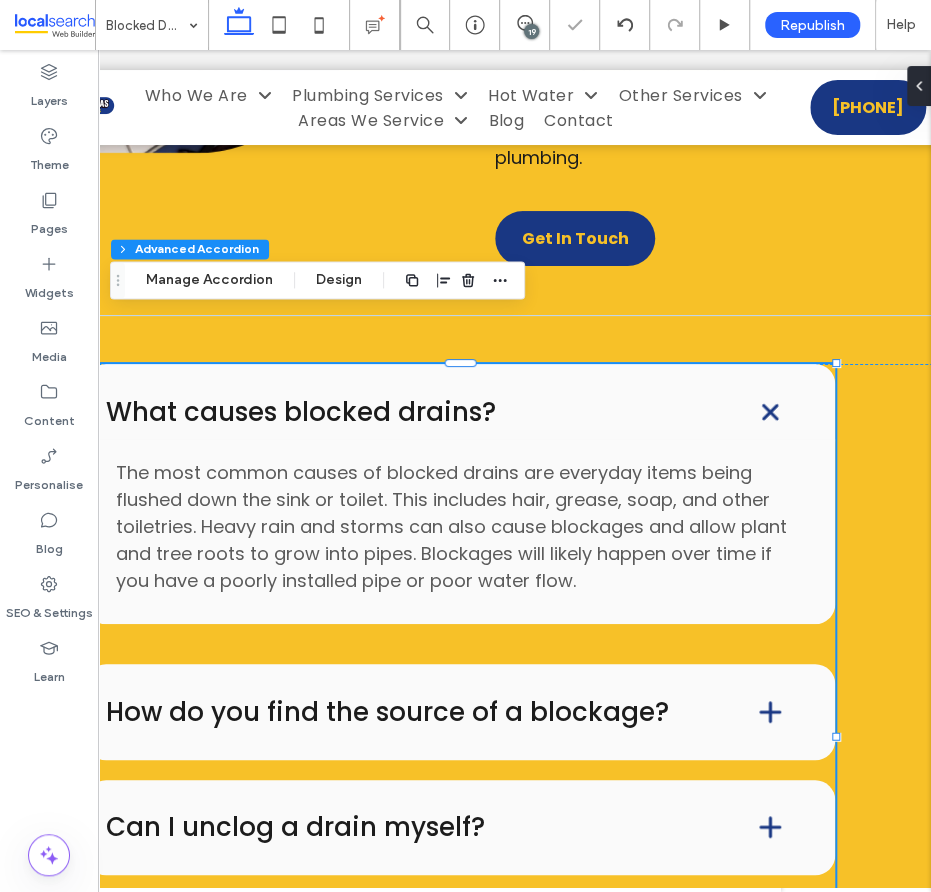 click on "How do you find the source of a blockage?" at bounding box center [460, 711] 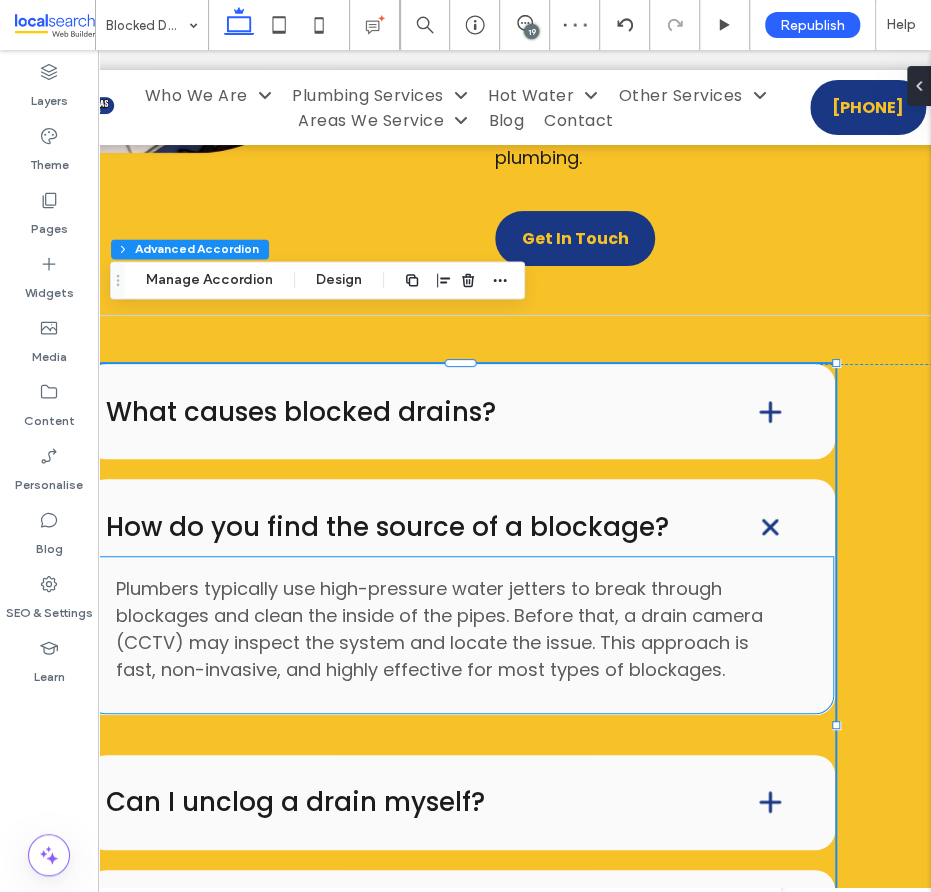 click on "Plumbers typically use high-pressure water jetters to break through blockages and clean the inside of the pipes. Before that, a drain camera (CCTV) may inspect the system and locate the issue. This approach is fast, non-invasive, and highly effective for most types of blockages." at bounding box center [439, 629] 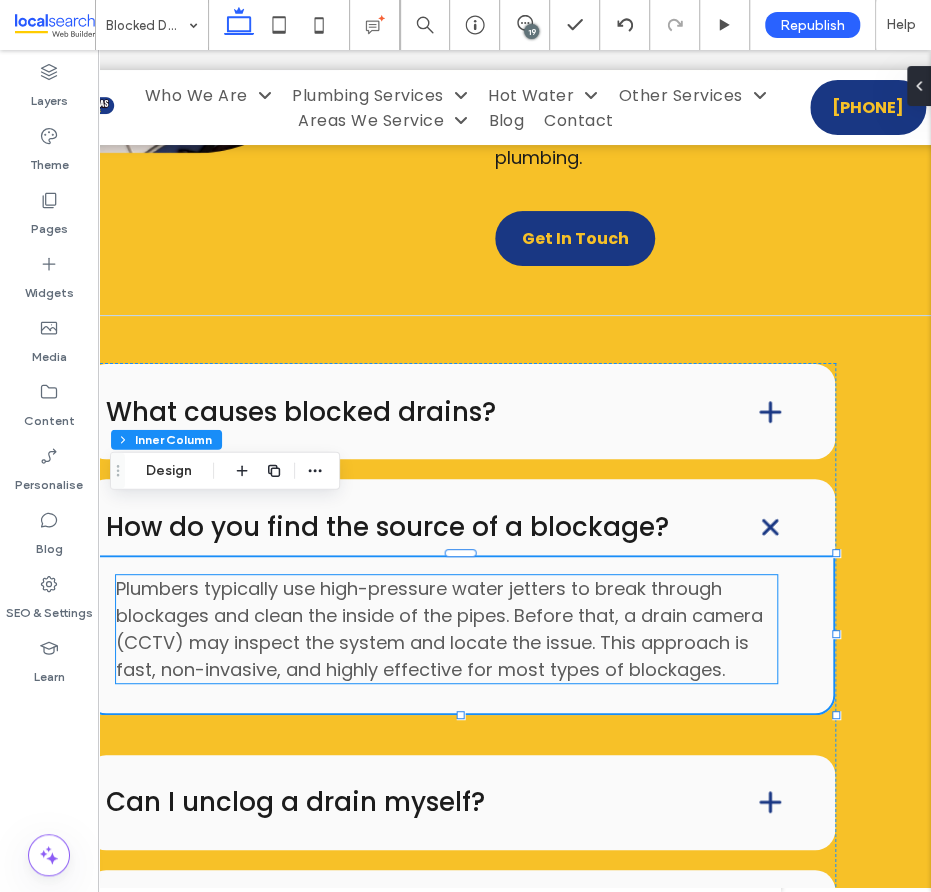 click on "Plumbers typically use high-pressure water jetters to break through blockages and clean the inside of the pipes. Before that, a drain camera (CCTV) may inspect the system and locate the issue. This approach is fast, non-invasive, and highly effective for most types of blockages." at bounding box center [439, 629] 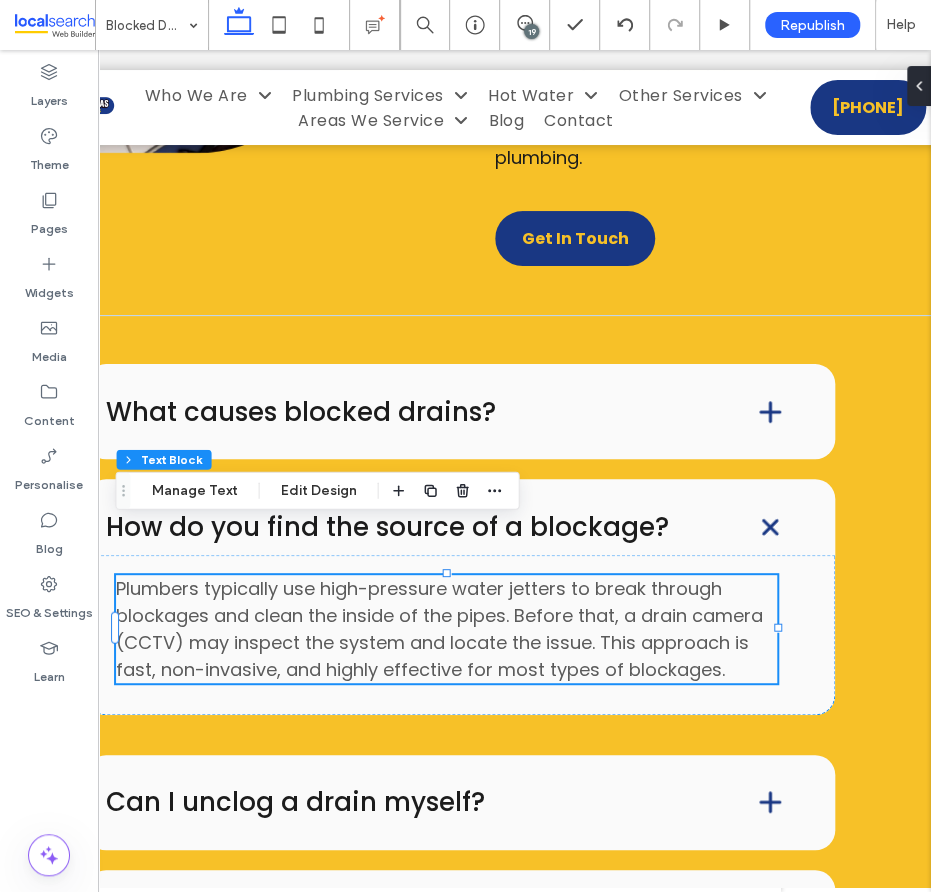 click on "Plumbers typically use high-pressure water jetters to break through blockages and clean the inside of the pipes. Before that, a drain camera (CCTV) may inspect the system and locate the issue. This approach is fast, non-invasive, and highly effective for most types of blockages." at bounding box center (439, 629) 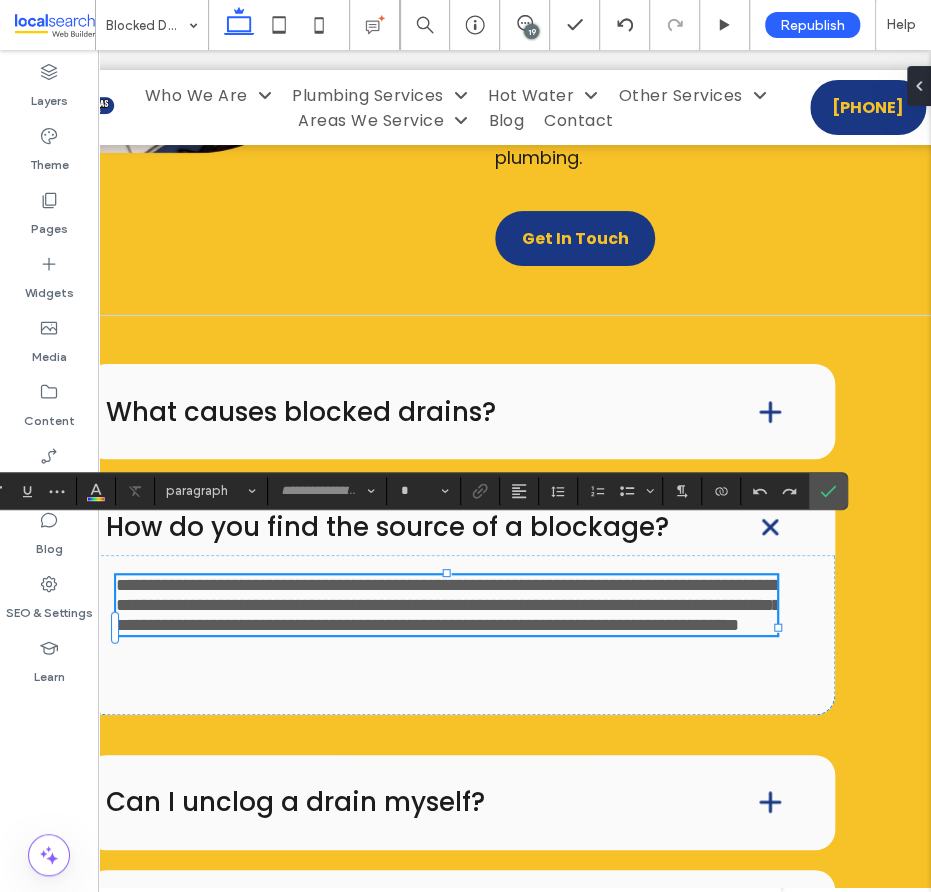 type on "*******" 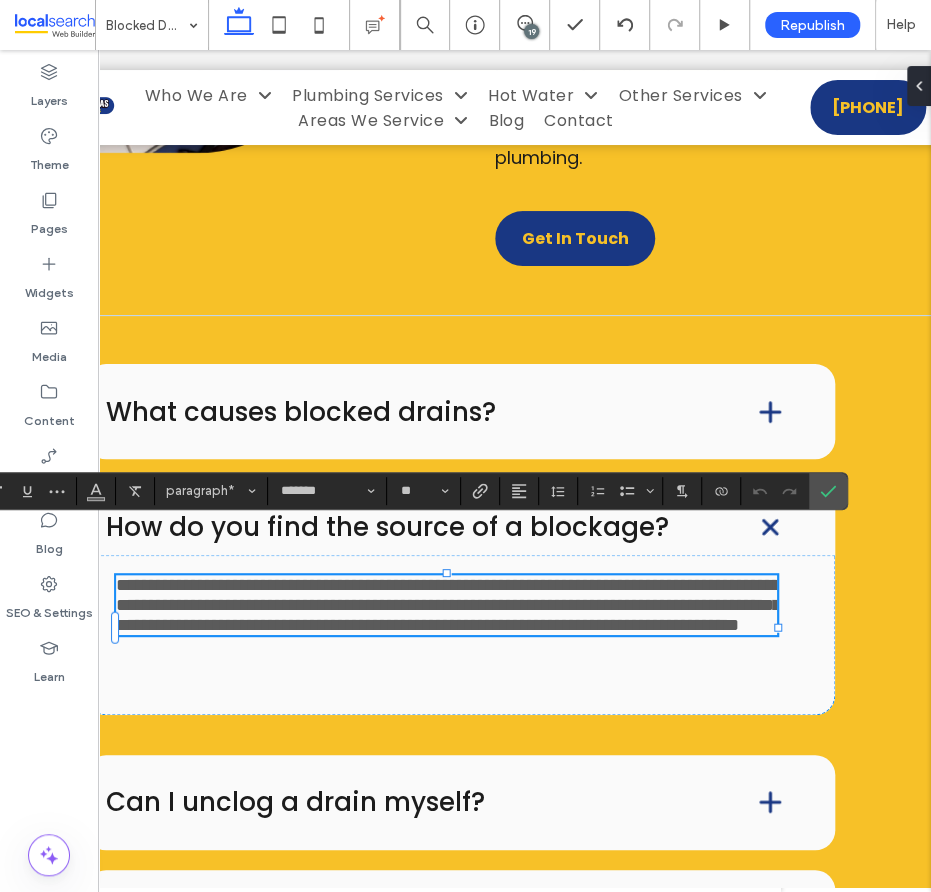 click on "**********" at bounding box center [448, 605] 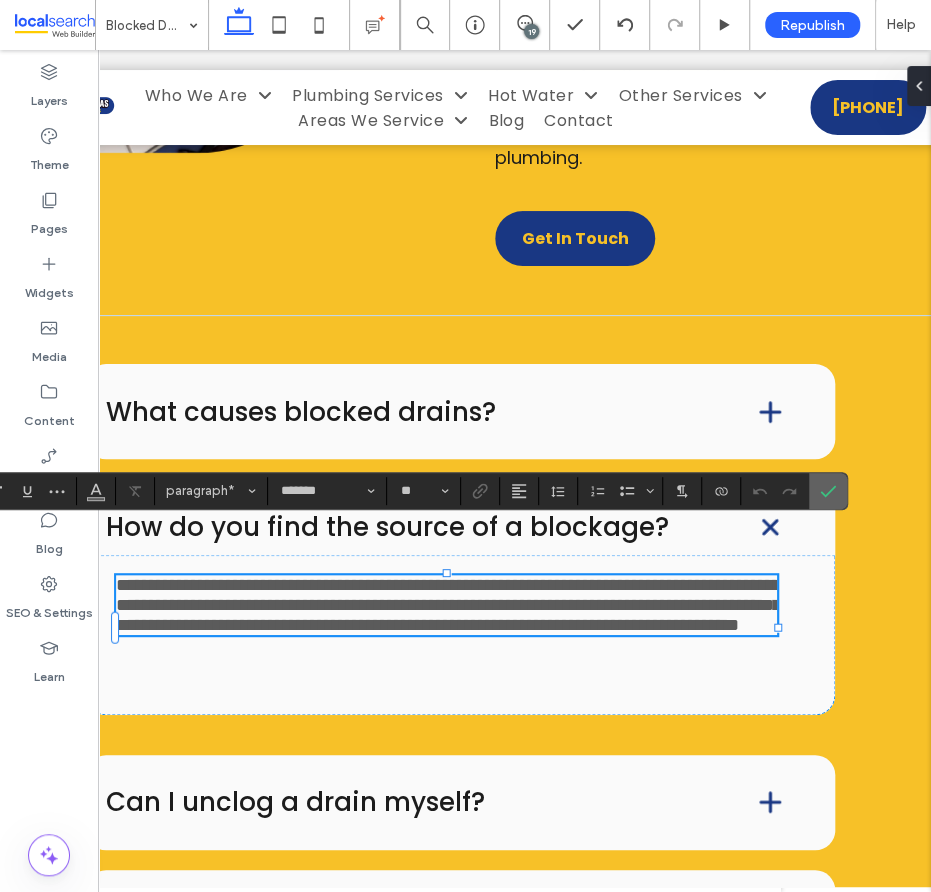 click 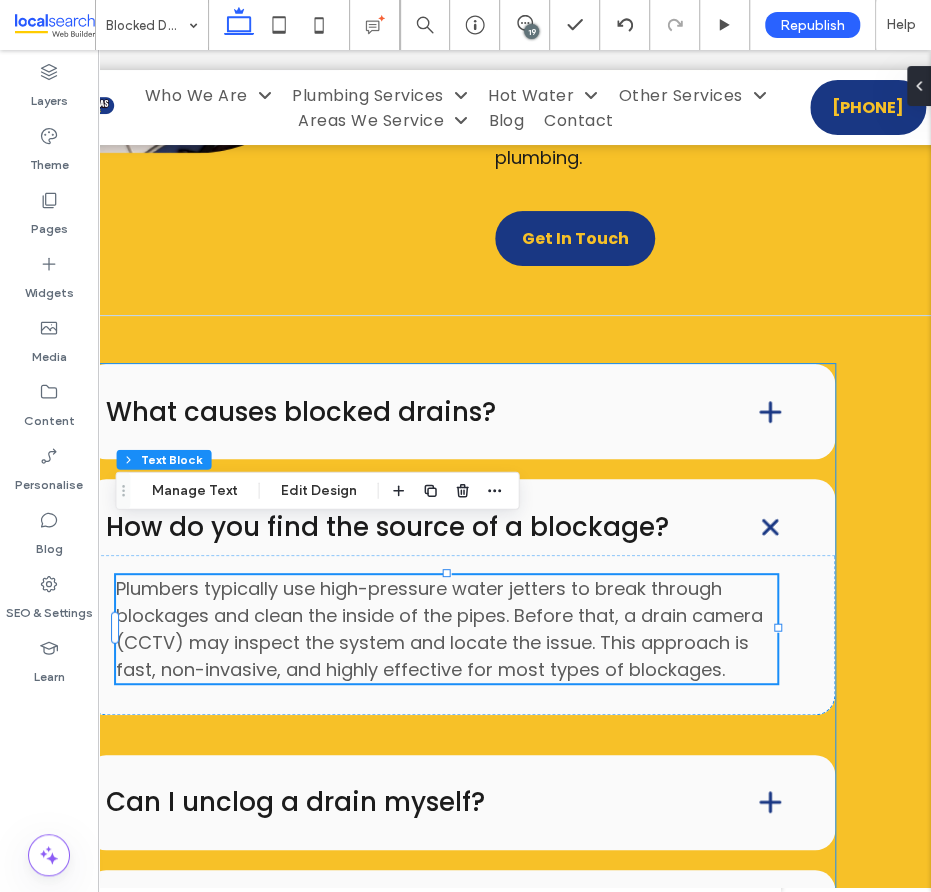 click on "Can I unclog a drain myself?" at bounding box center (399, 802) 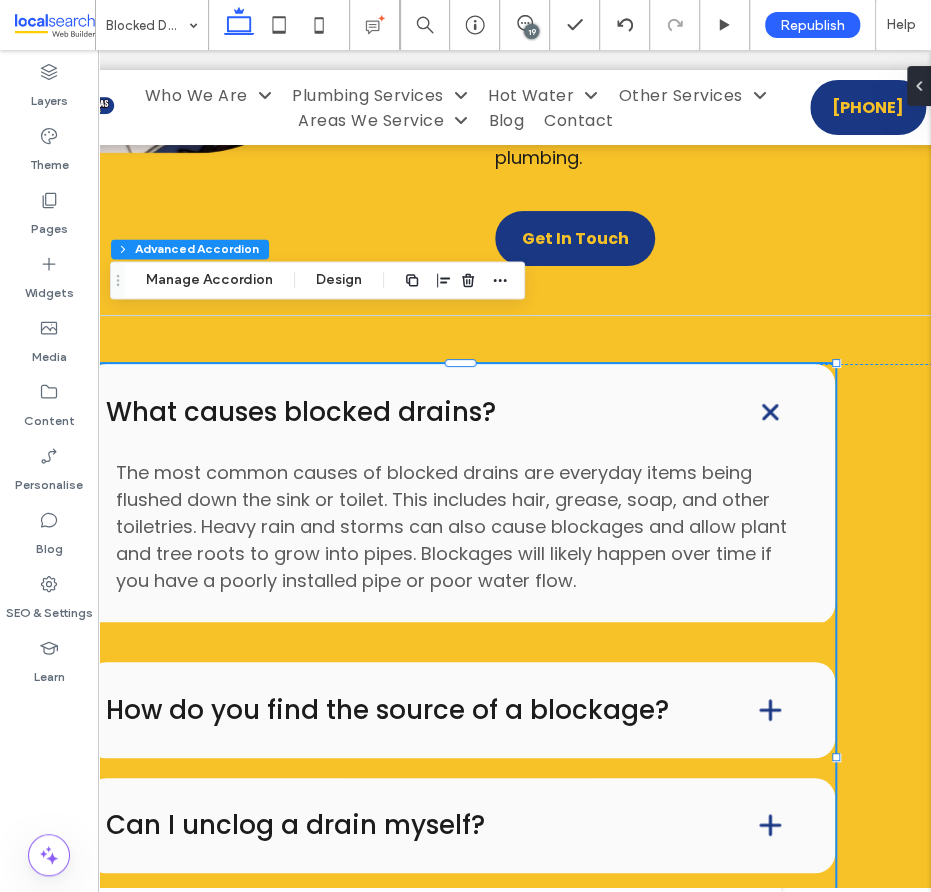 type on "**" 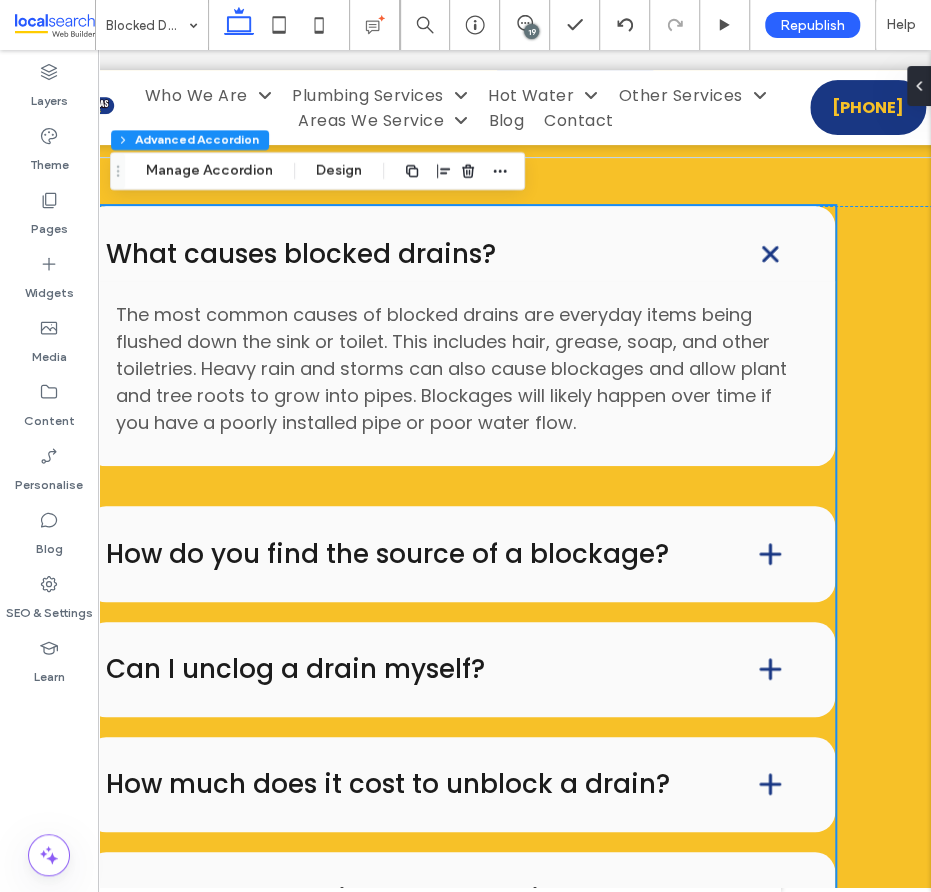 scroll, scrollTop: 11350, scrollLeft: 0, axis: vertical 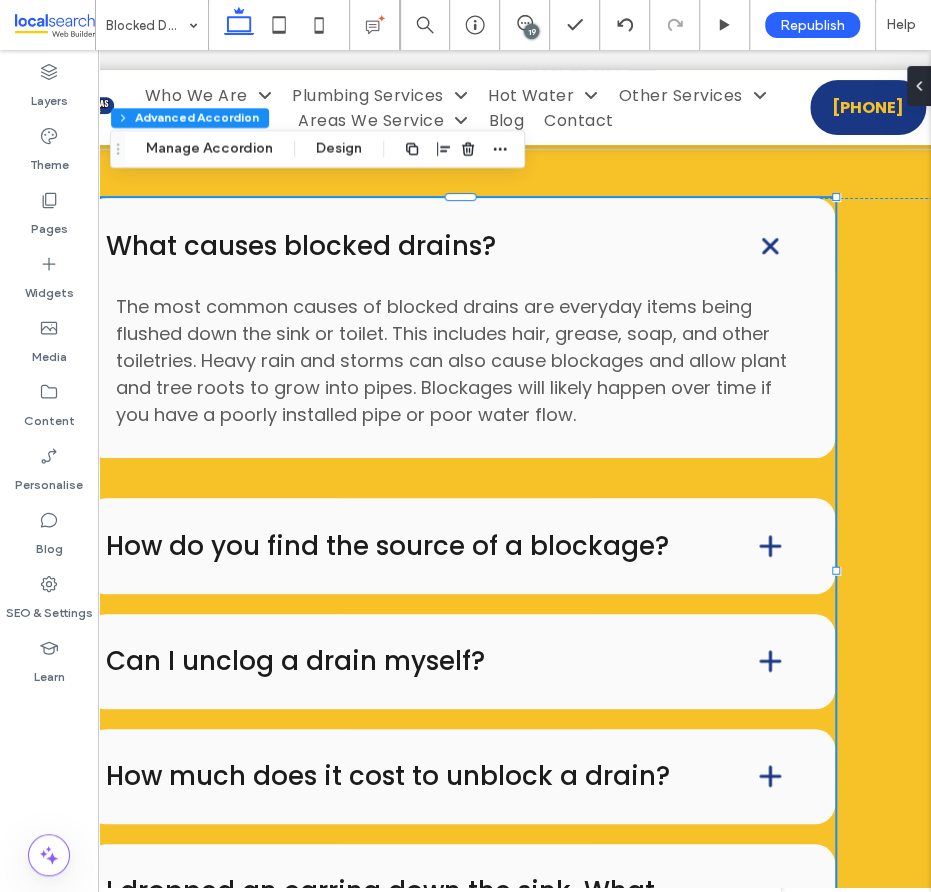 click on "Can I unclog a drain myself?" at bounding box center [399, 661] 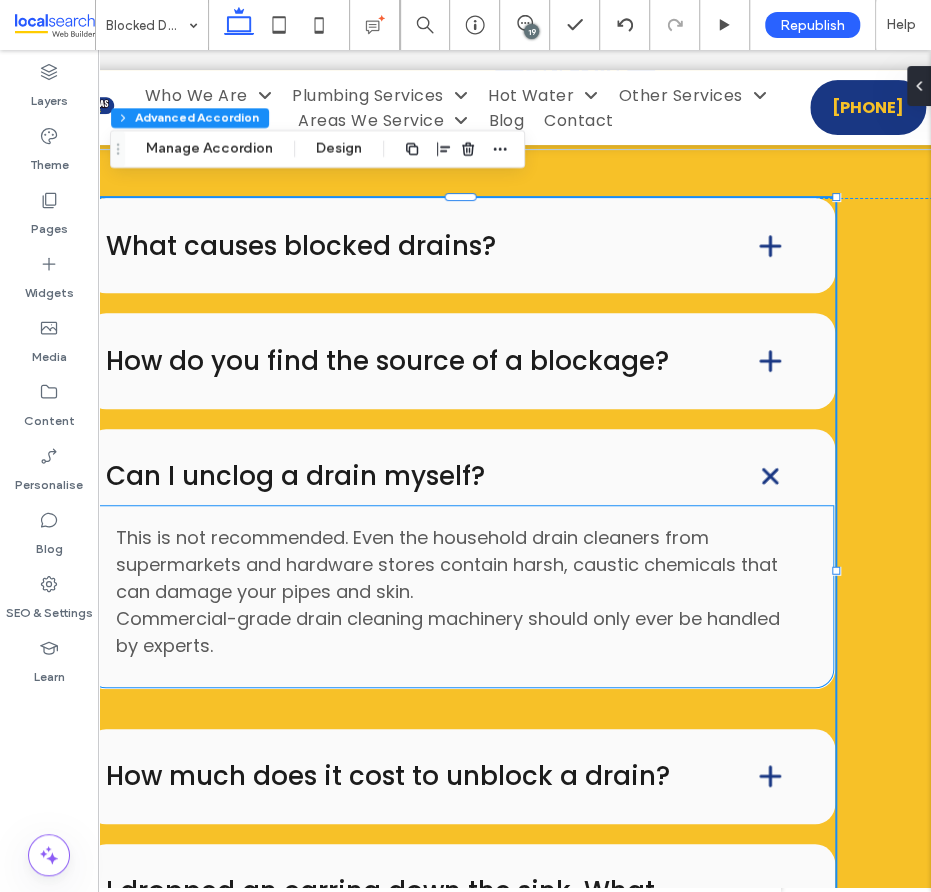 click on "This is not recommended. Even the household drain cleaners from supermarkets and hardware stores contain harsh, caustic chemicals that can damage your pipes and skin." at bounding box center [447, 564] 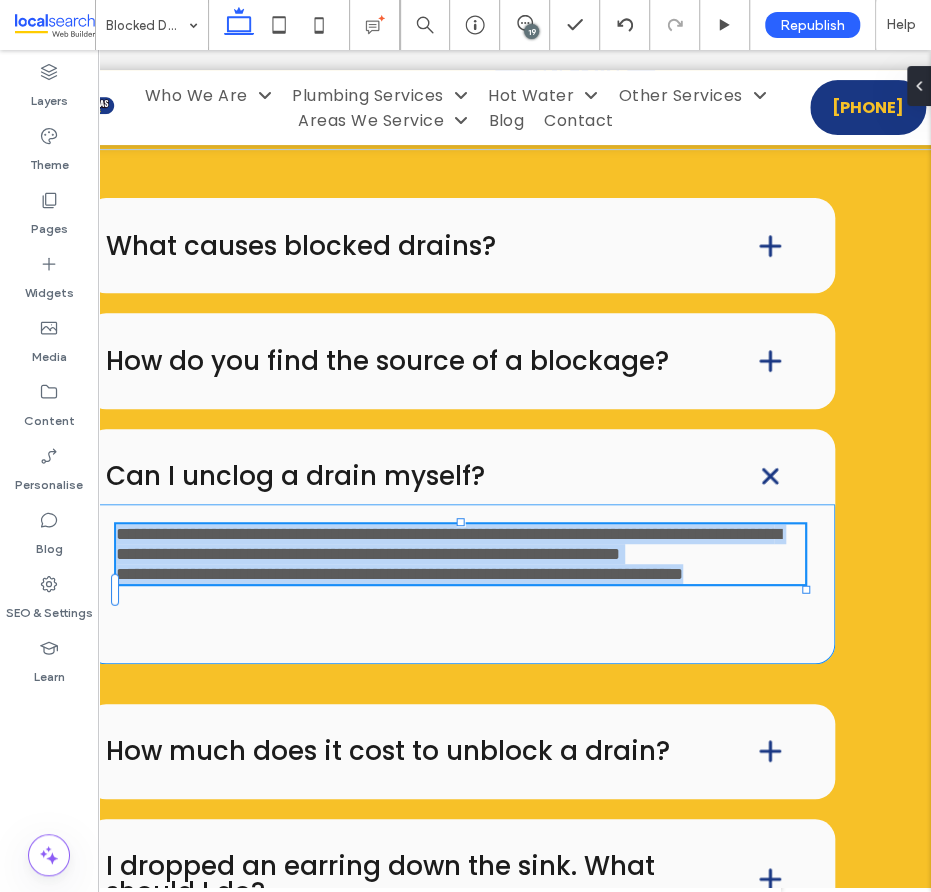 type on "*******" 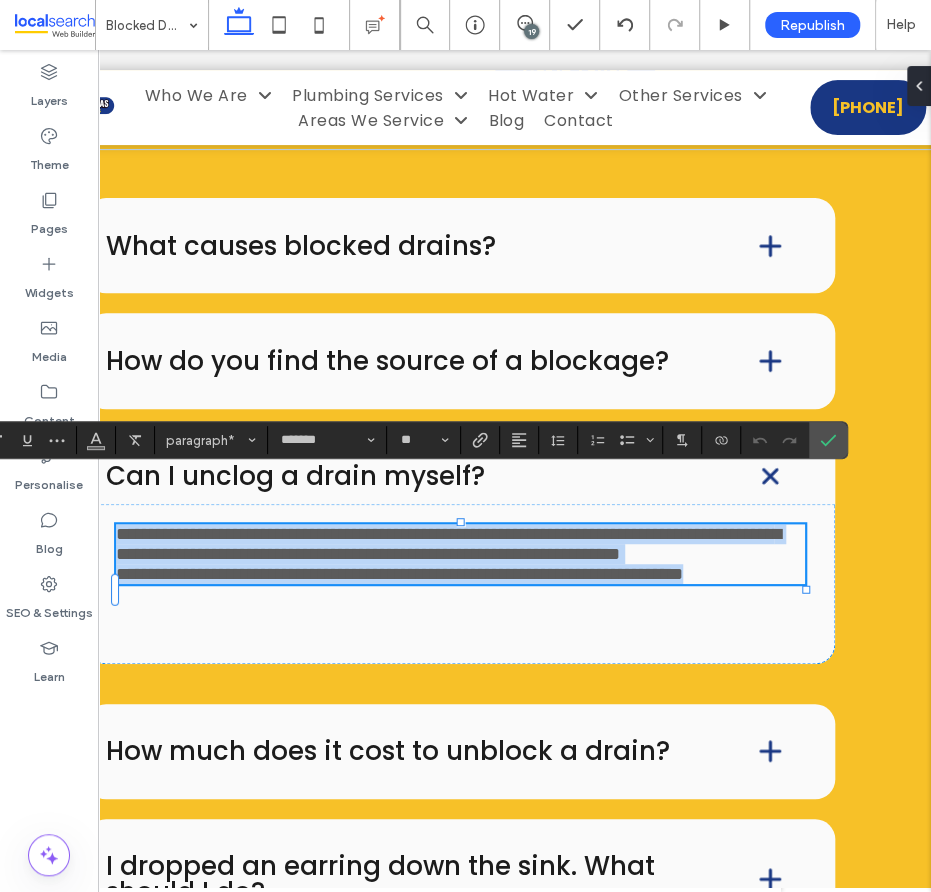 click on "**********" at bounding box center [399, 574] 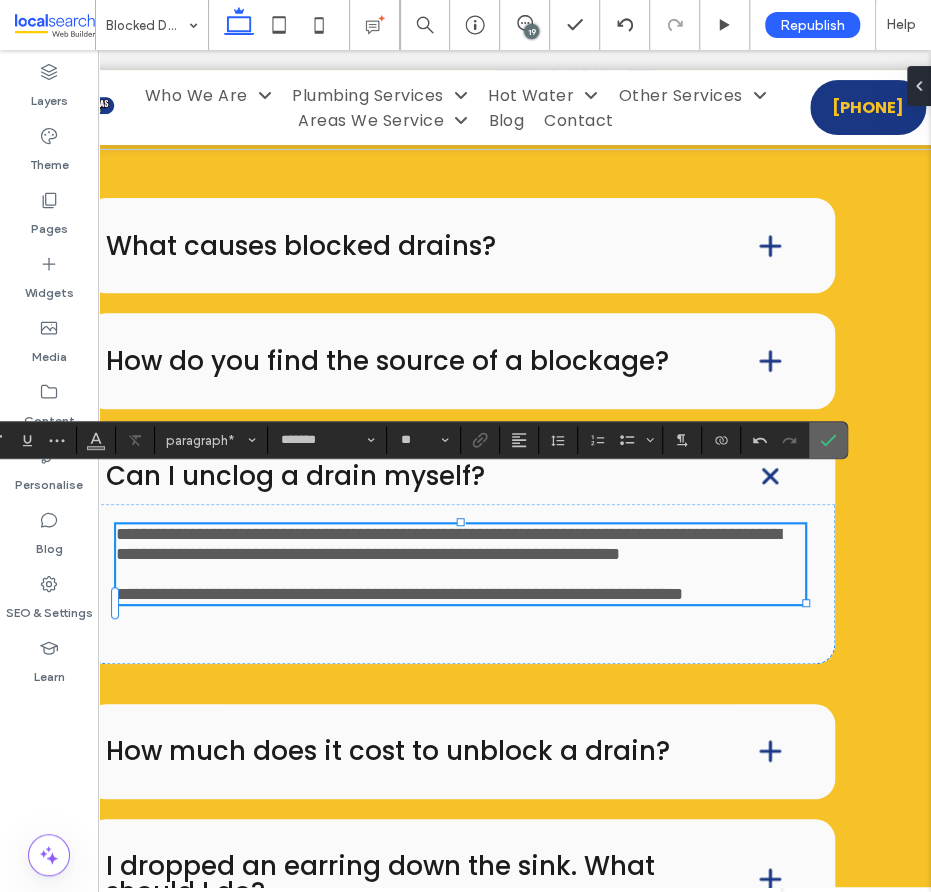 click 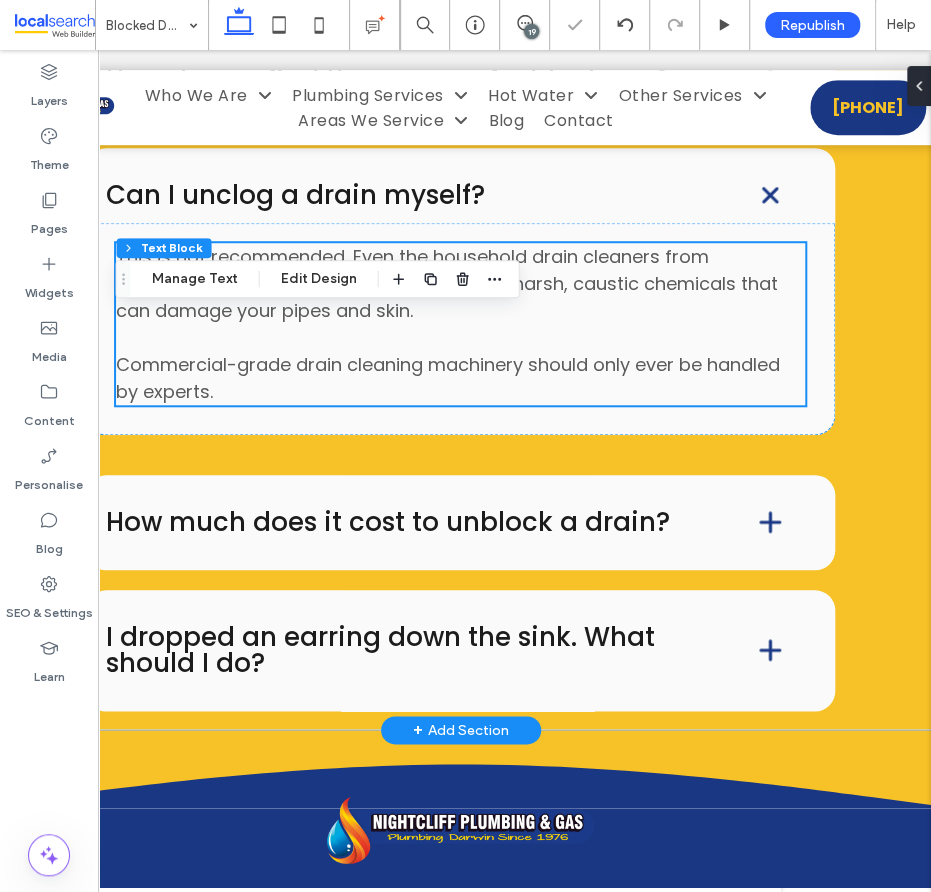scroll, scrollTop: 11632, scrollLeft: 0, axis: vertical 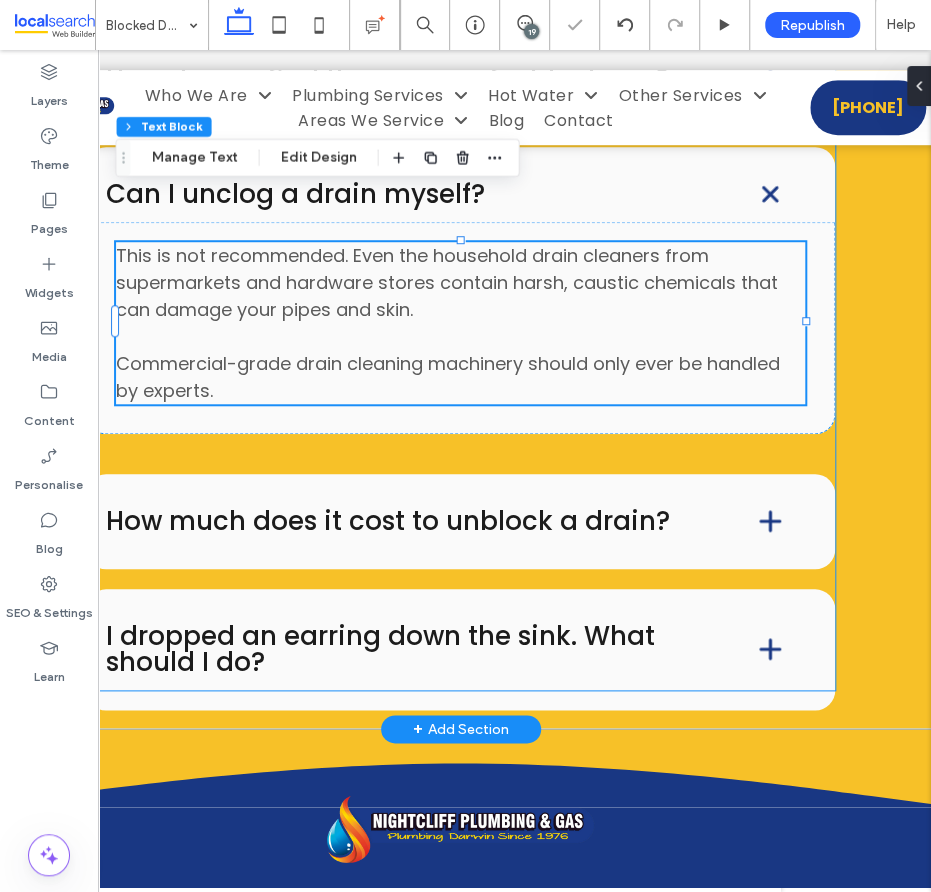 click on "How much does it cost to unblock a drain?" at bounding box center (399, 521) 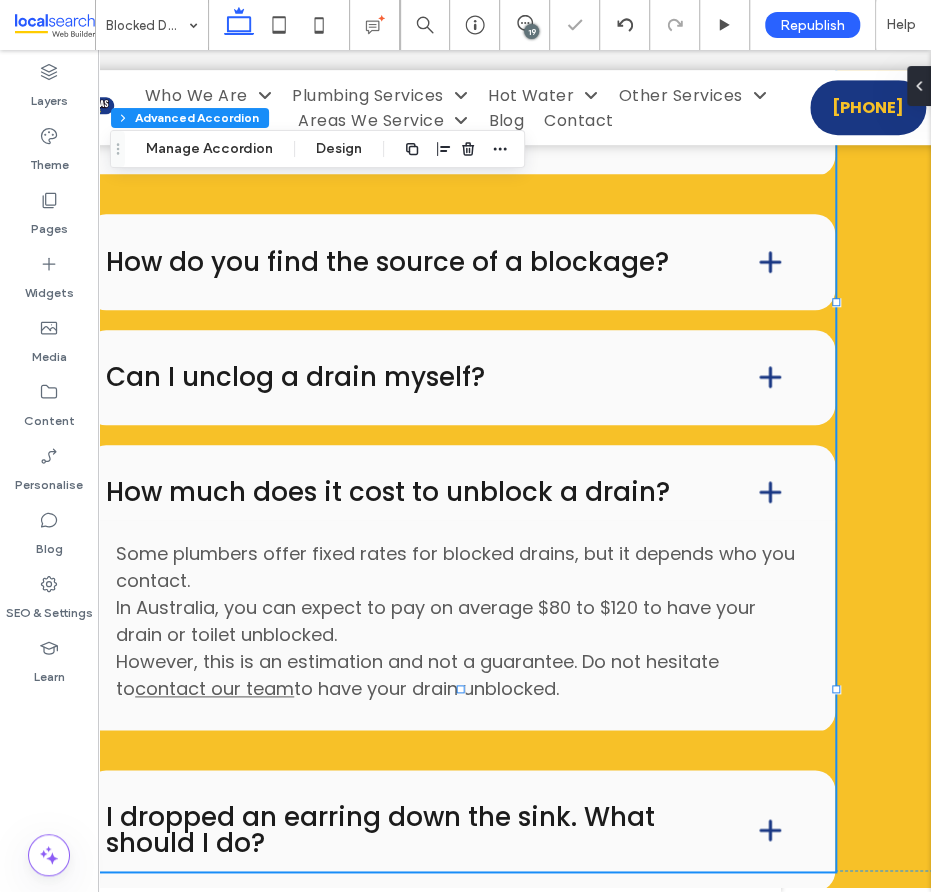 type on "**" 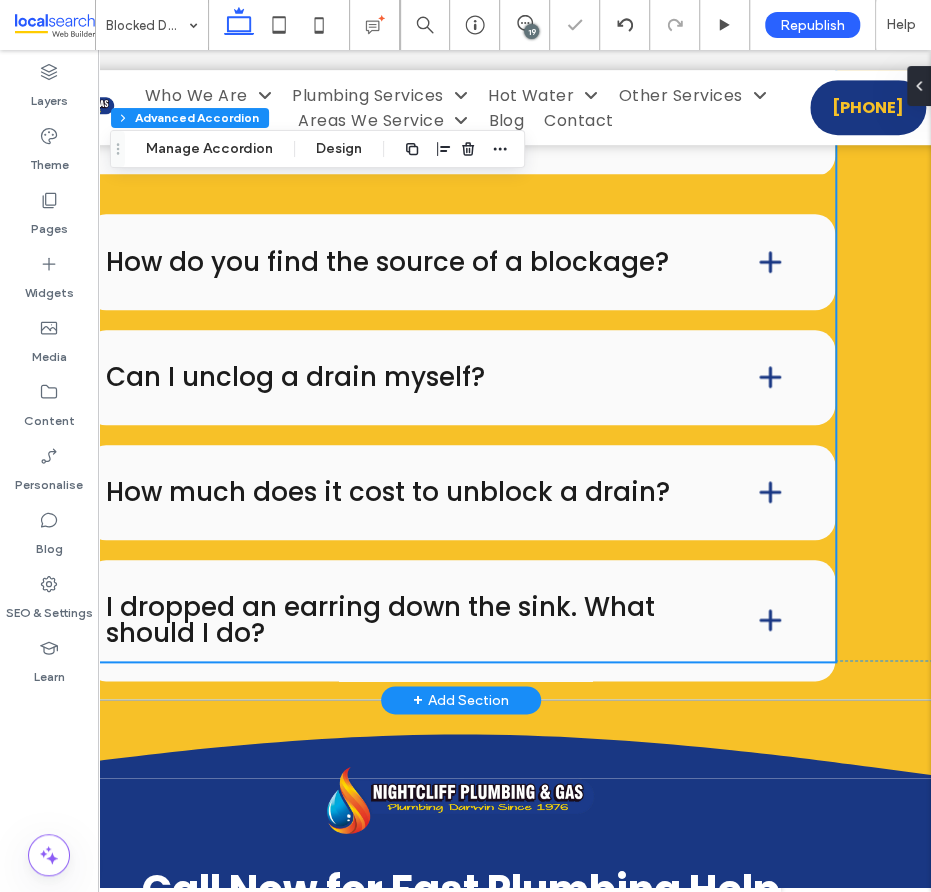 scroll, scrollTop: 0, scrollLeft: 138, axis: horizontal 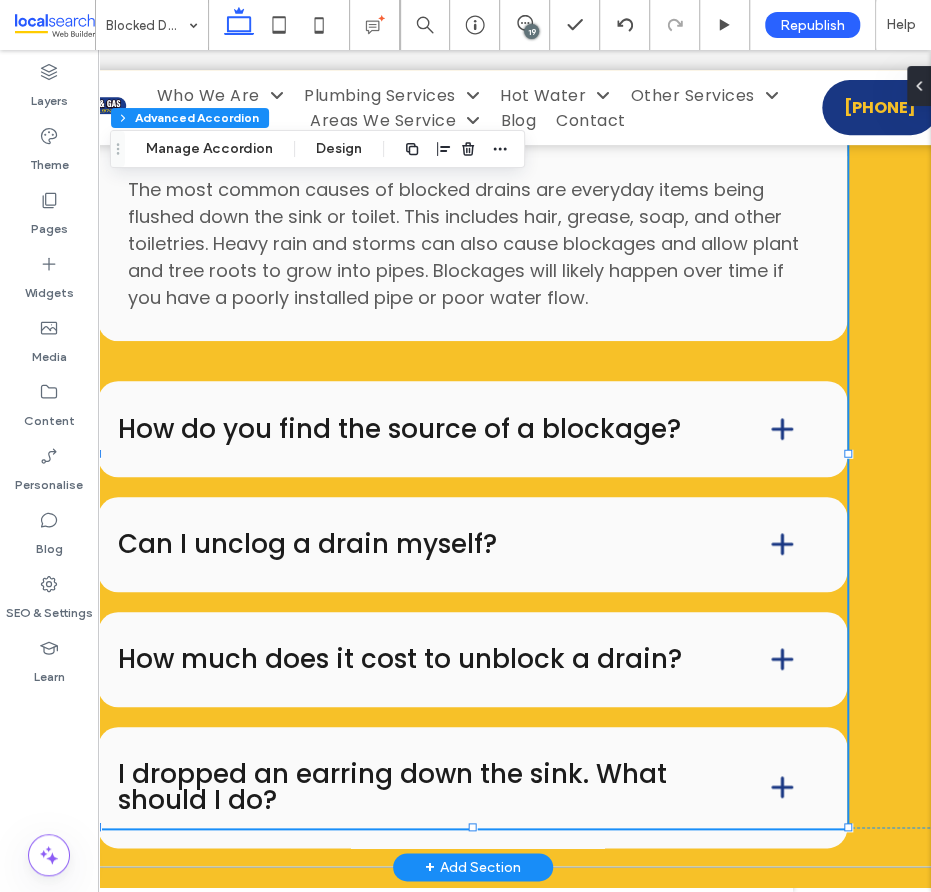 click on "How much does it cost to unblock a drain?" at bounding box center [411, 659] 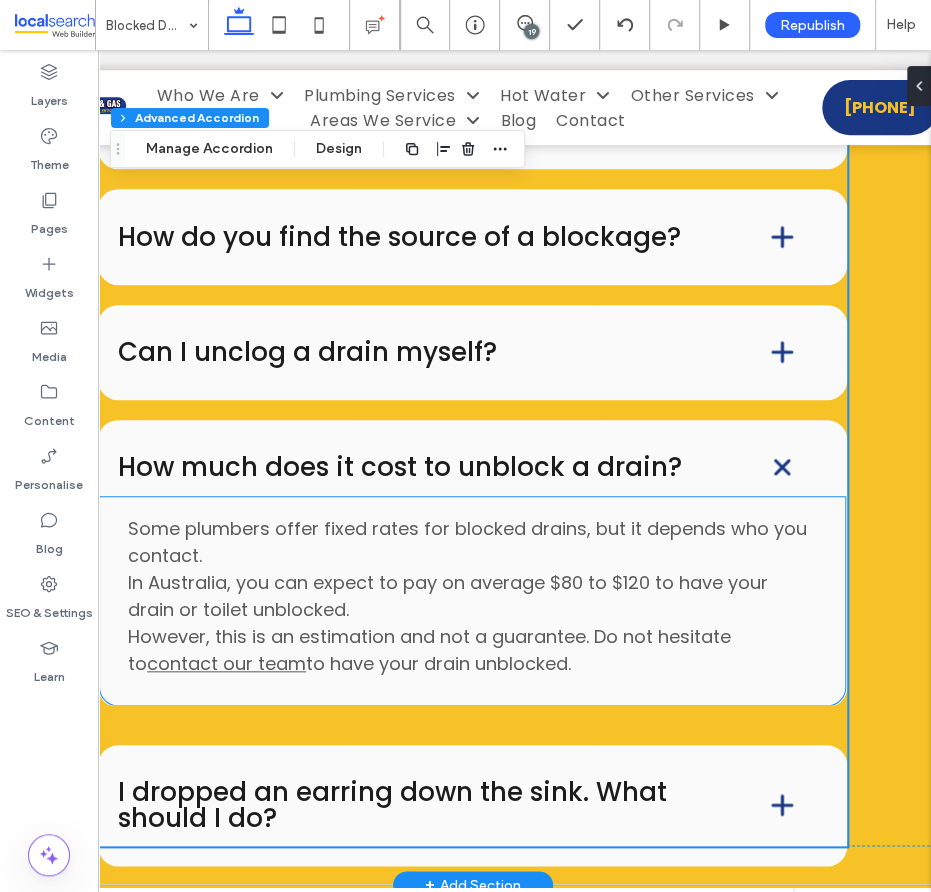 scroll, scrollTop: 11480, scrollLeft: 0, axis: vertical 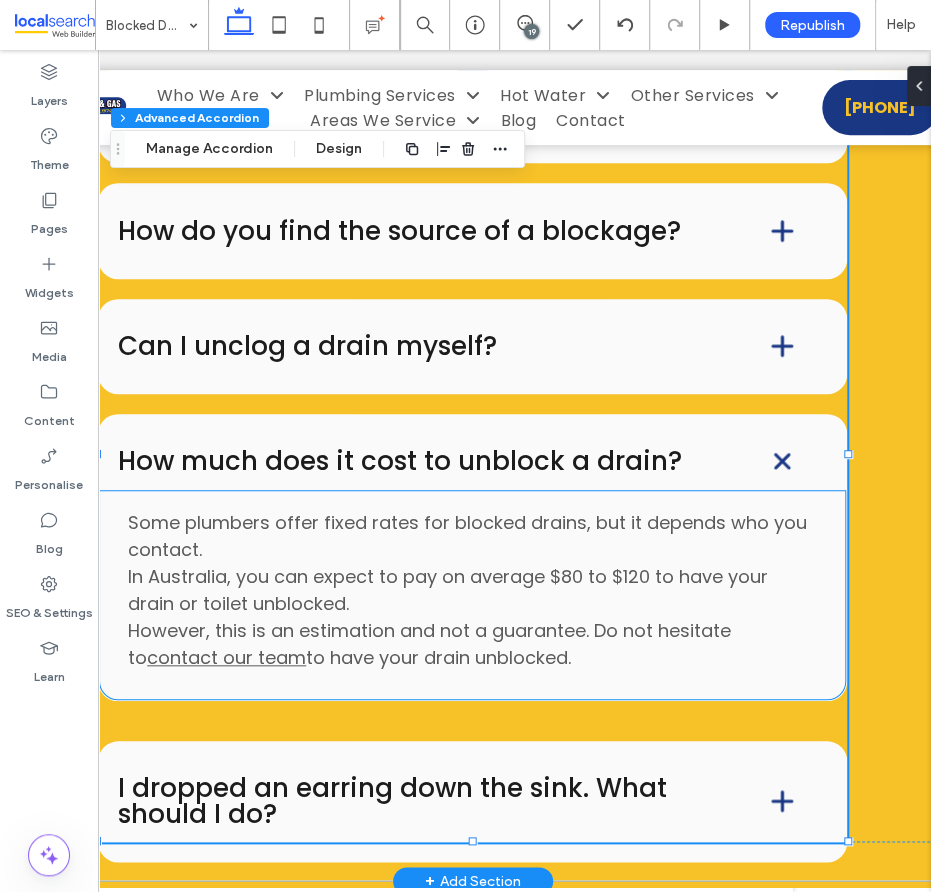click on "In Australia, you can expect to pay on average $80 to $120 to have your drain or toilet unblocked." at bounding box center (448, 590) 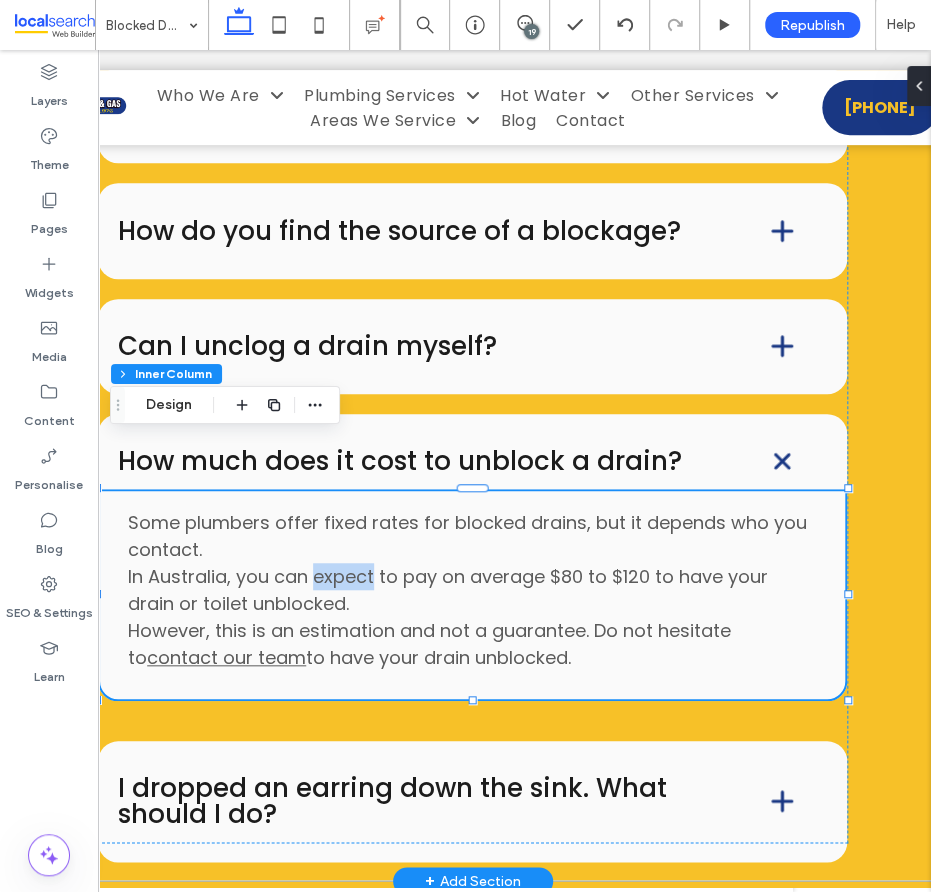 click on "In Australia, you can expect to pay on average $80 to $120 to have your drain or toilet unblocked." at bounding box center [448, 590] 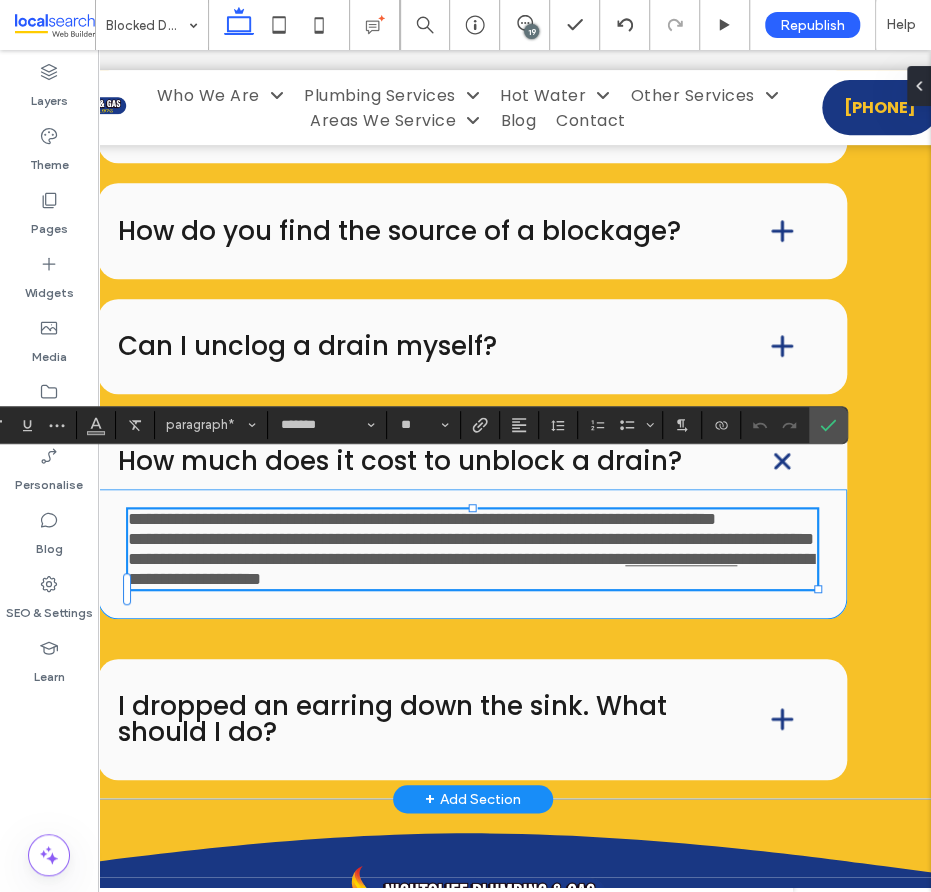 click on "**********" at bounding box center (472, 519) 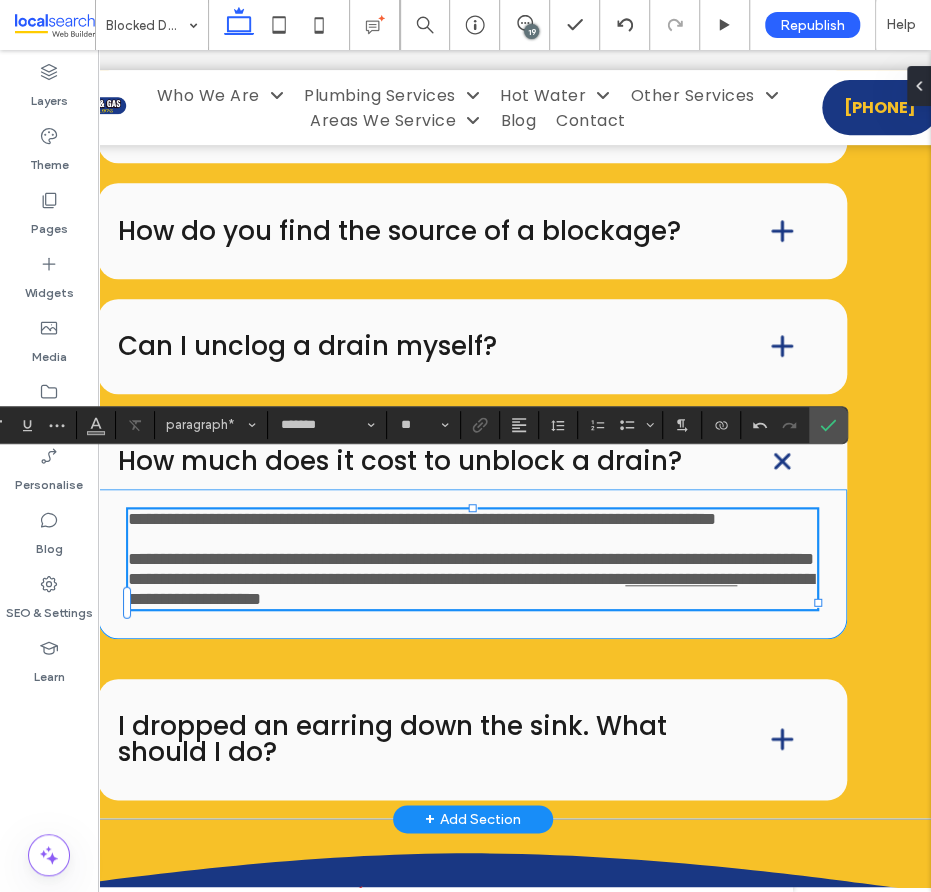 click on "**********" at bounding box center [472, 559] 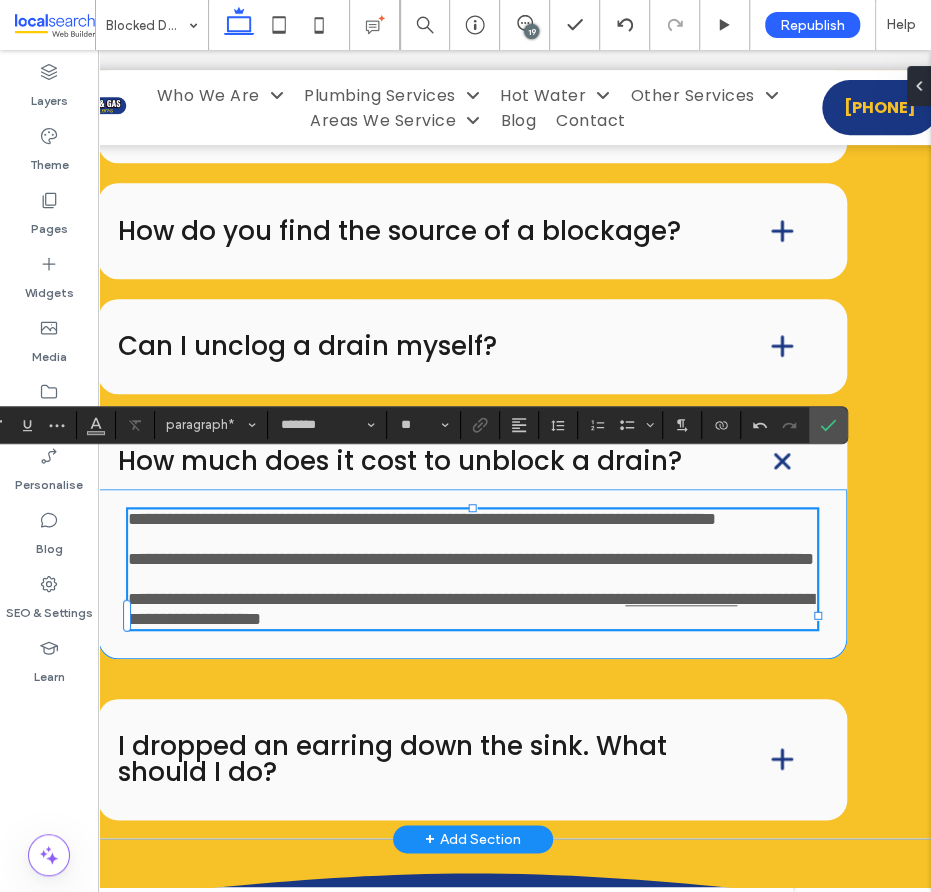 click on "**********" at bounding box center (471, 559) 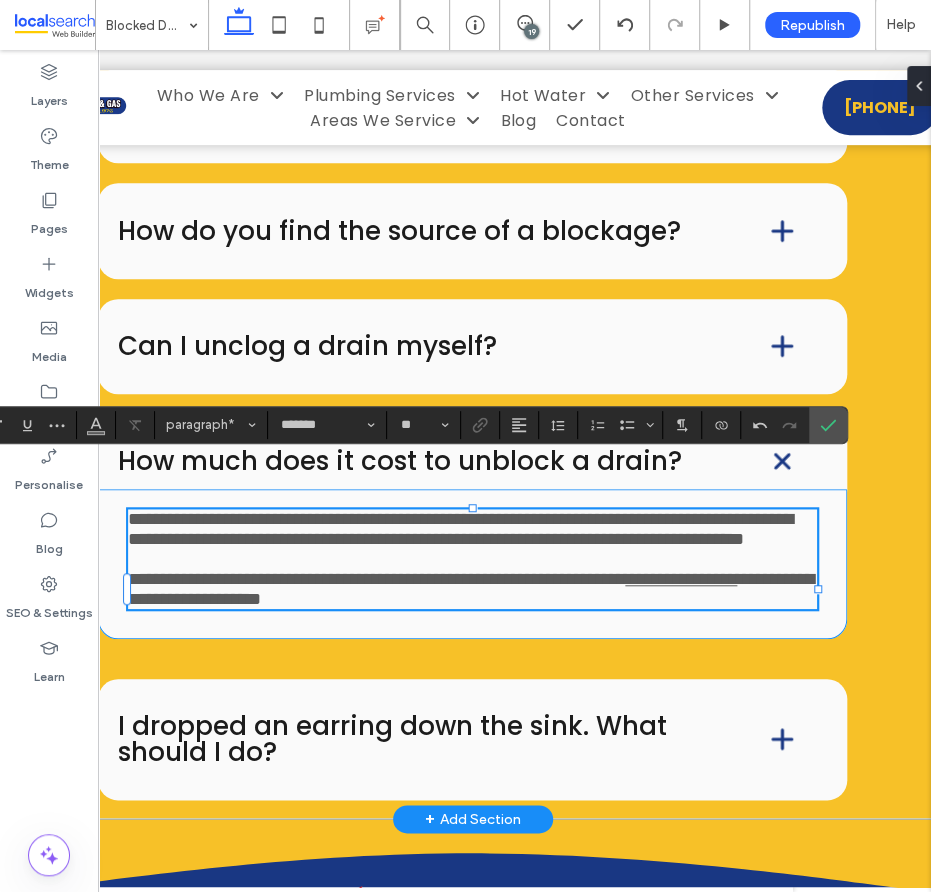 click on "**********" at bounding box center (376, 579) 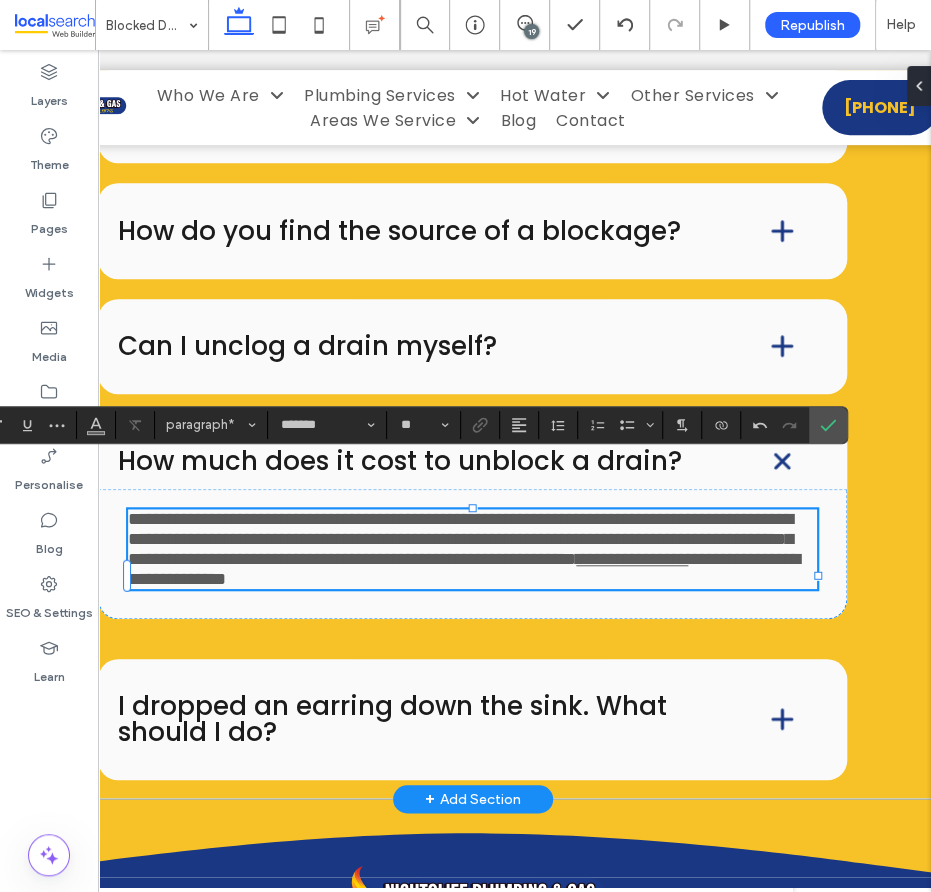 click on "**********" at bounding box center (460, 539) 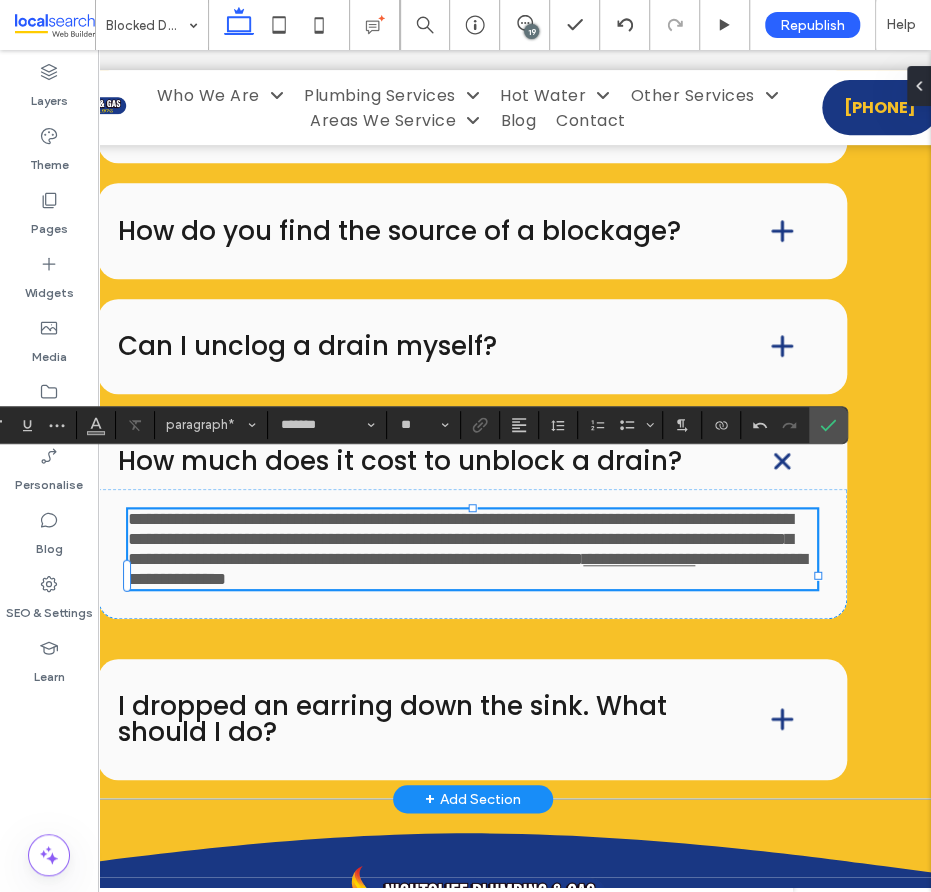 type 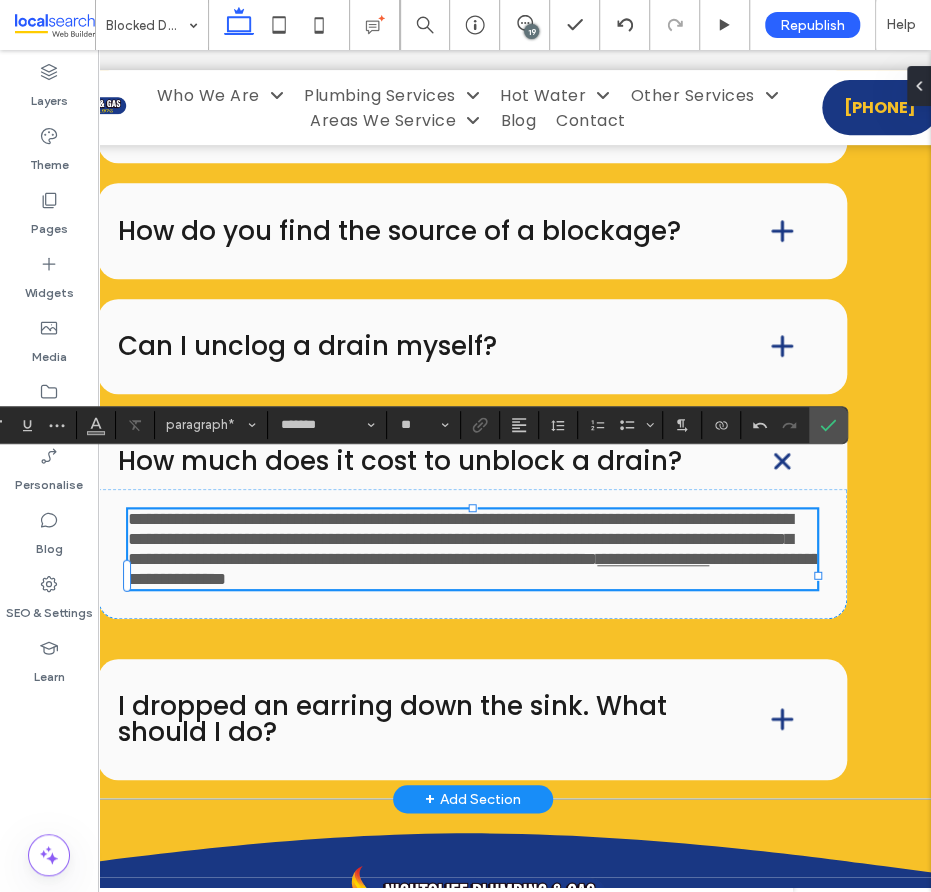 click on "**********" at bounding box center (472, 549) 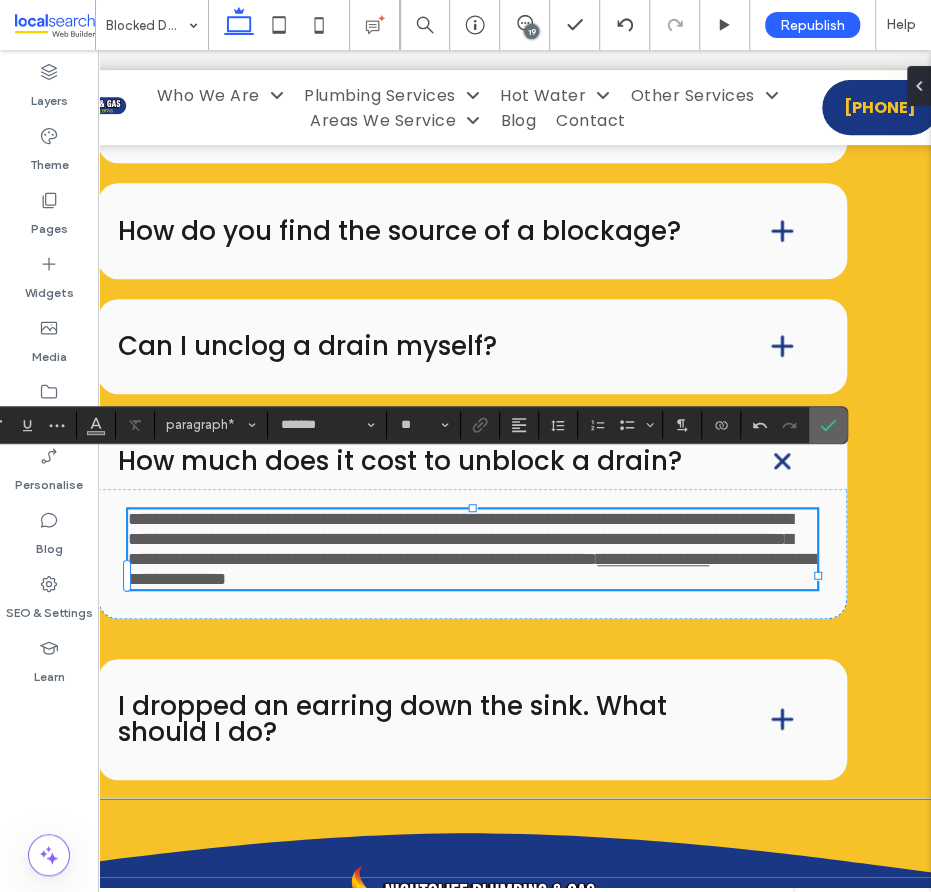 click 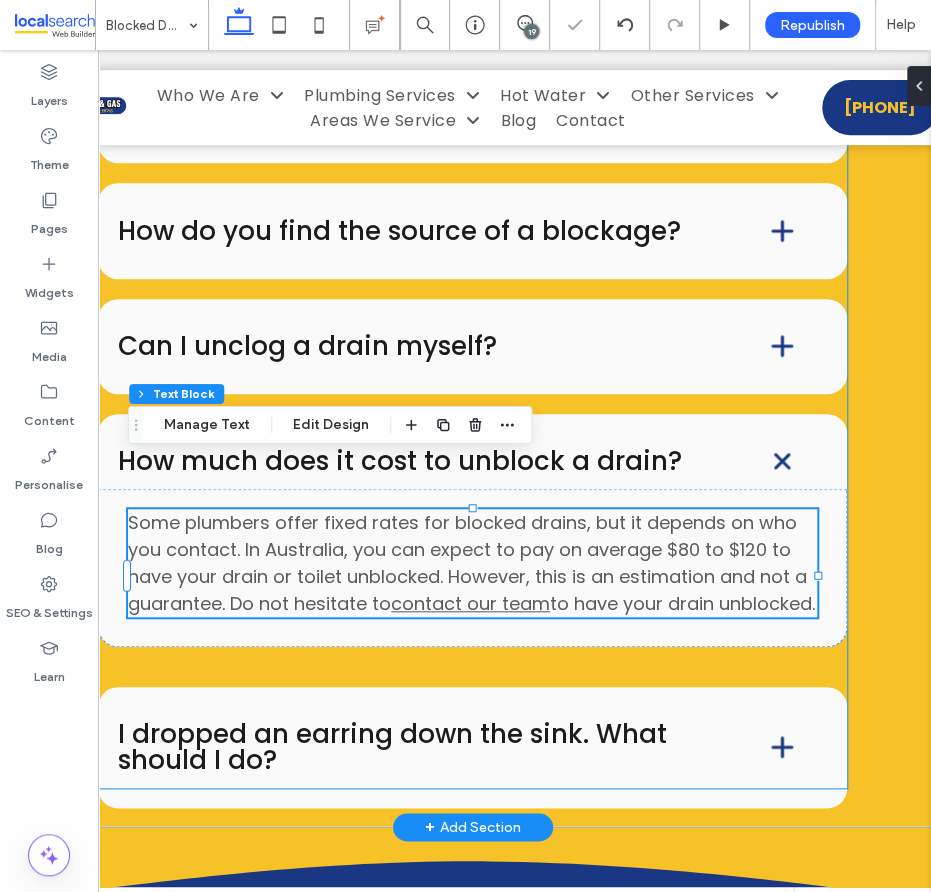 click on "I dropped an earring down the sink. What should I do?" at bounding box center [411, 747] 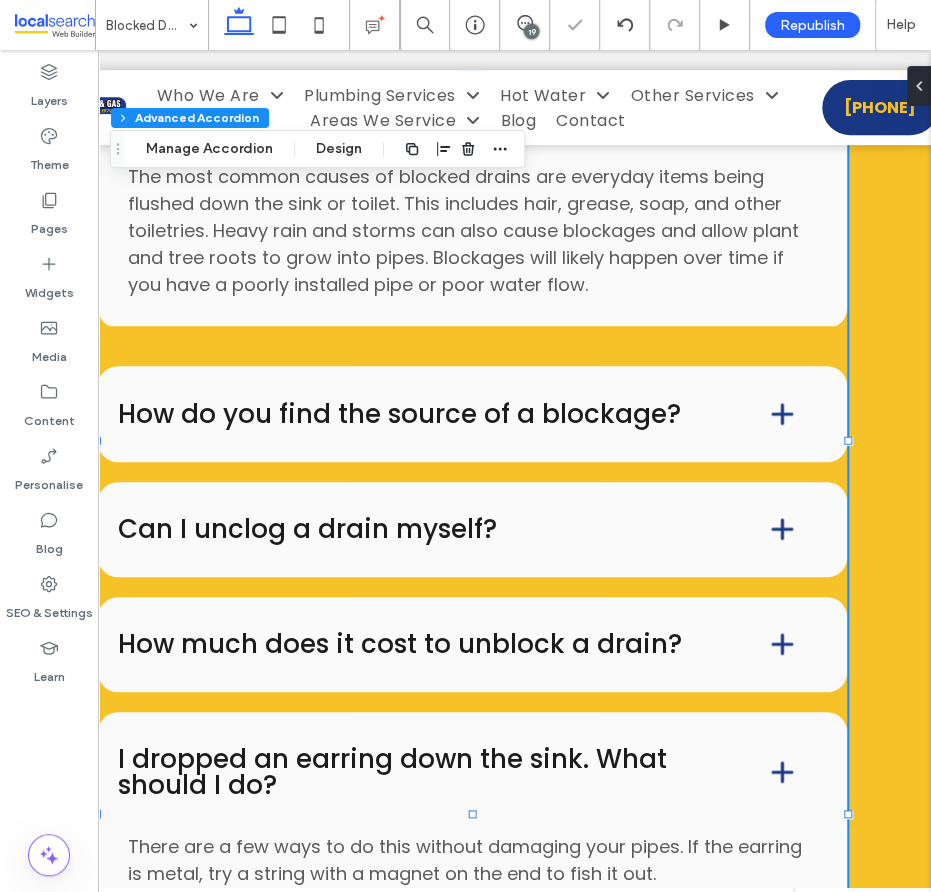 type on "**" 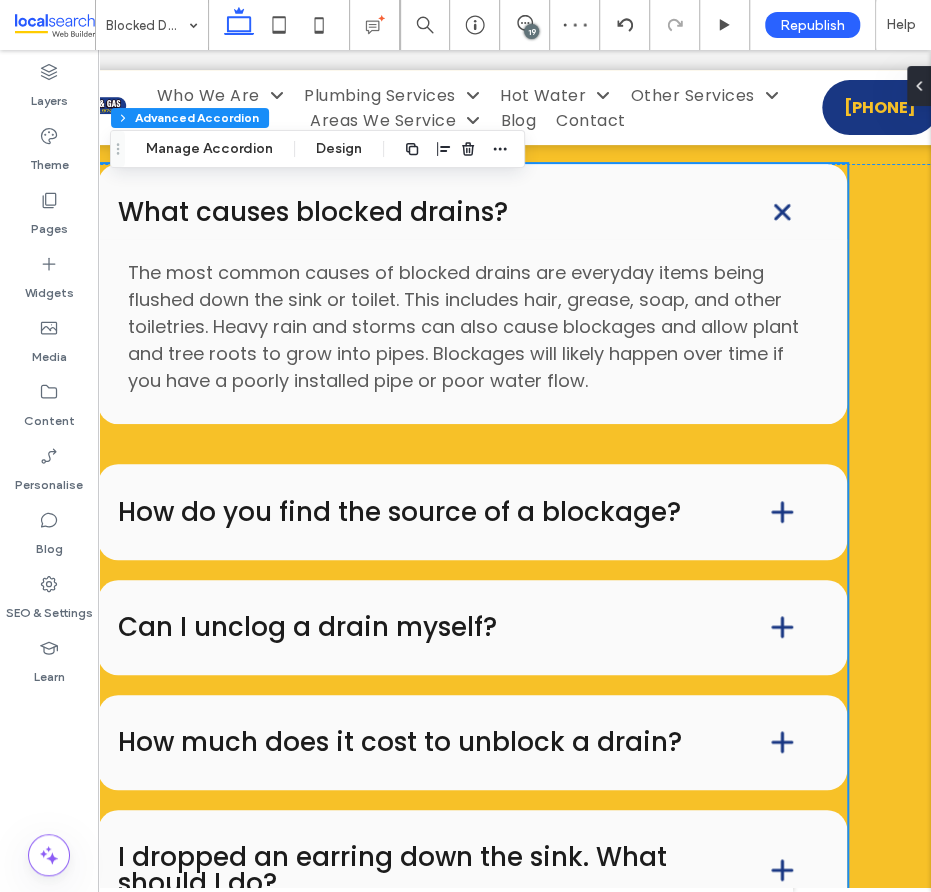 scroll, scrollTop: 11400, scrollLeft: 0, axis: vertical 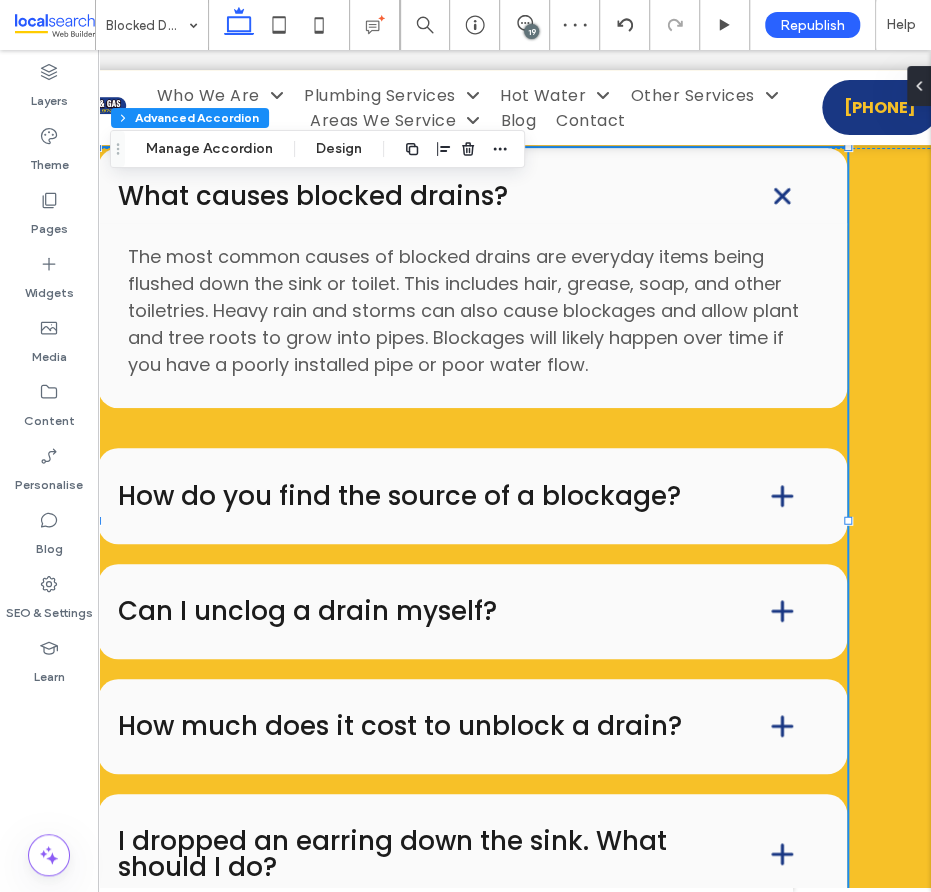 click on "I dropped an earring down the sink. What should I do?" at bounding box center (411, 854) 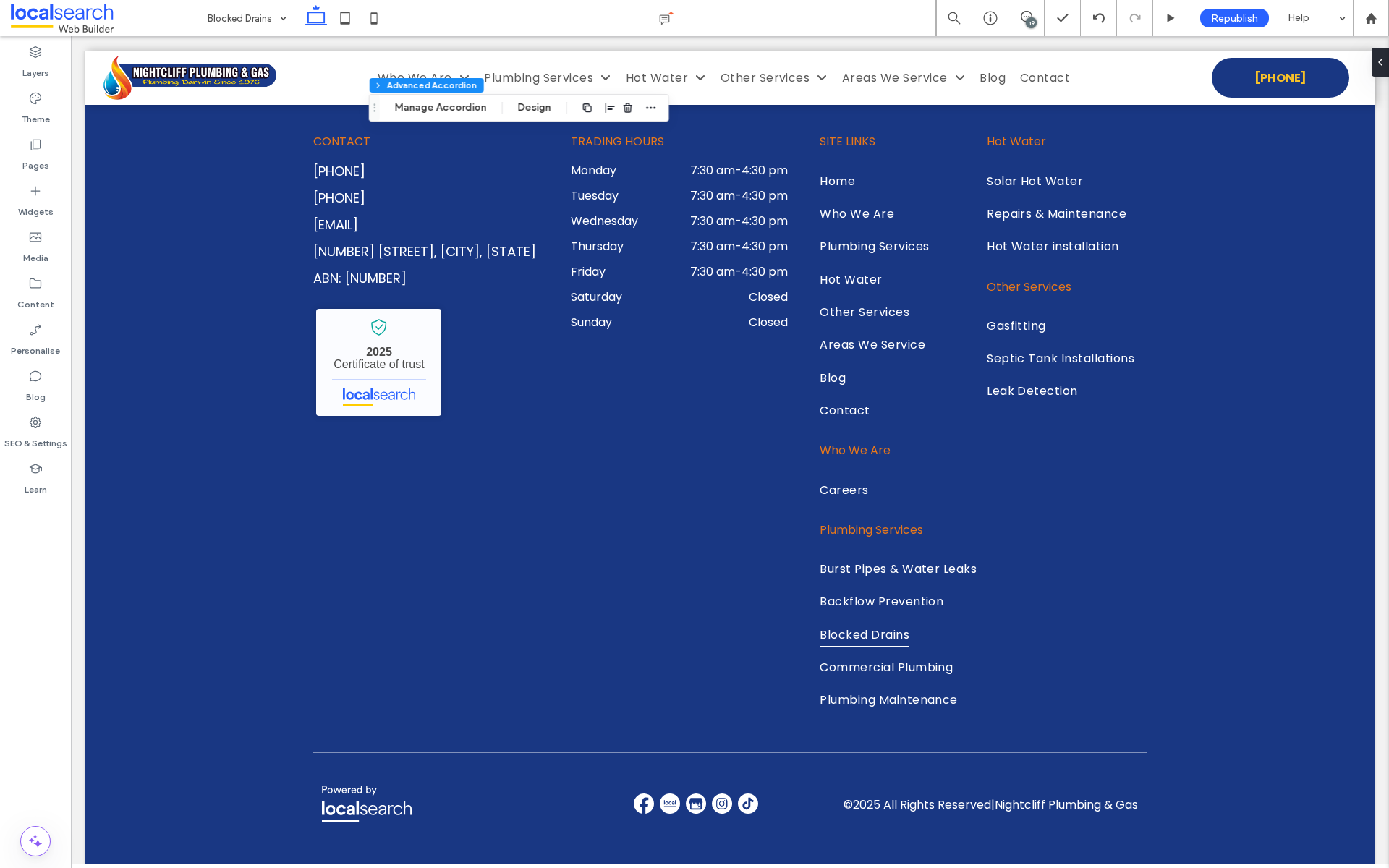 scroll, scrollTop: 7261, scrollLeft: 0, axis: vertical 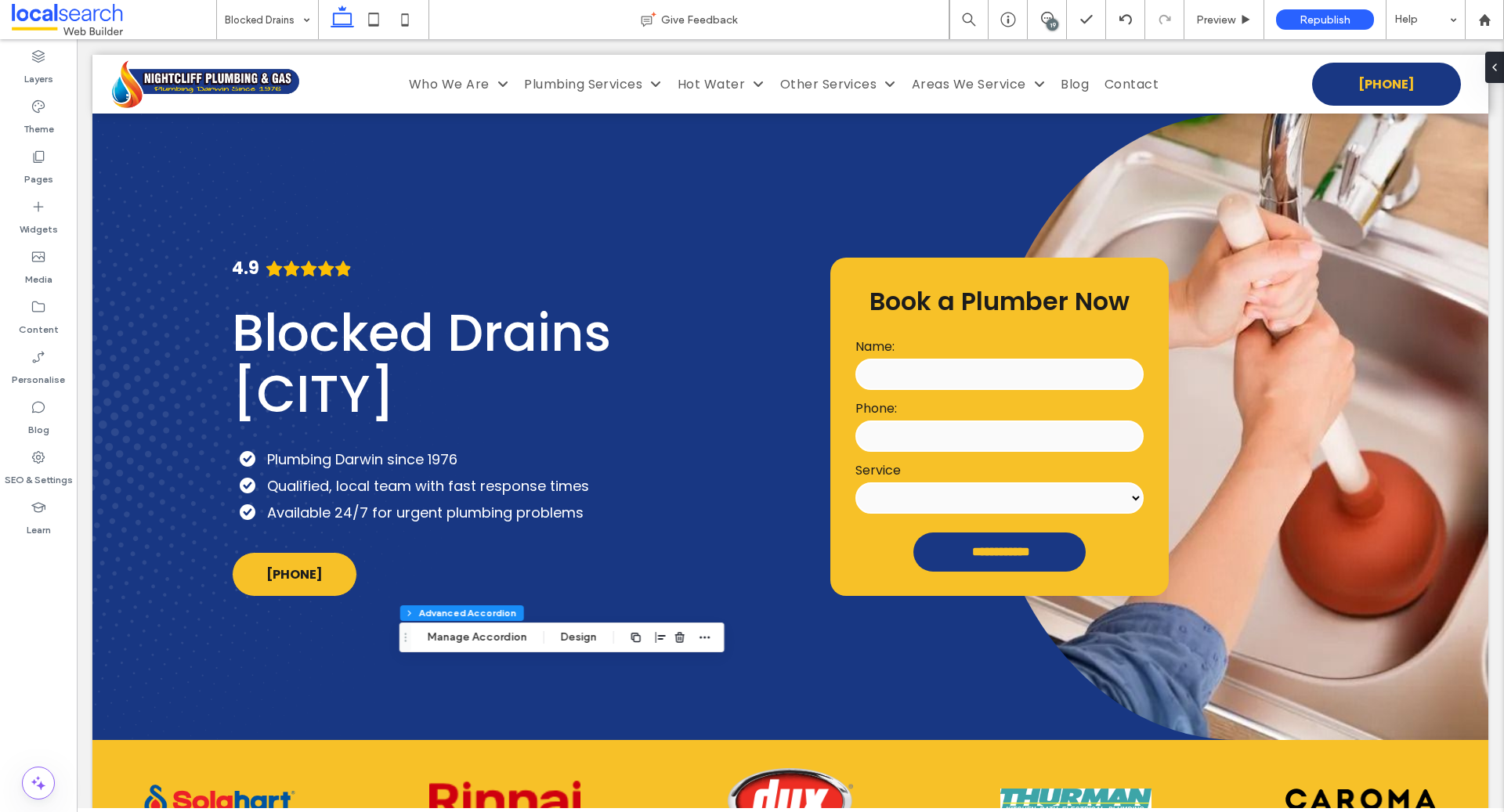 click on "19" at bounding box center (1052, 24) 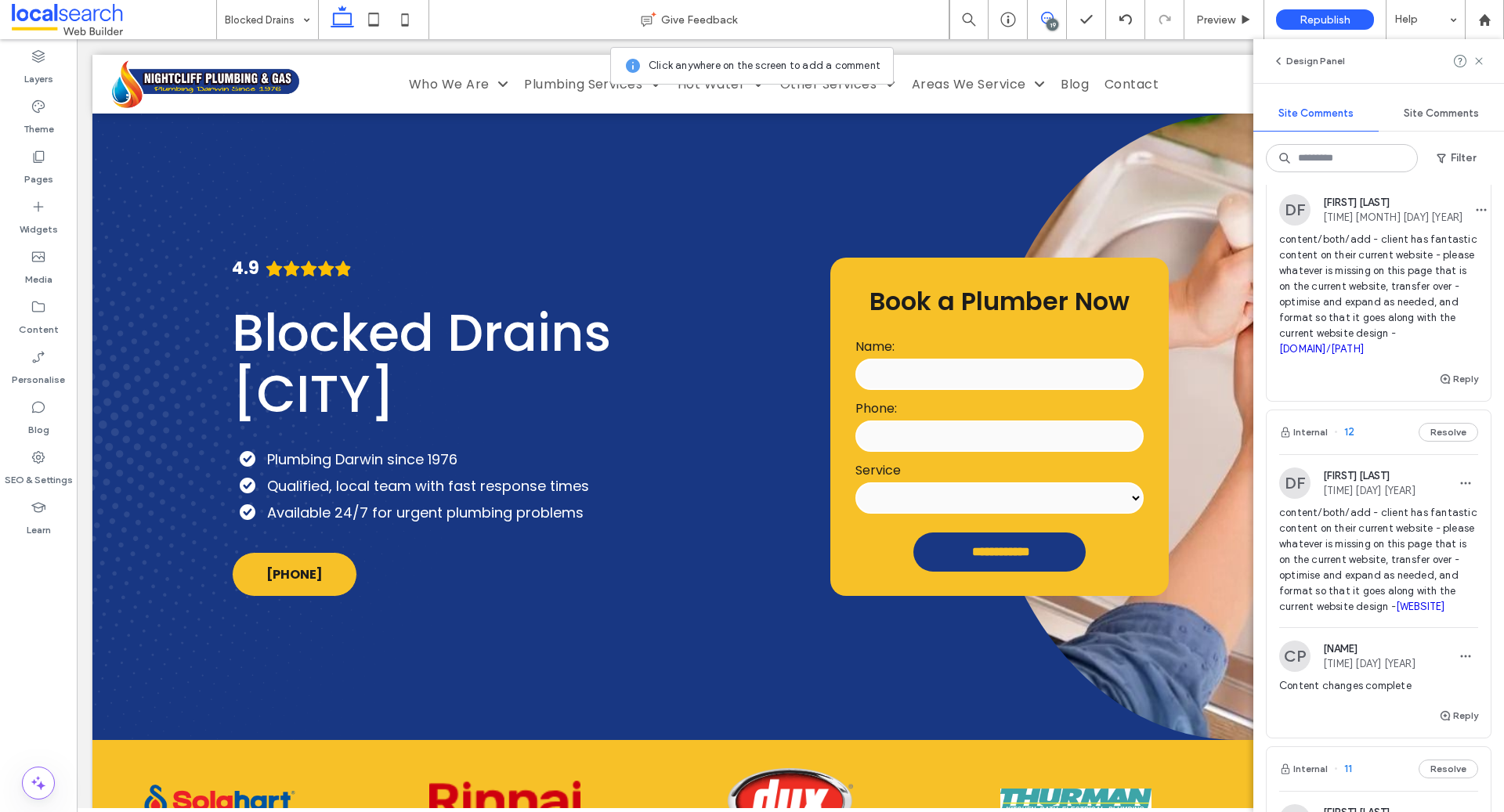 scroll, scrollTop: 1788, scrollLeft: 0, axis: vertical 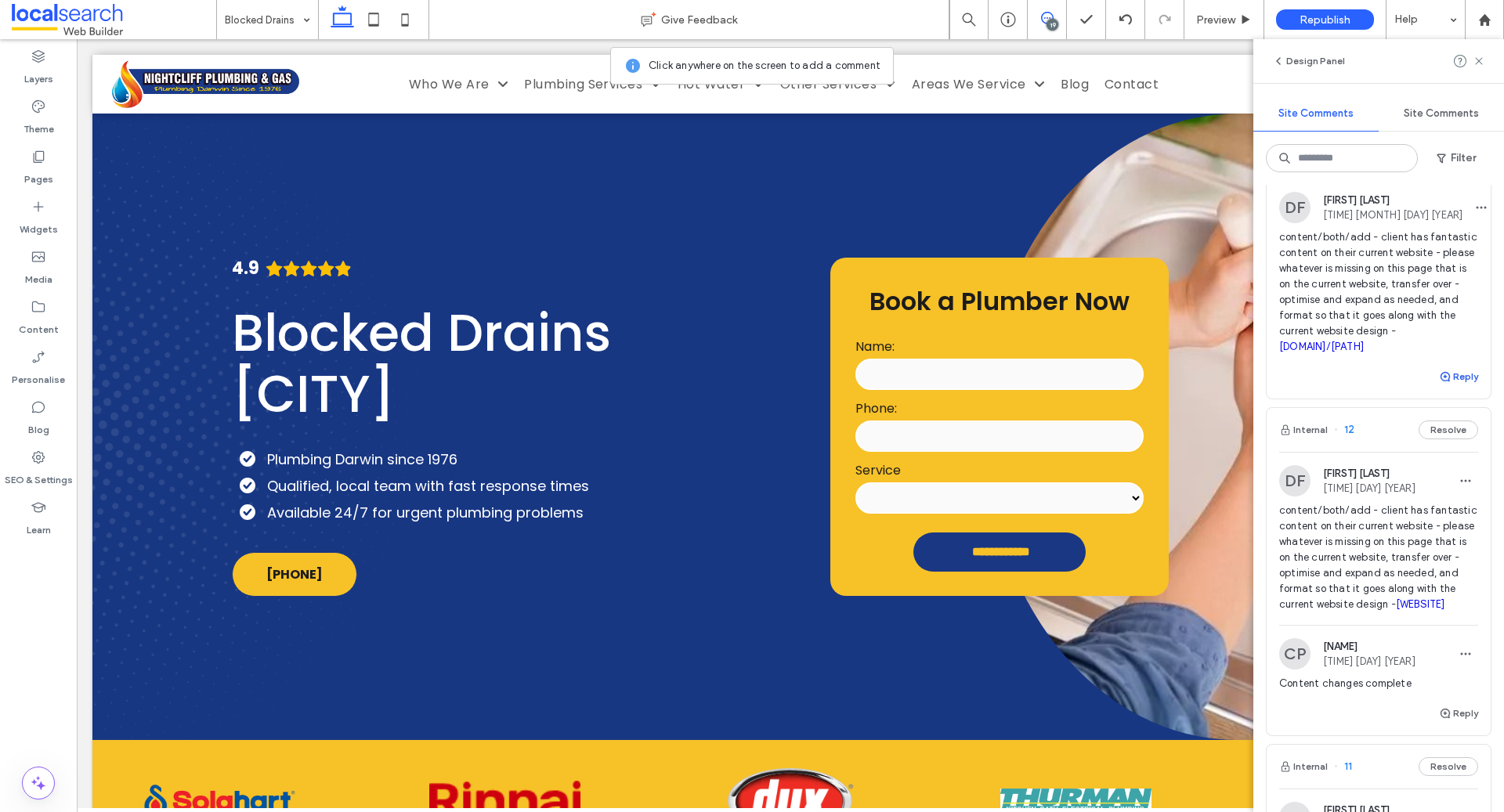click on "Reply" at bounding box center [1459, 377] 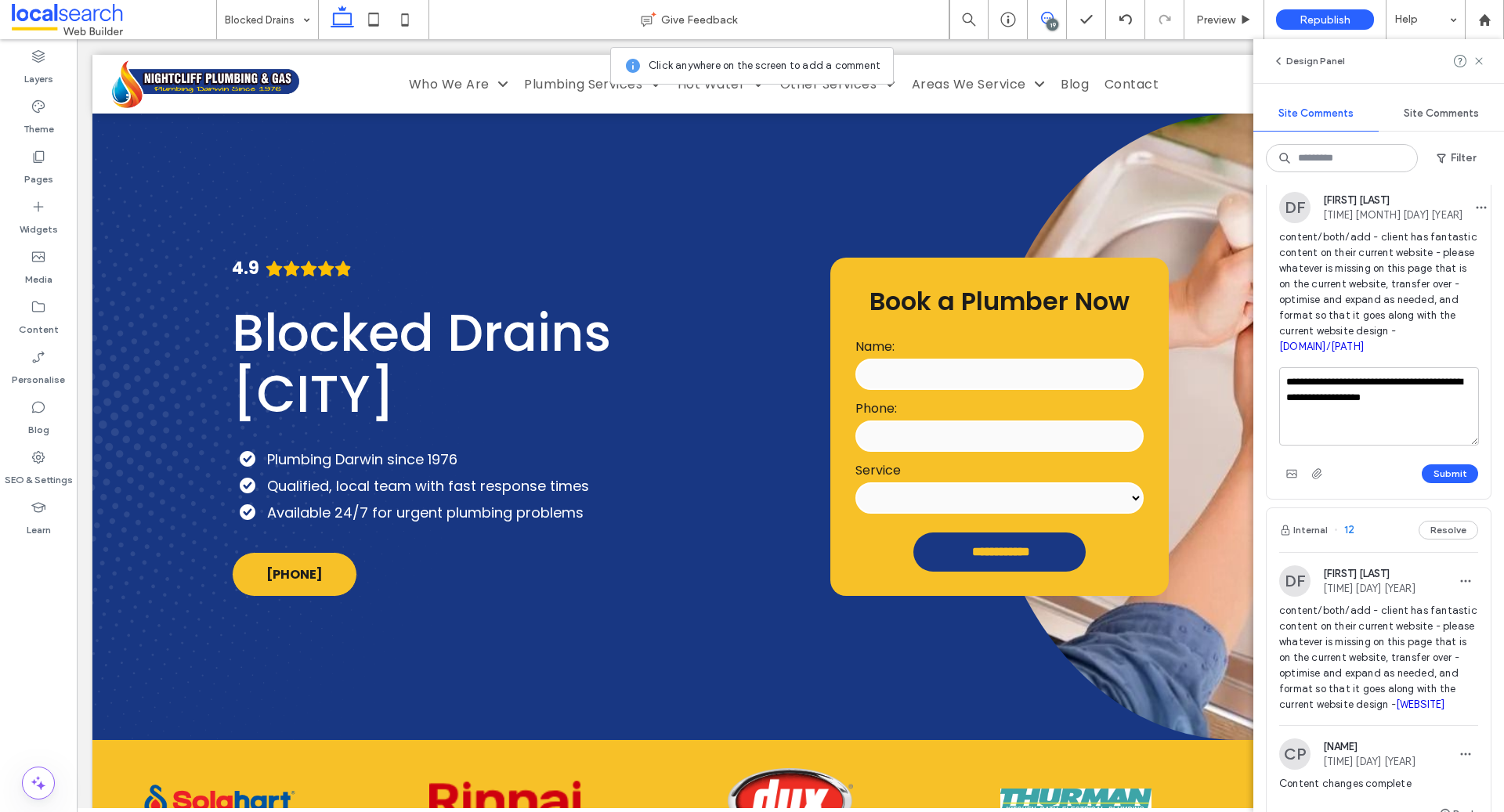 drag, startPoint x: 1407, startPoint y: 486, endPoint x: 1367, endPoint y: 486, distance: 40 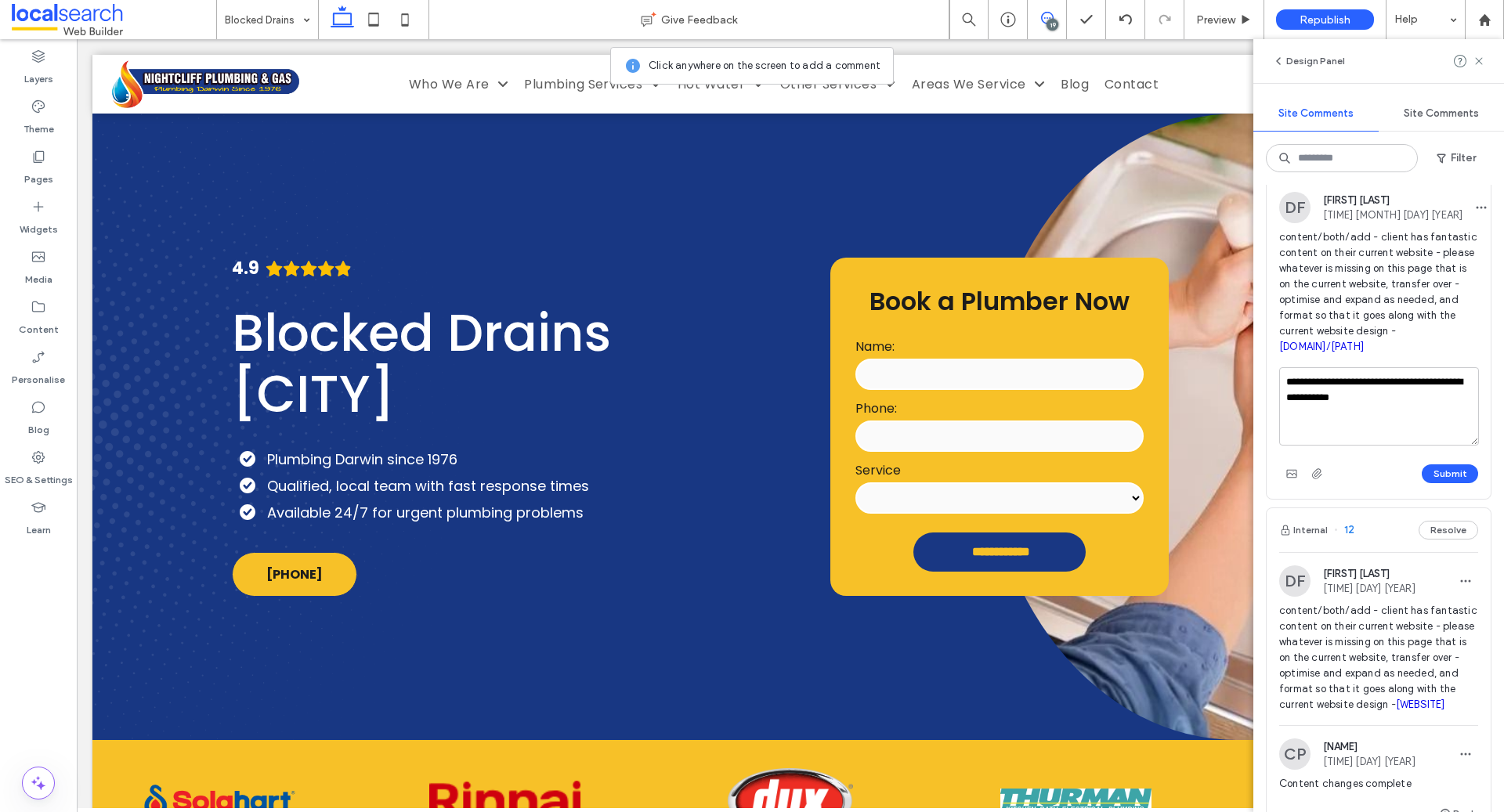 click on "**********" at bounding box center [1379, 406] 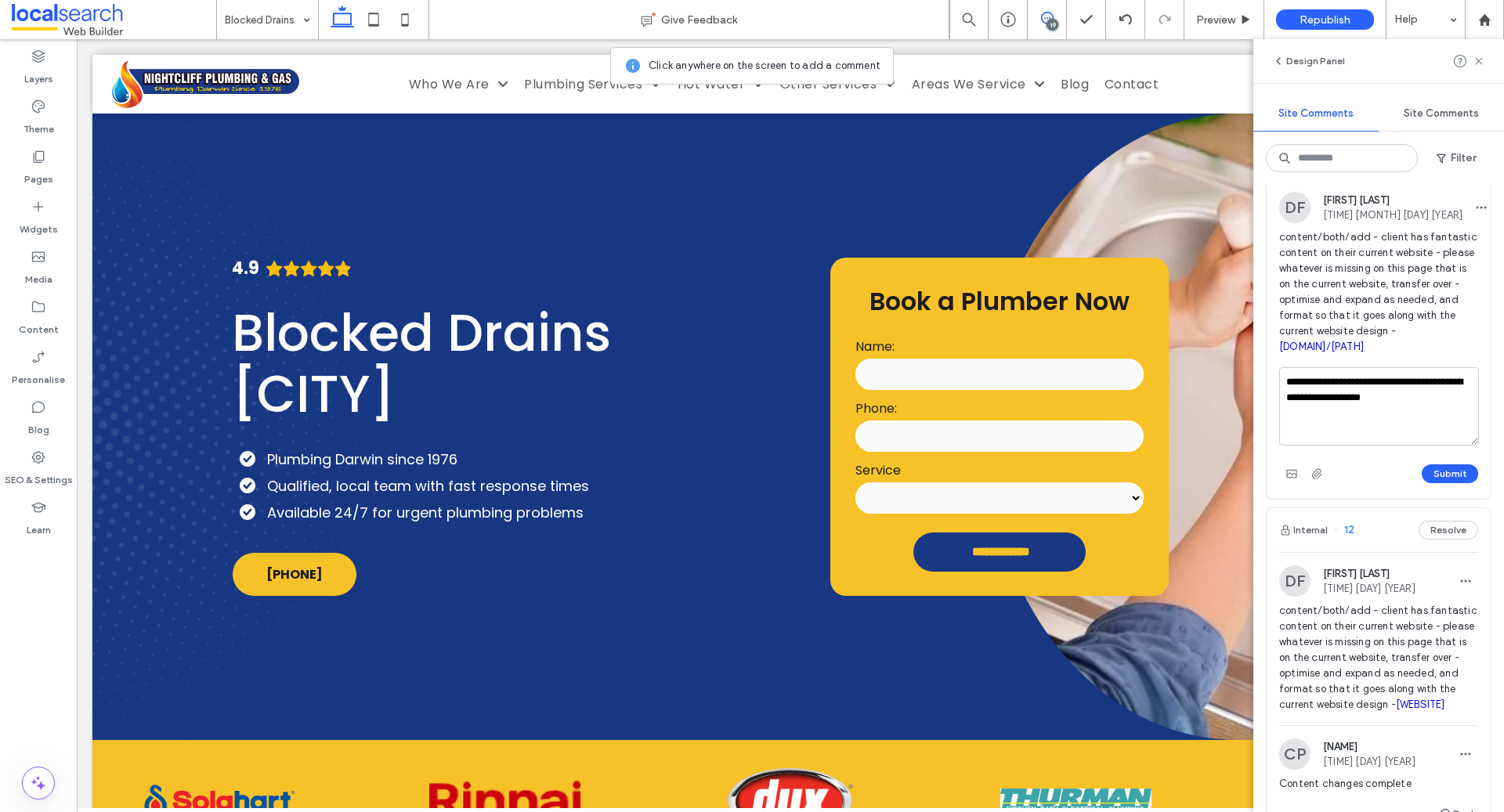 click on "**********" at bounding box center [1379, 406] 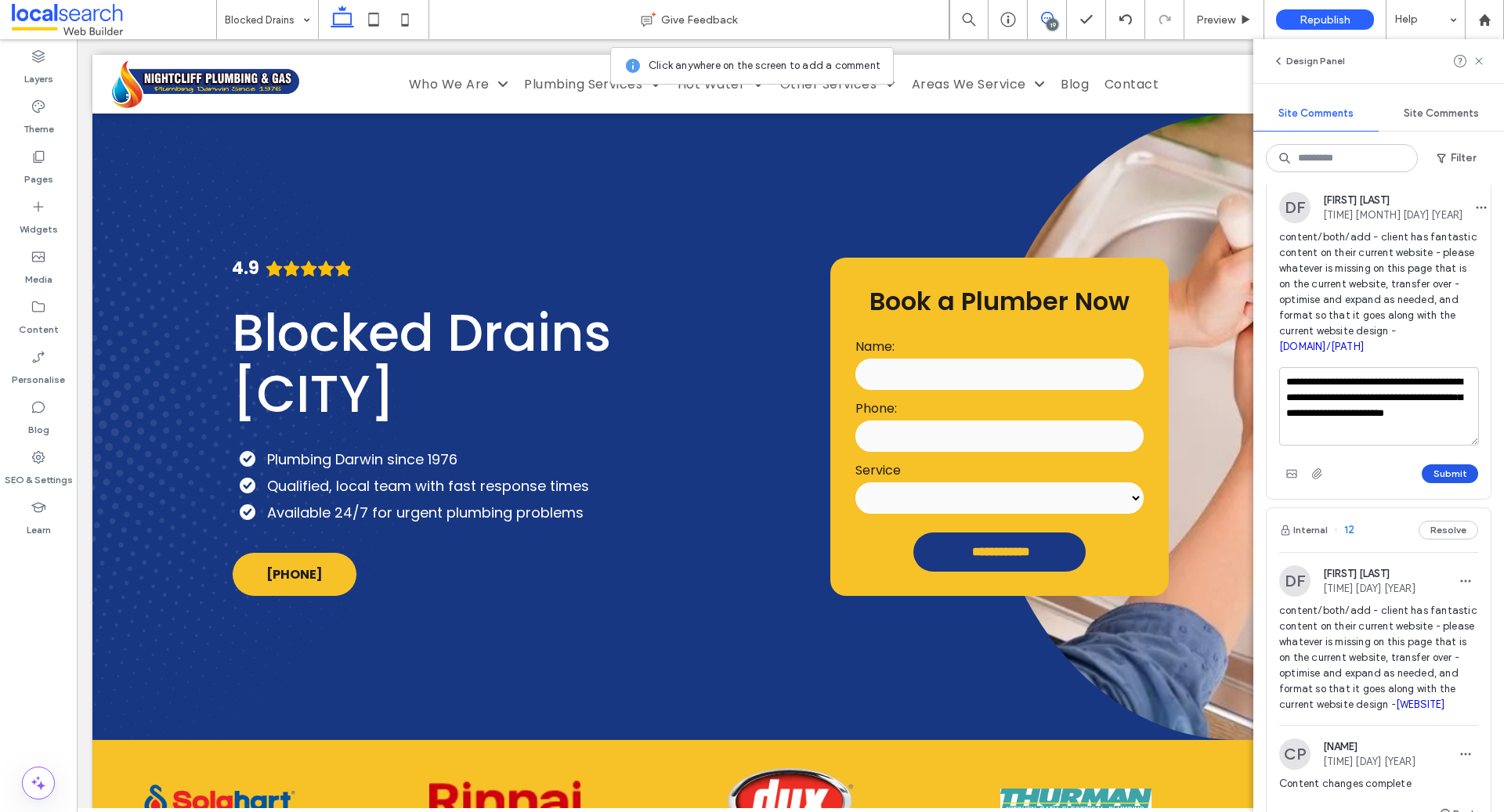 type on "**********" 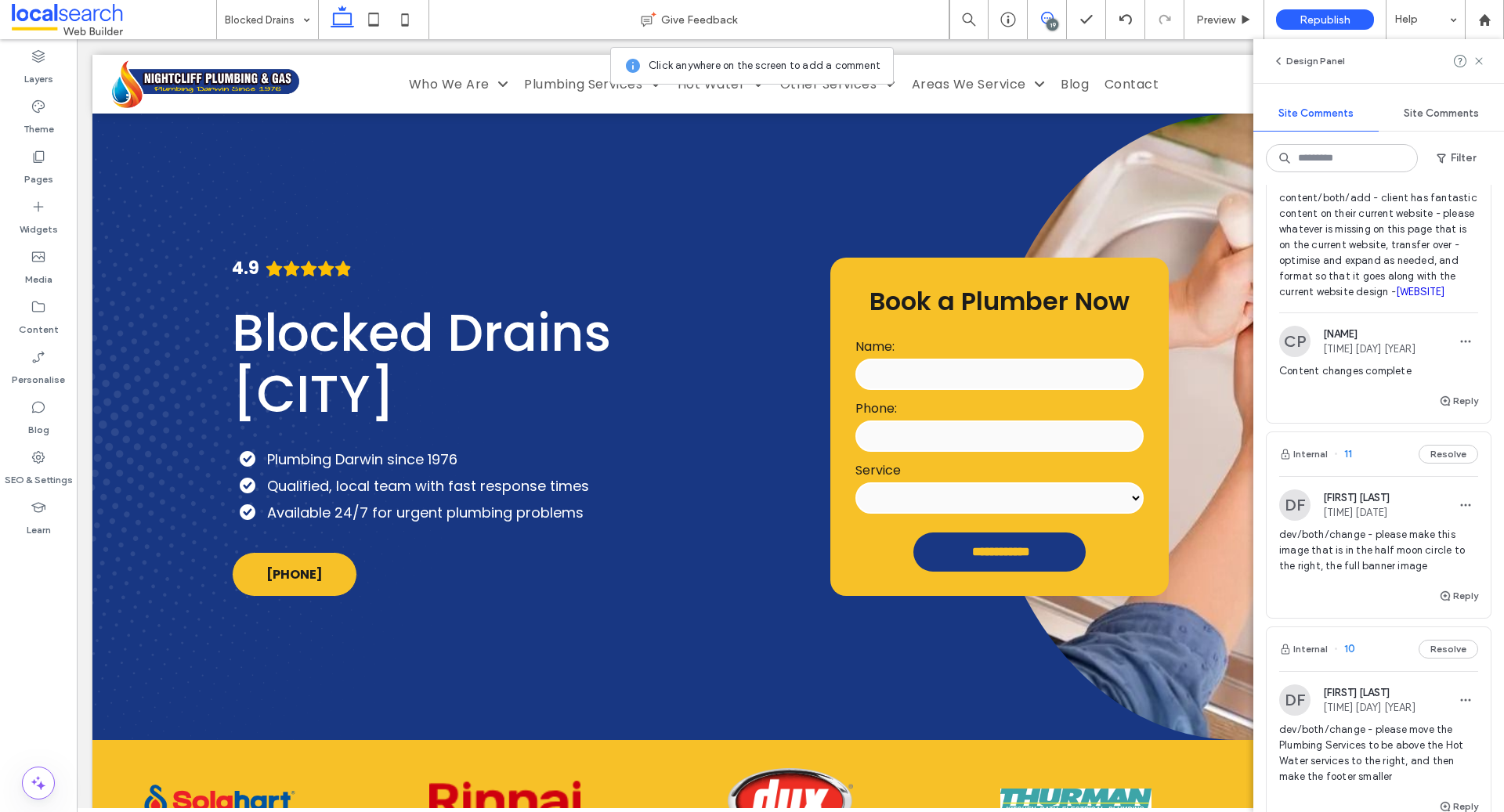 scroll, scrollTop: 2225, scrollLeft: 0, axis: vertical 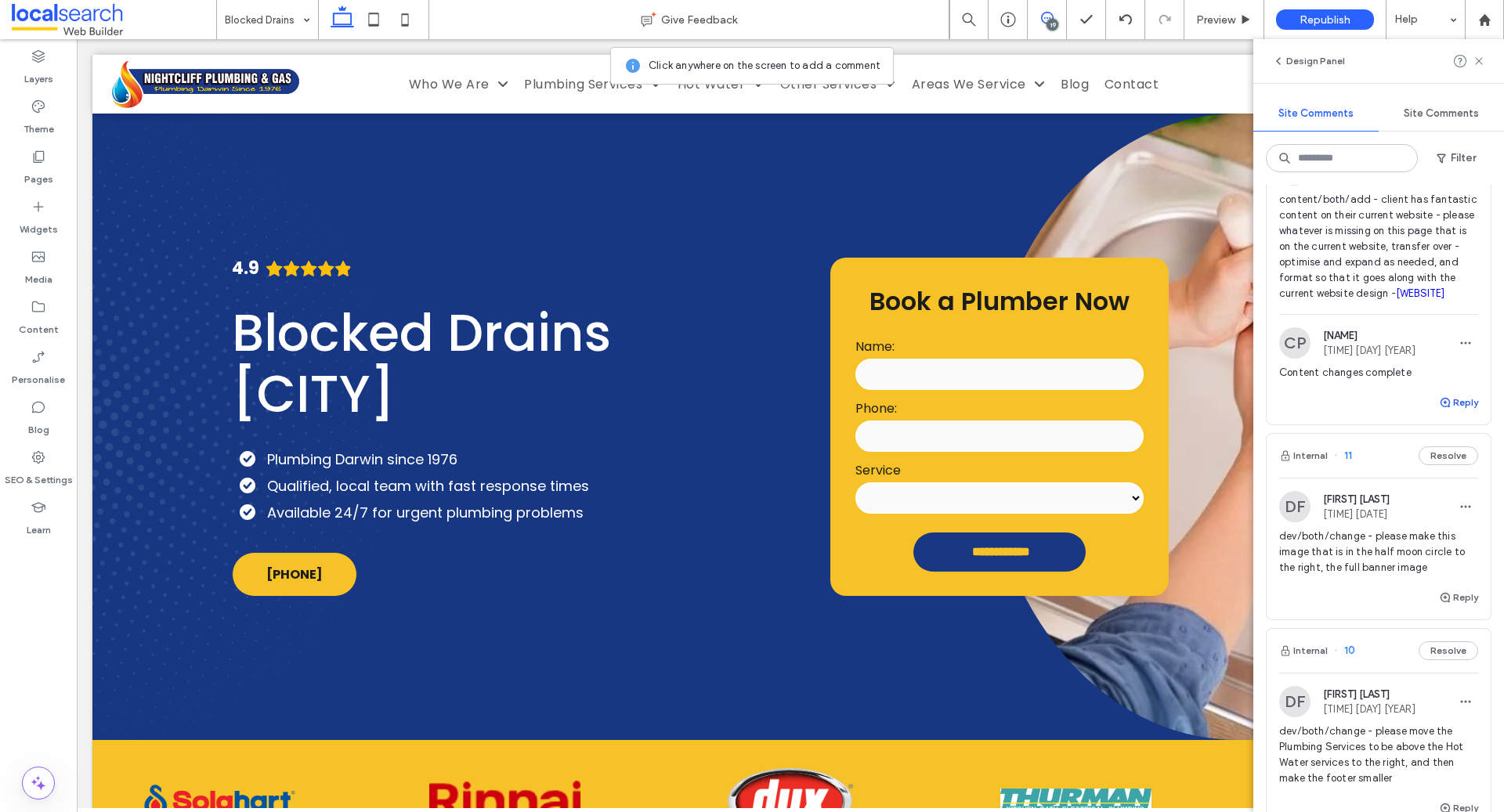 click on "Reply" at bounding box center [1459, 402] 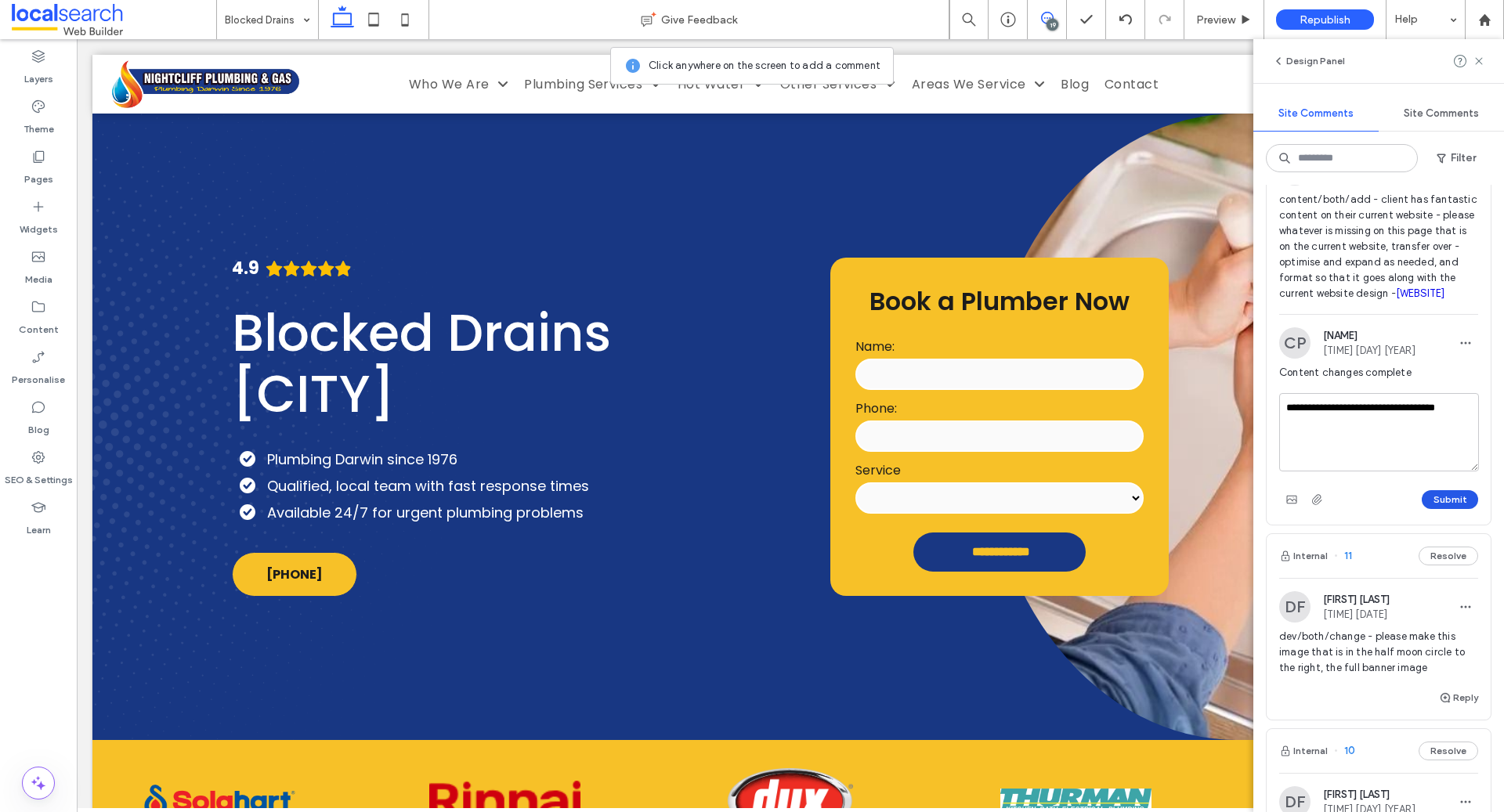 type on "**********" 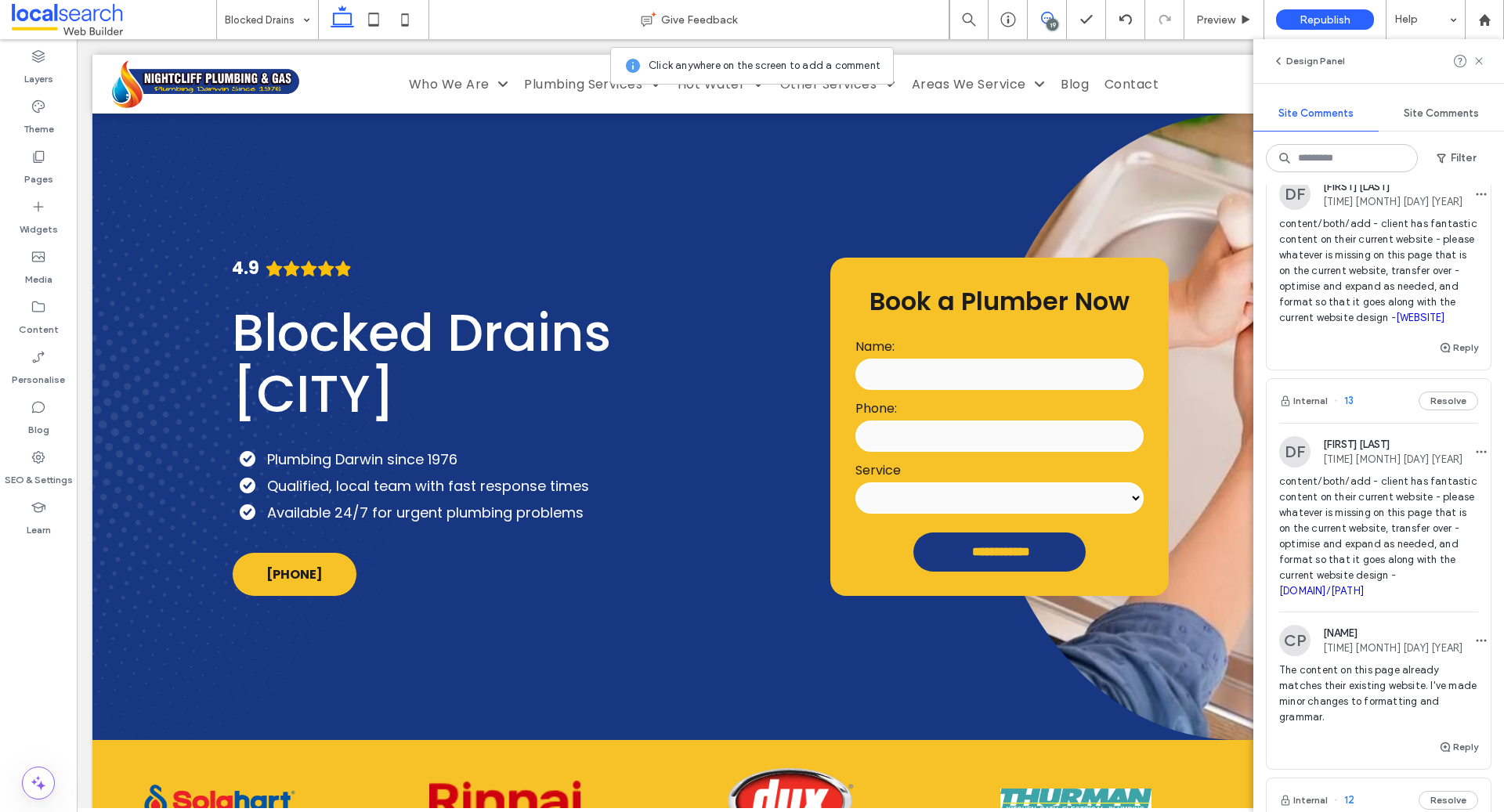 scroll, scrollTop: 1500, scrollLeft: 0, axis: vertical 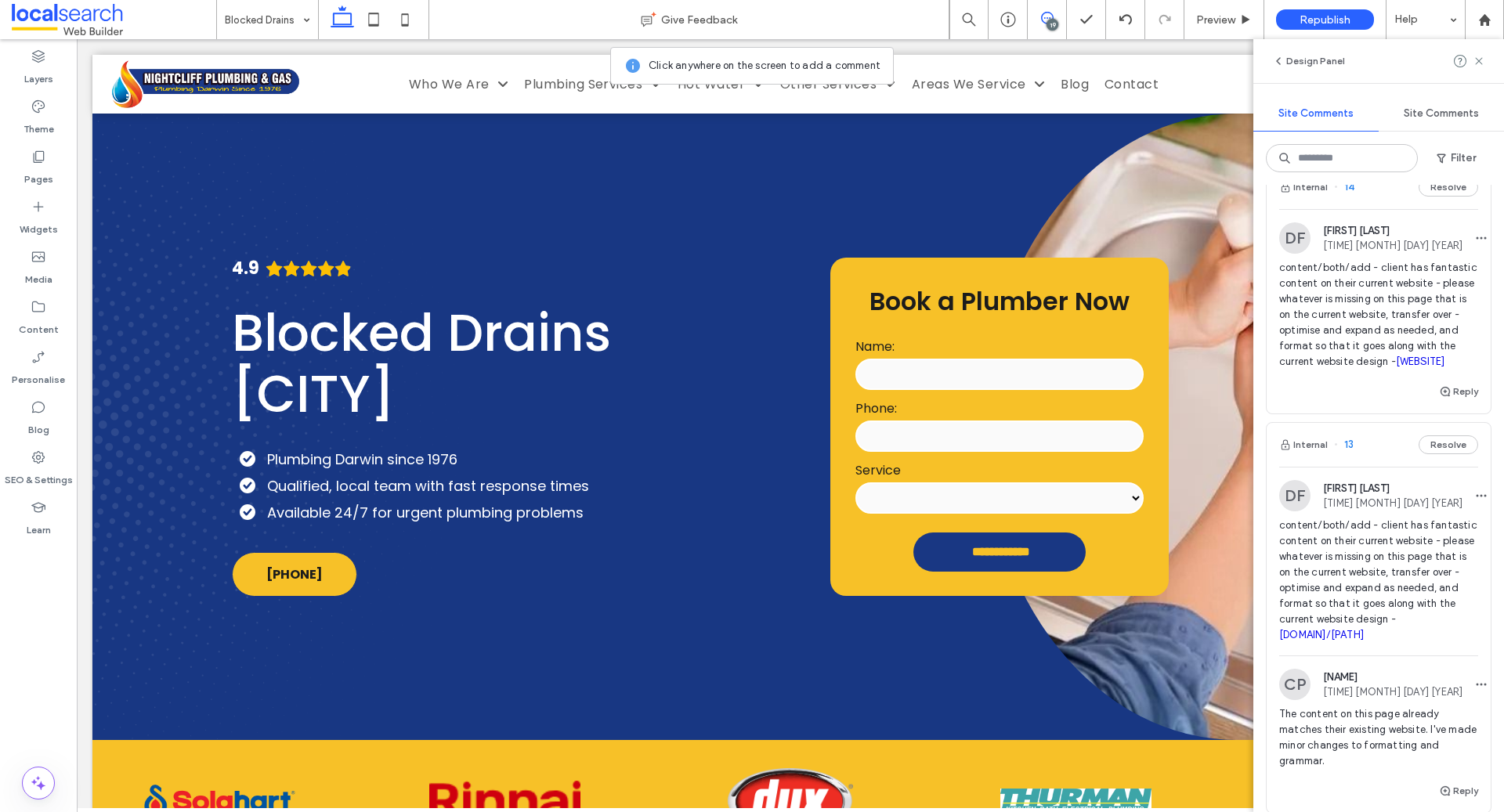click on "content/both/add - client has fantastic content on their current website - please whatever is missing on this page that is on the current website, transfer over - optimise and expand as needed, and format so that it goes along with the current website design - [WEBSITE]" at bounding box center [1379, 315] 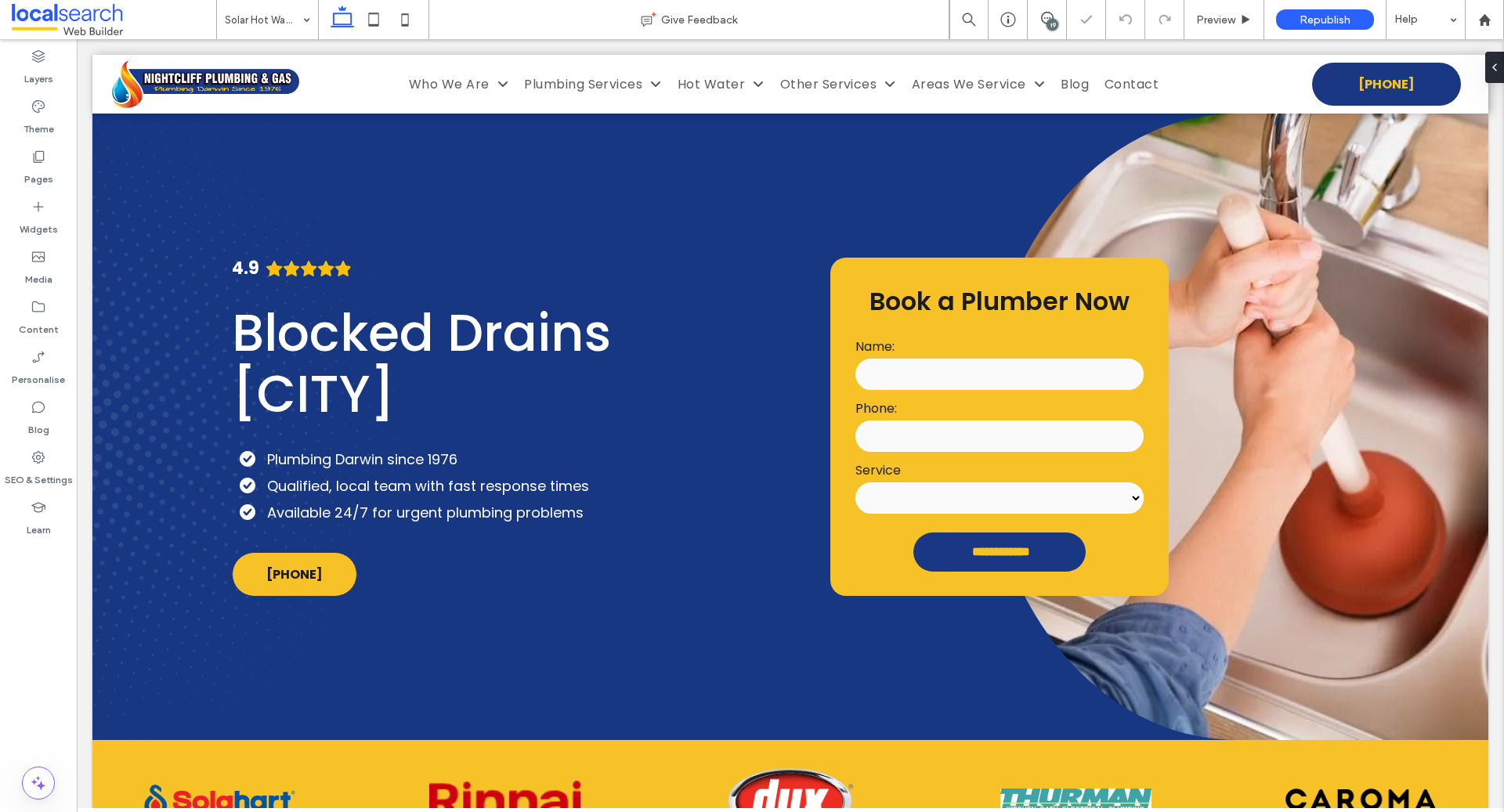 scroll, scrollTop: 0, scrollLeft: 0, axis: both 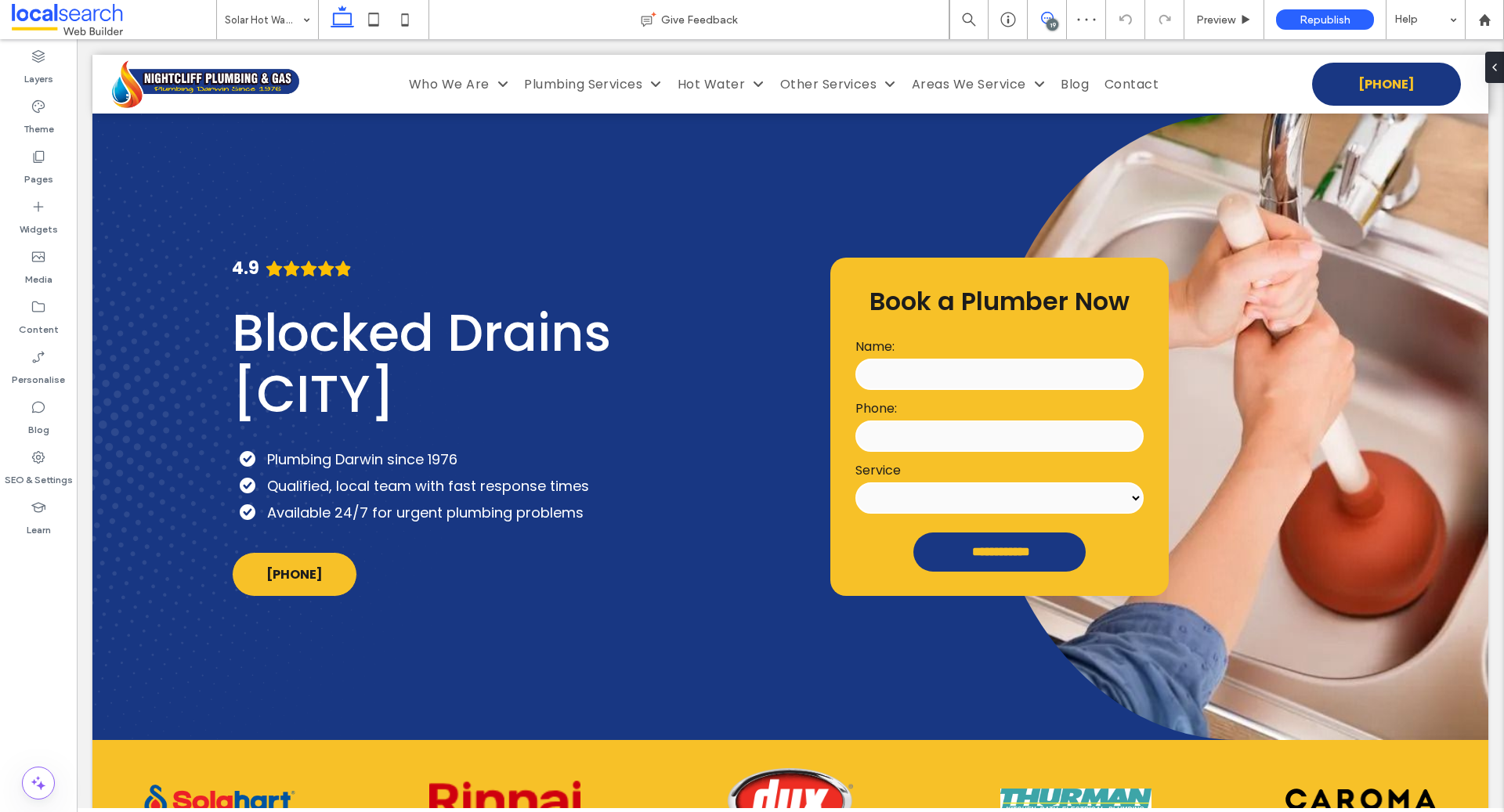 click 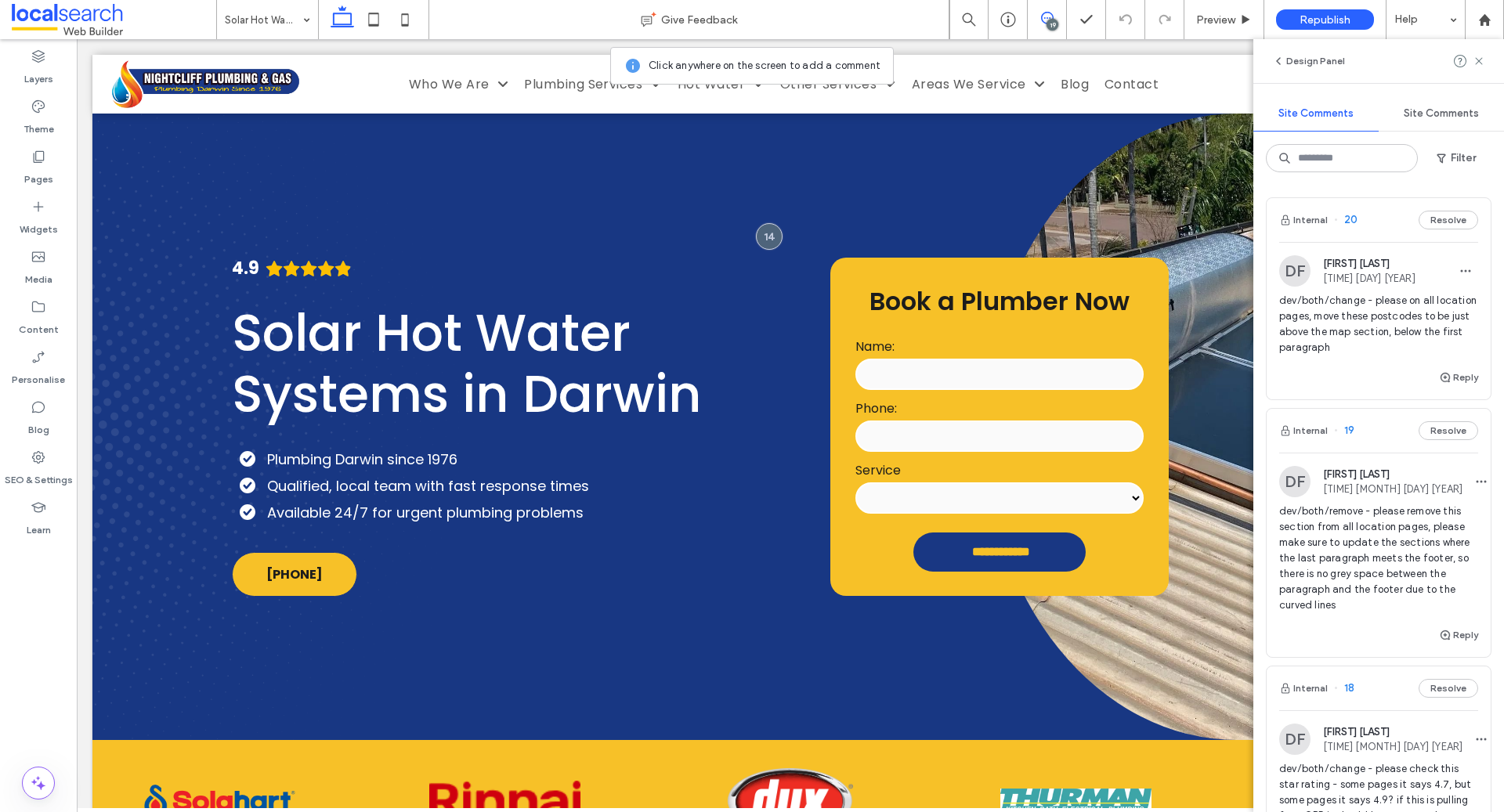 scroll, scrollTop: 0, scrollLeft: 0, axis: both 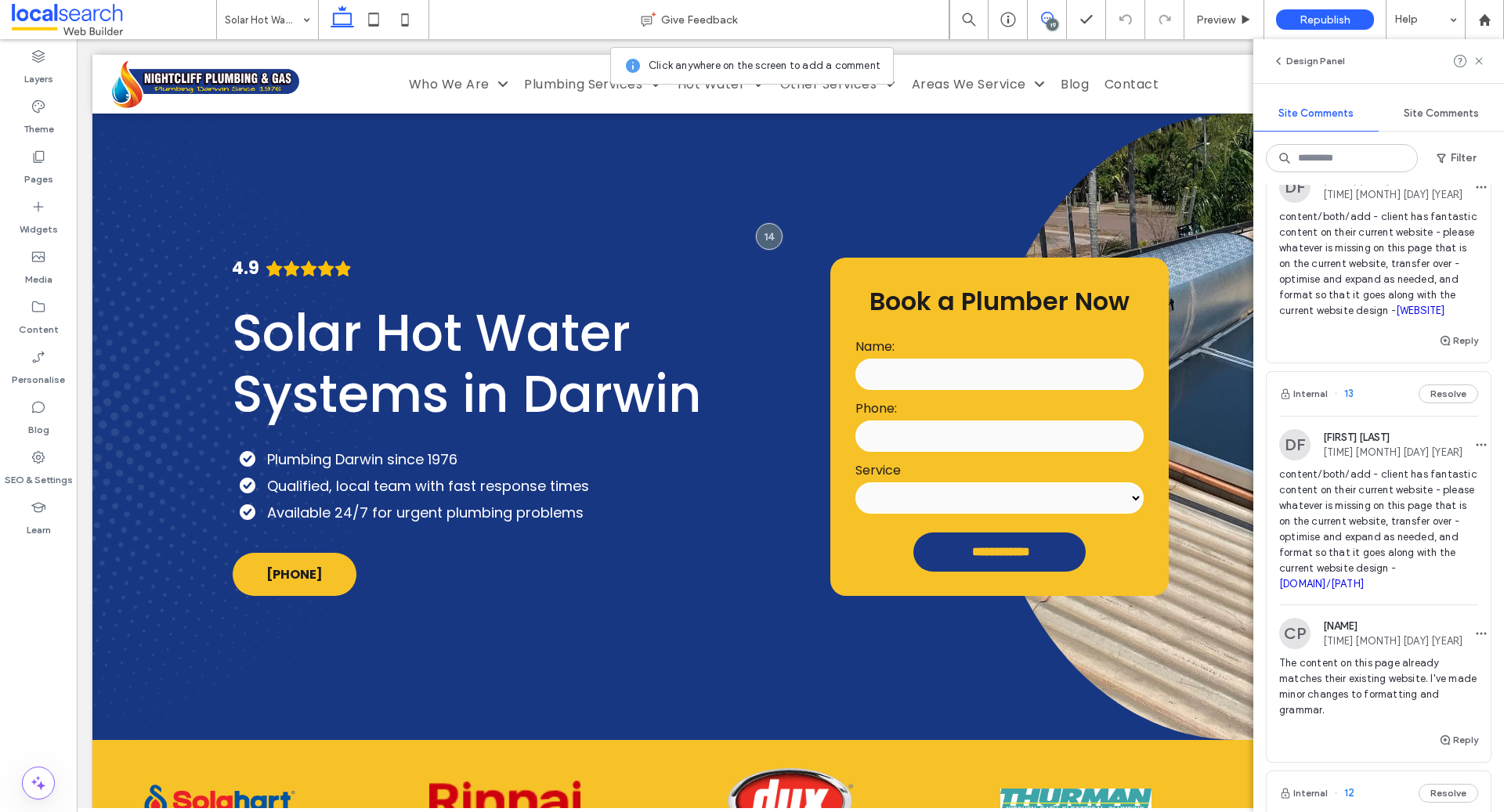 click on "[WEBSITE]" at bounding box center (1420, 310) 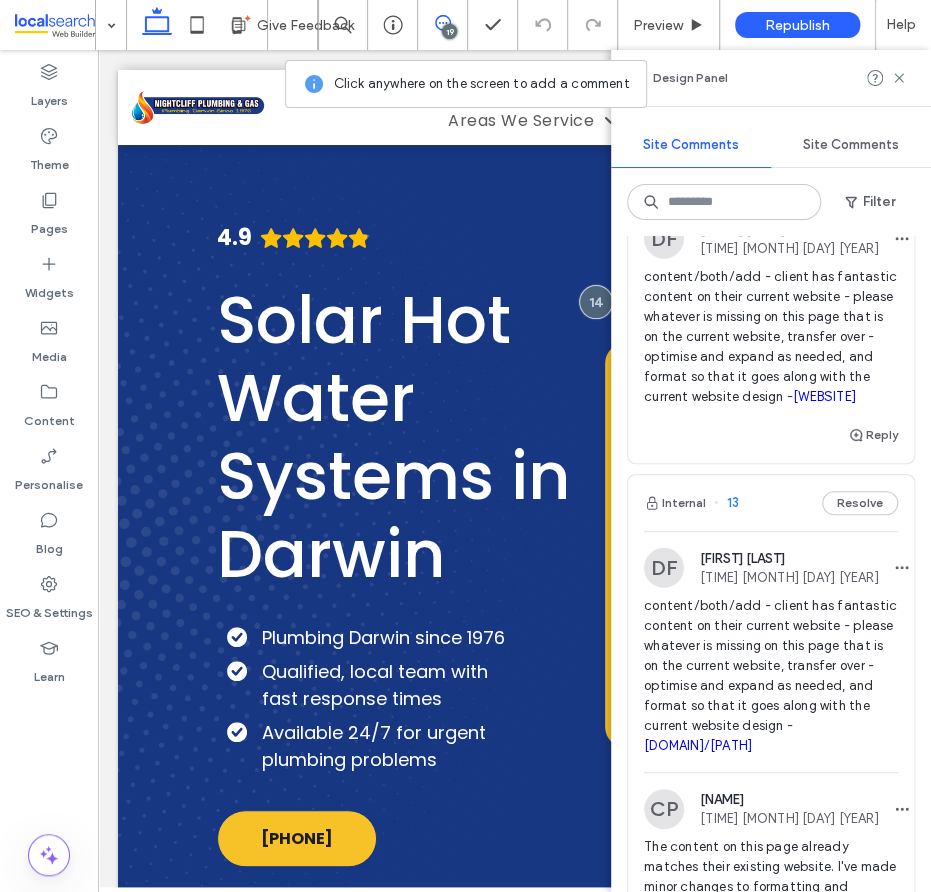 scroll, scrollTop: 26, scrollLeft: 0, axis: vertical 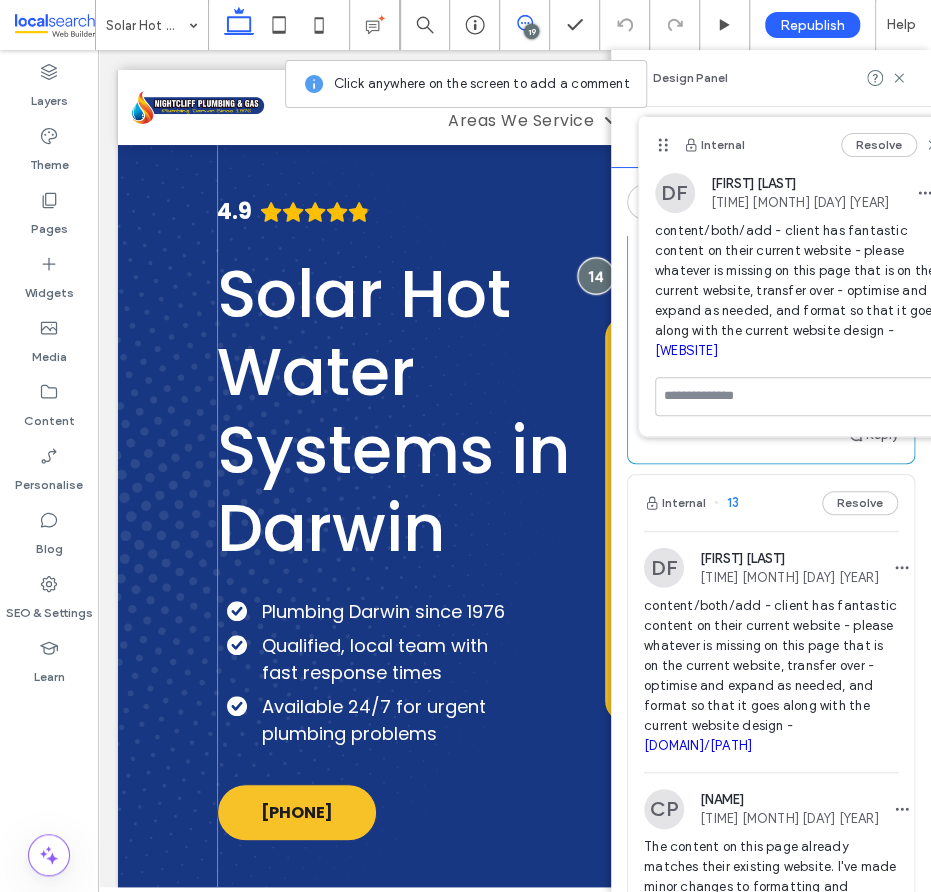 click at bounding box center [595, 275] 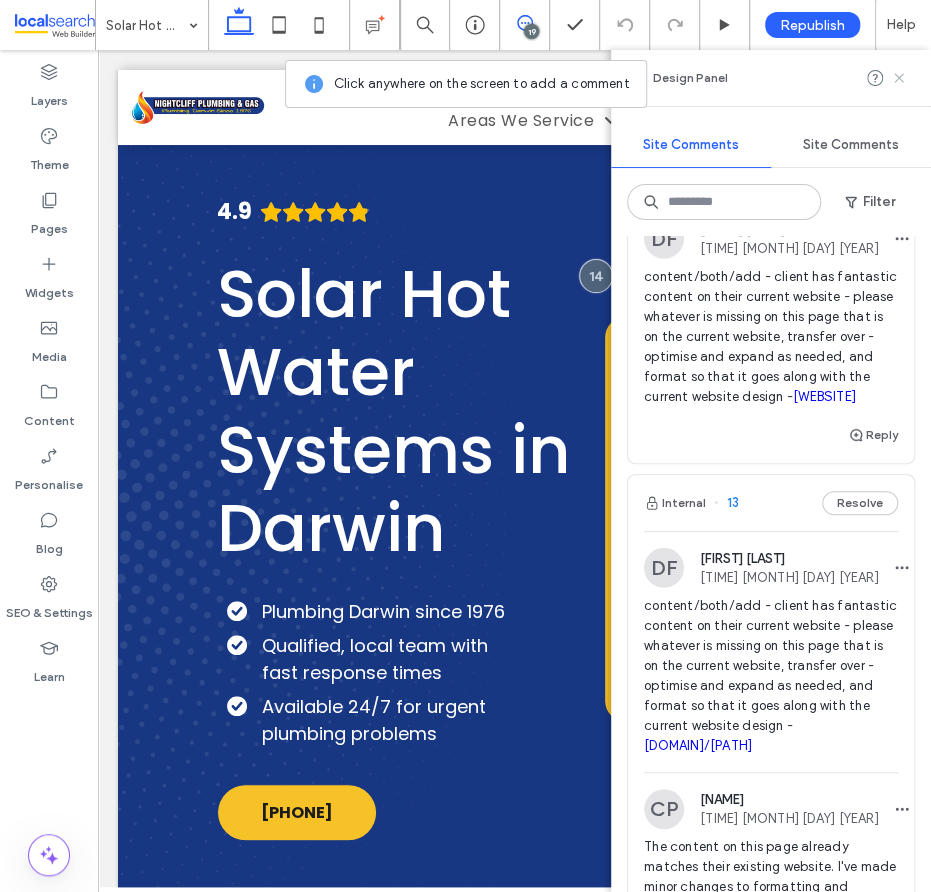 click 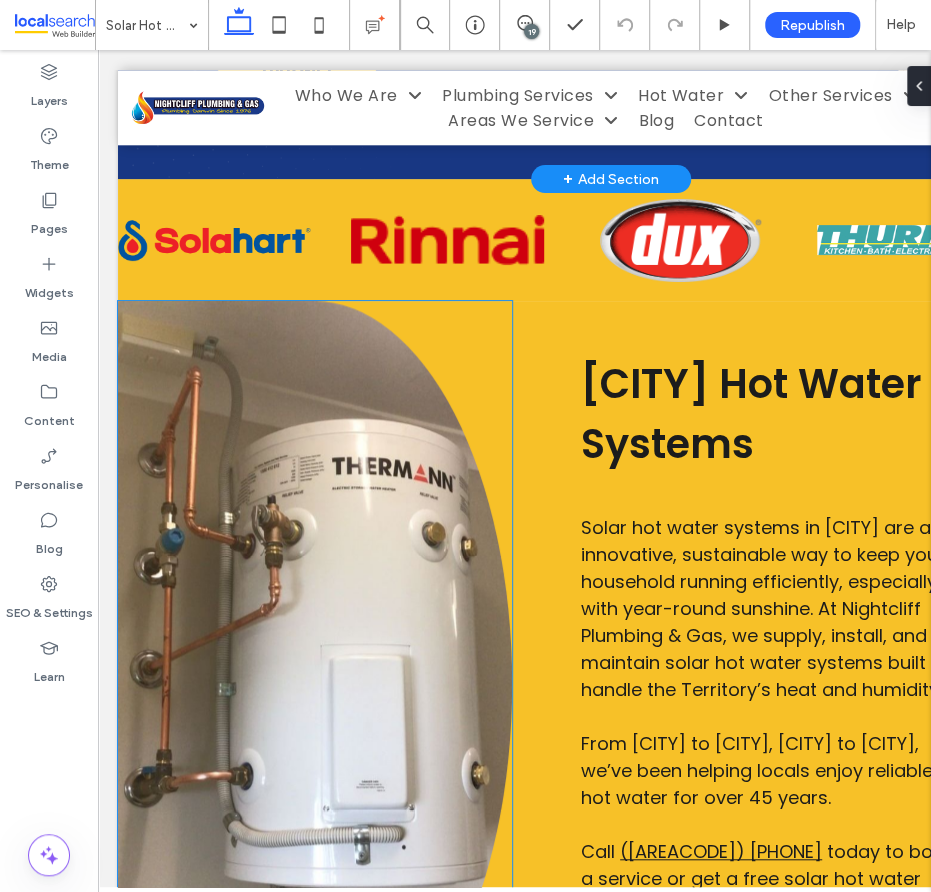 scroll, scrollTop: 790, scrollLeft: 0, axis: vertical 